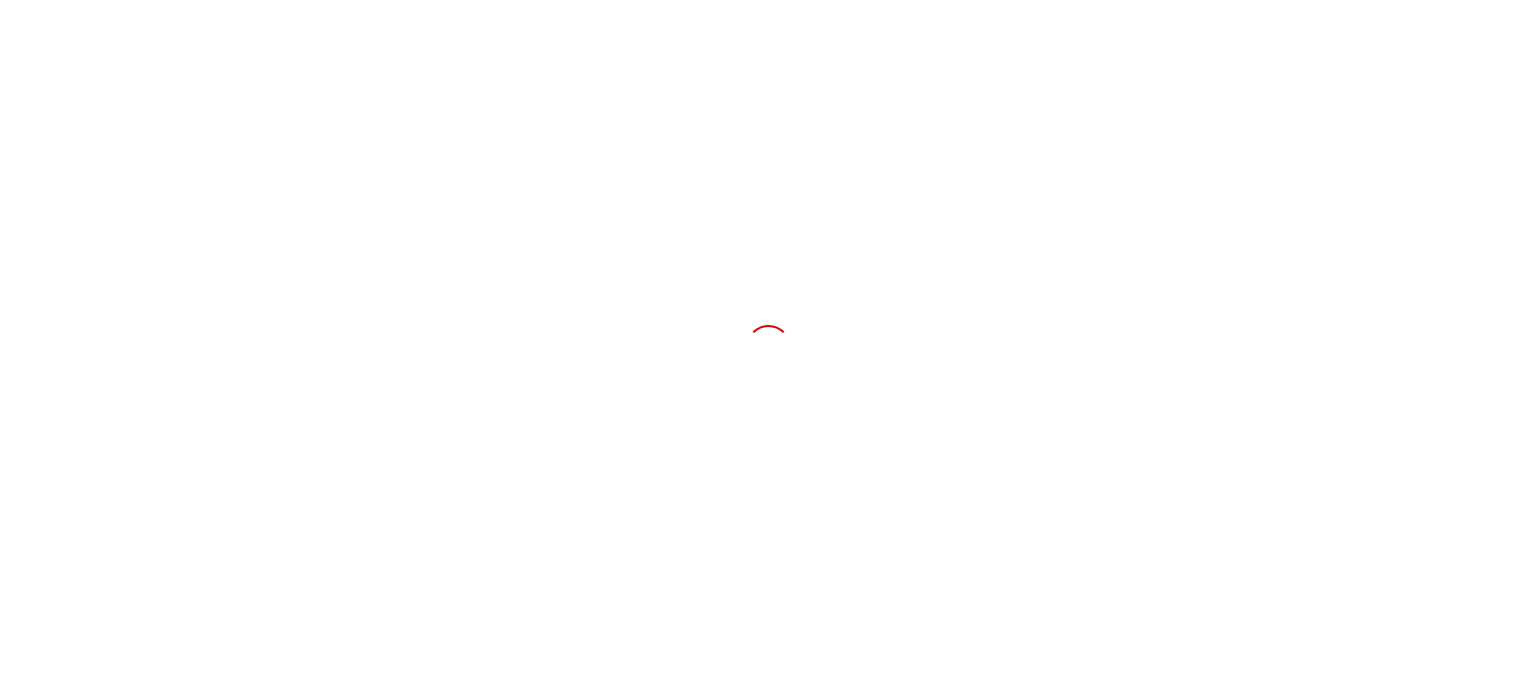 scroll, scrollTop: 0, scrollLeft: 0, axis: both 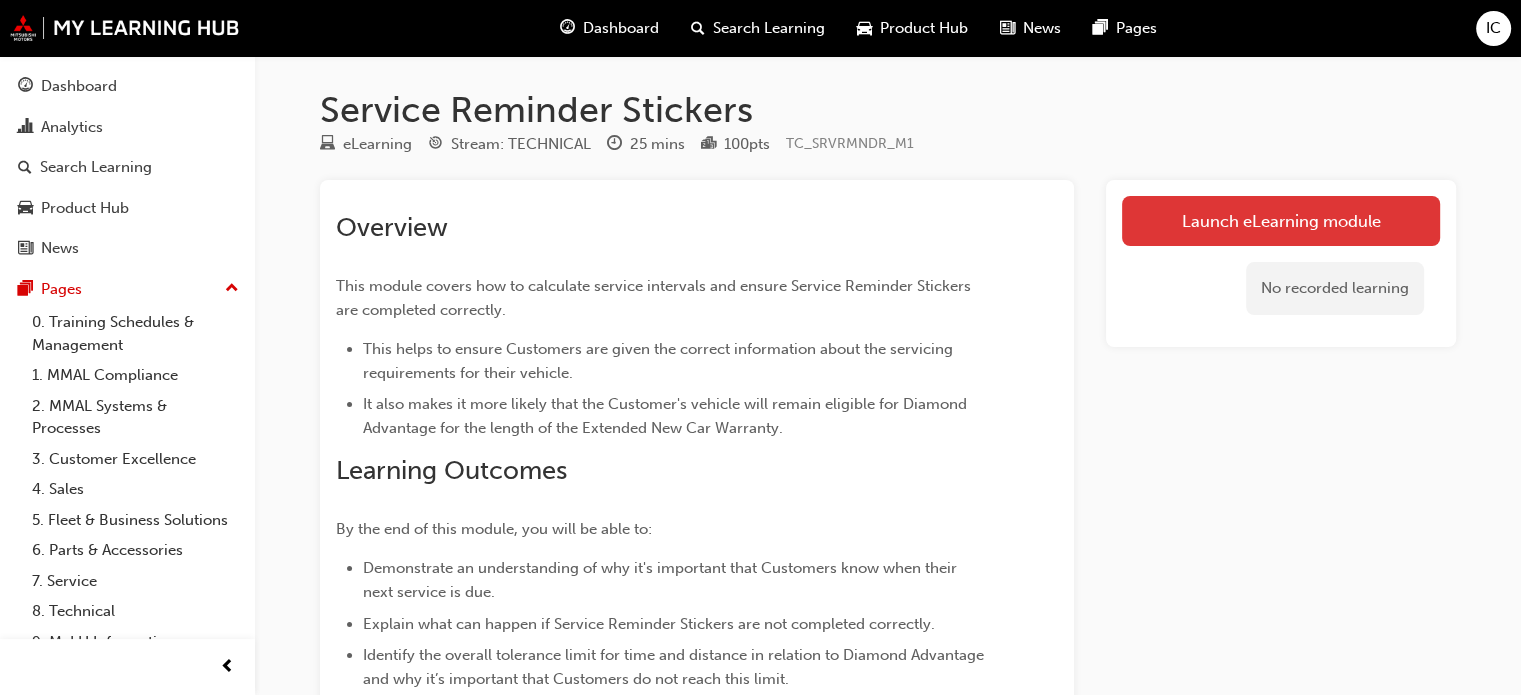 click on "Launch eLearning module" at bounding box center (1281, 221) 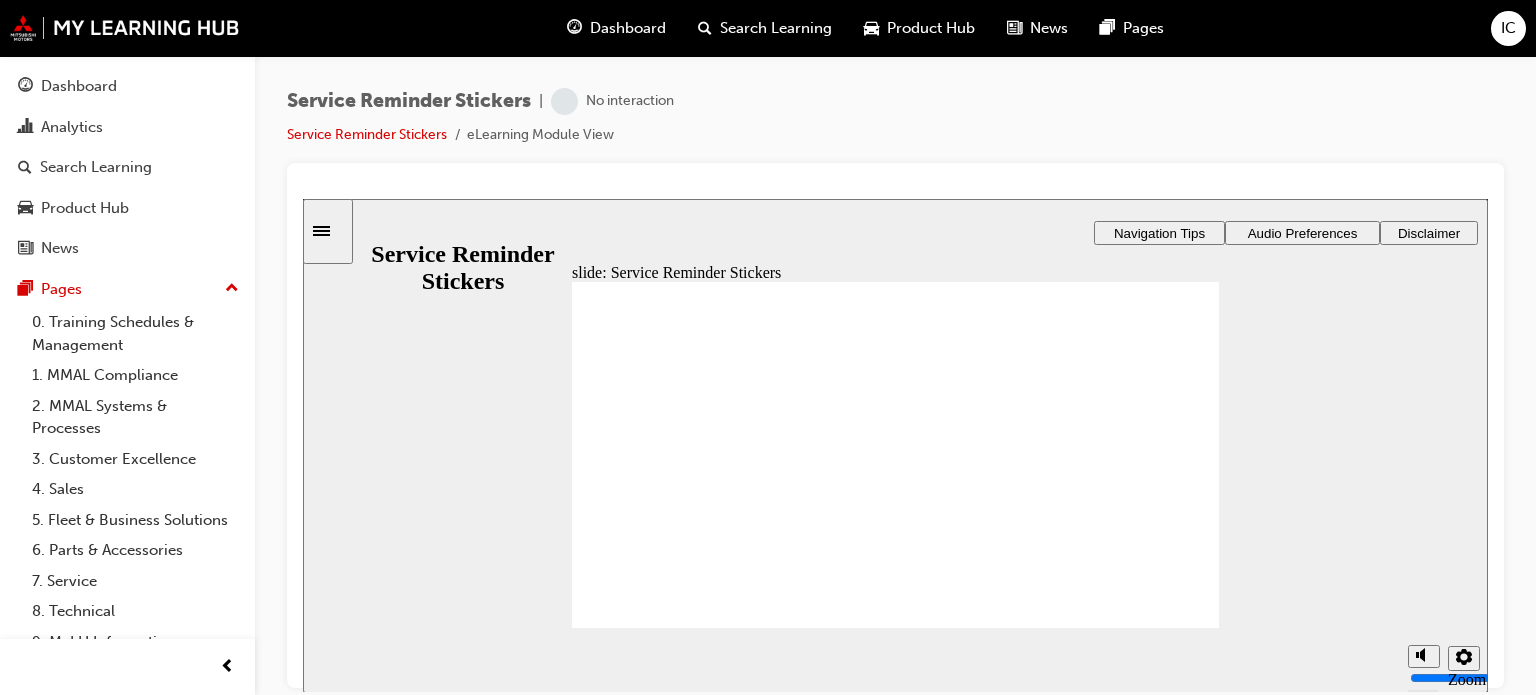 scroll, scrollTop: 0, scrollLeft: 0, axis: both 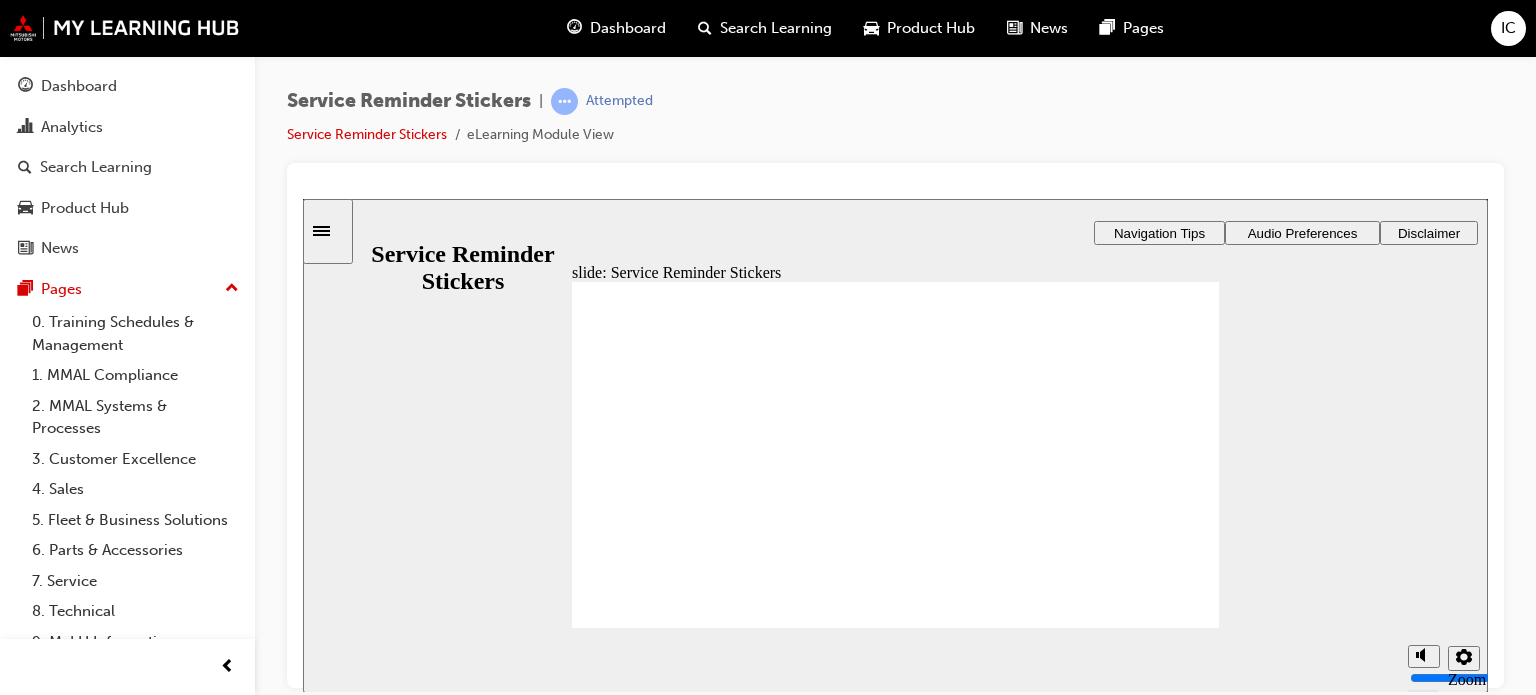 click 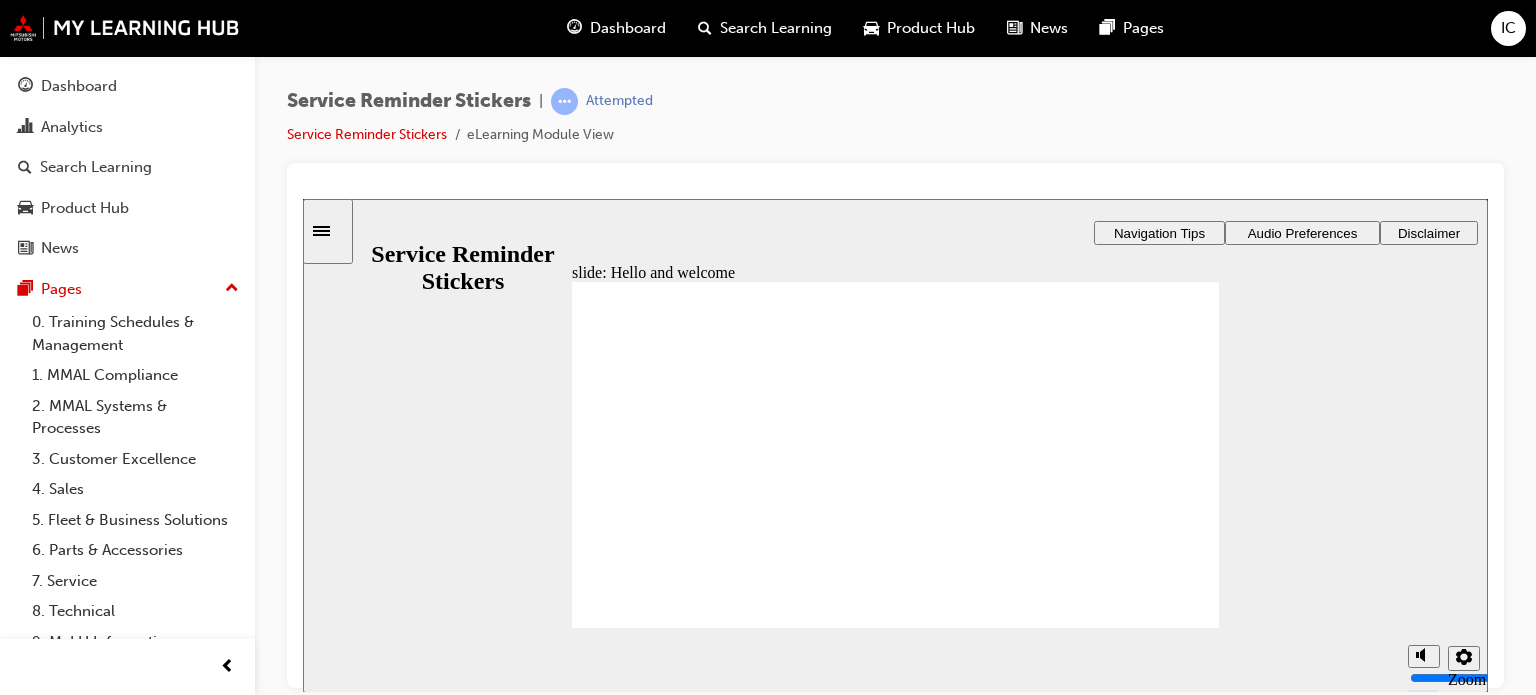 click 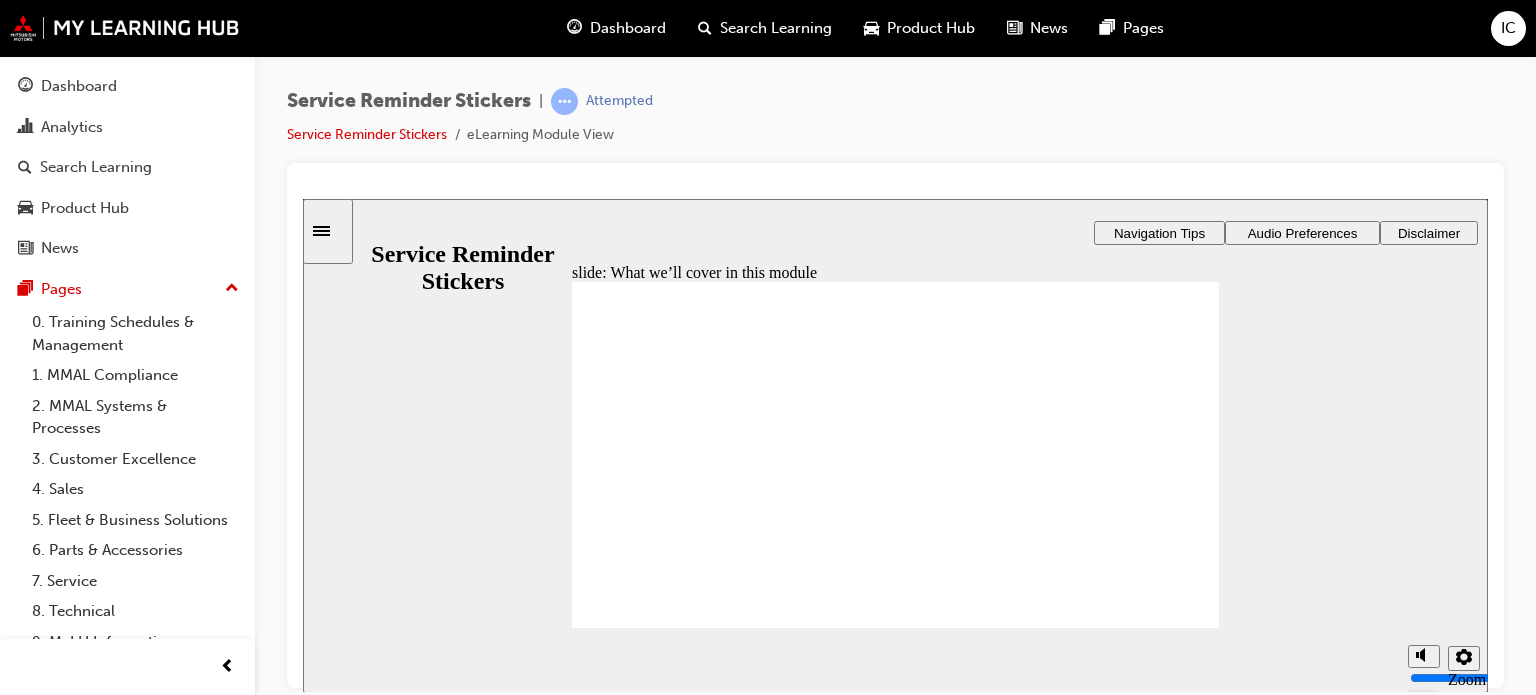 click 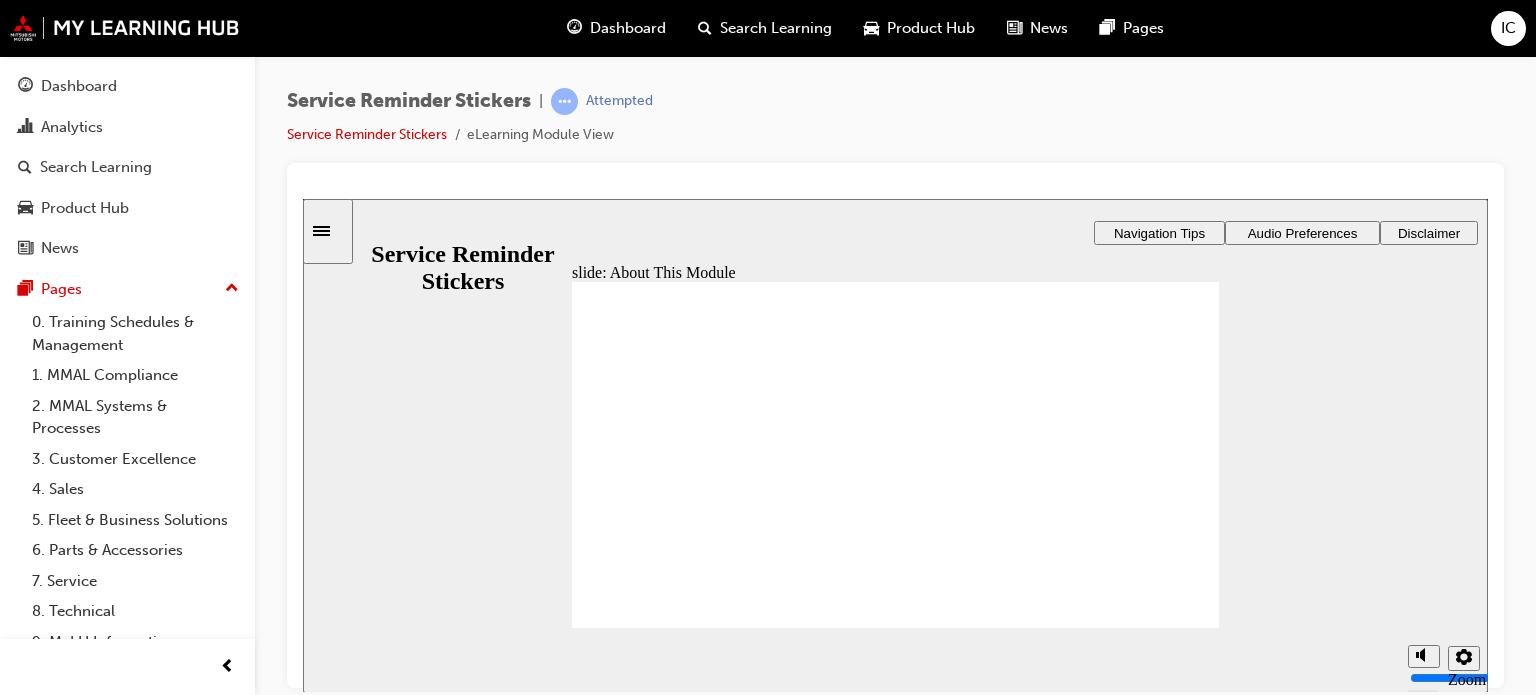 click 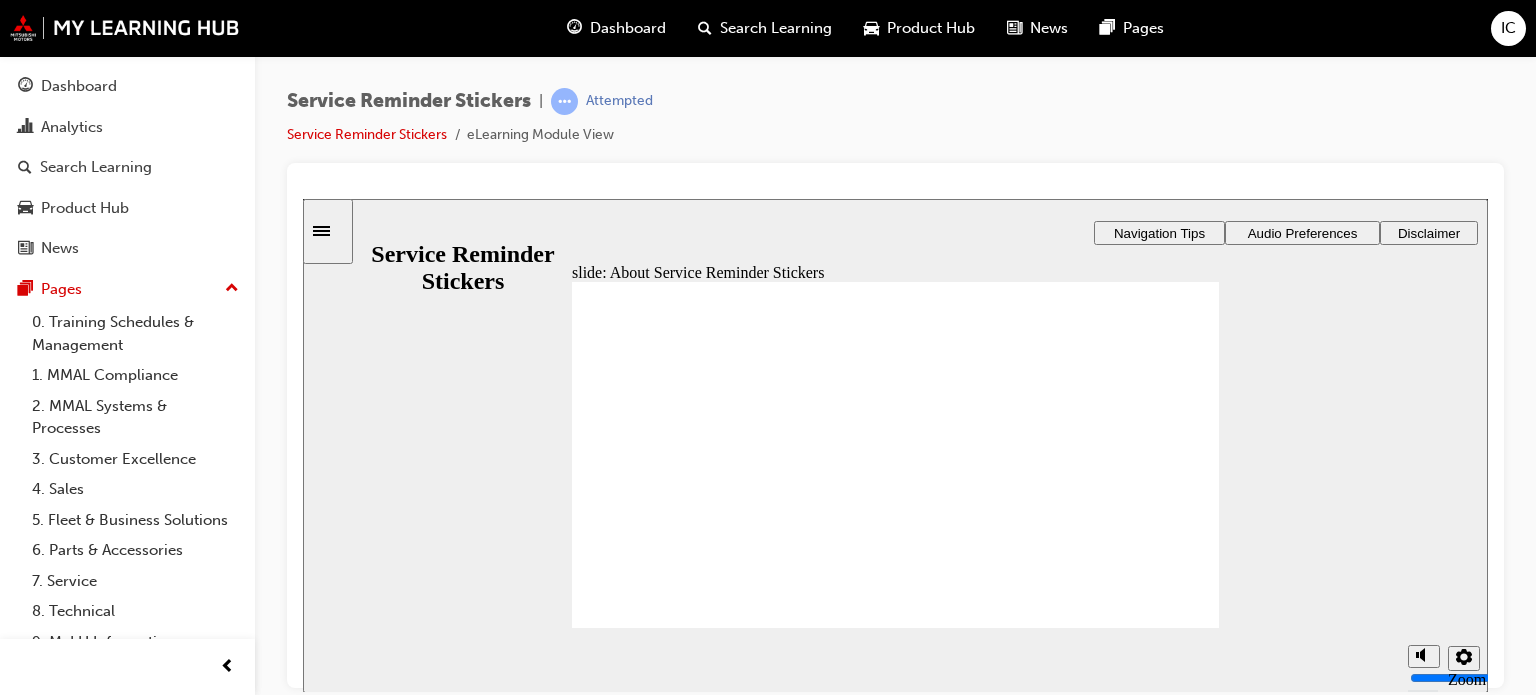 click 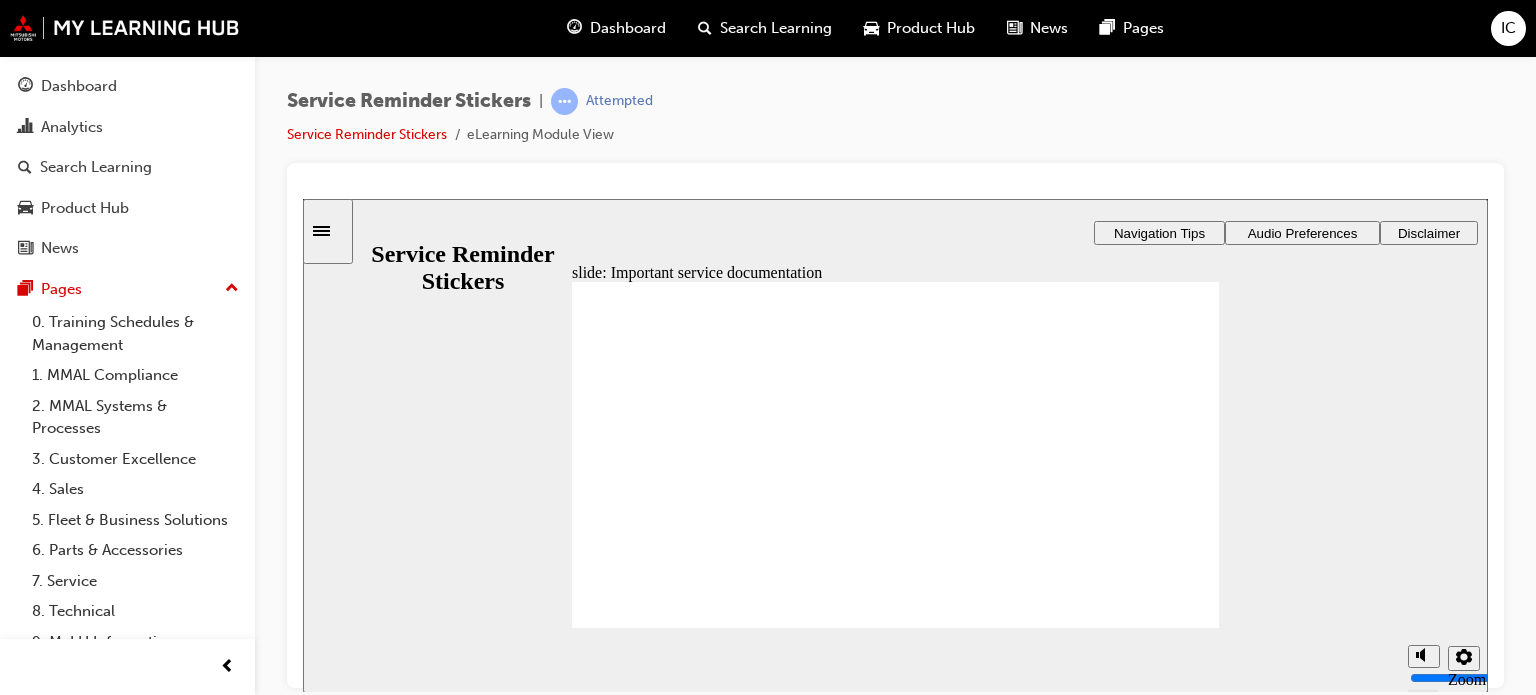 click 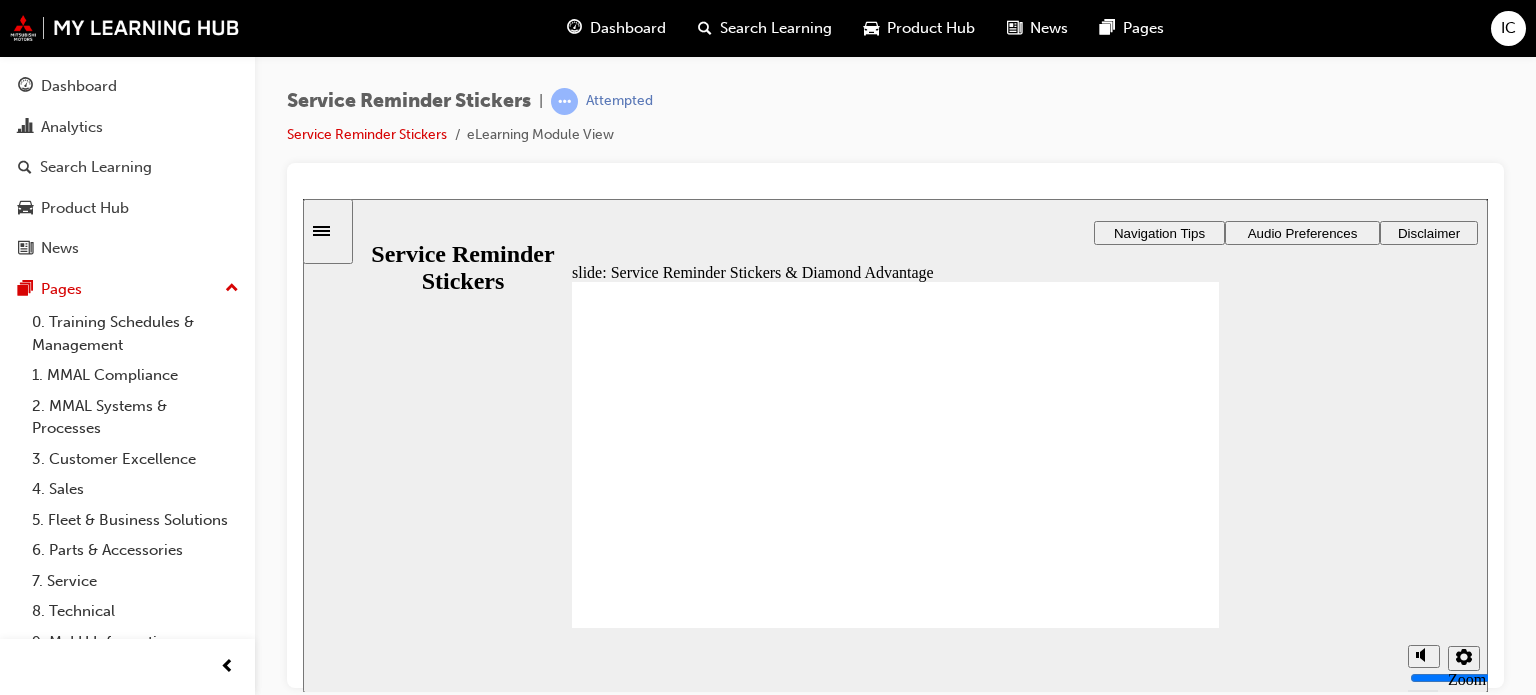 click 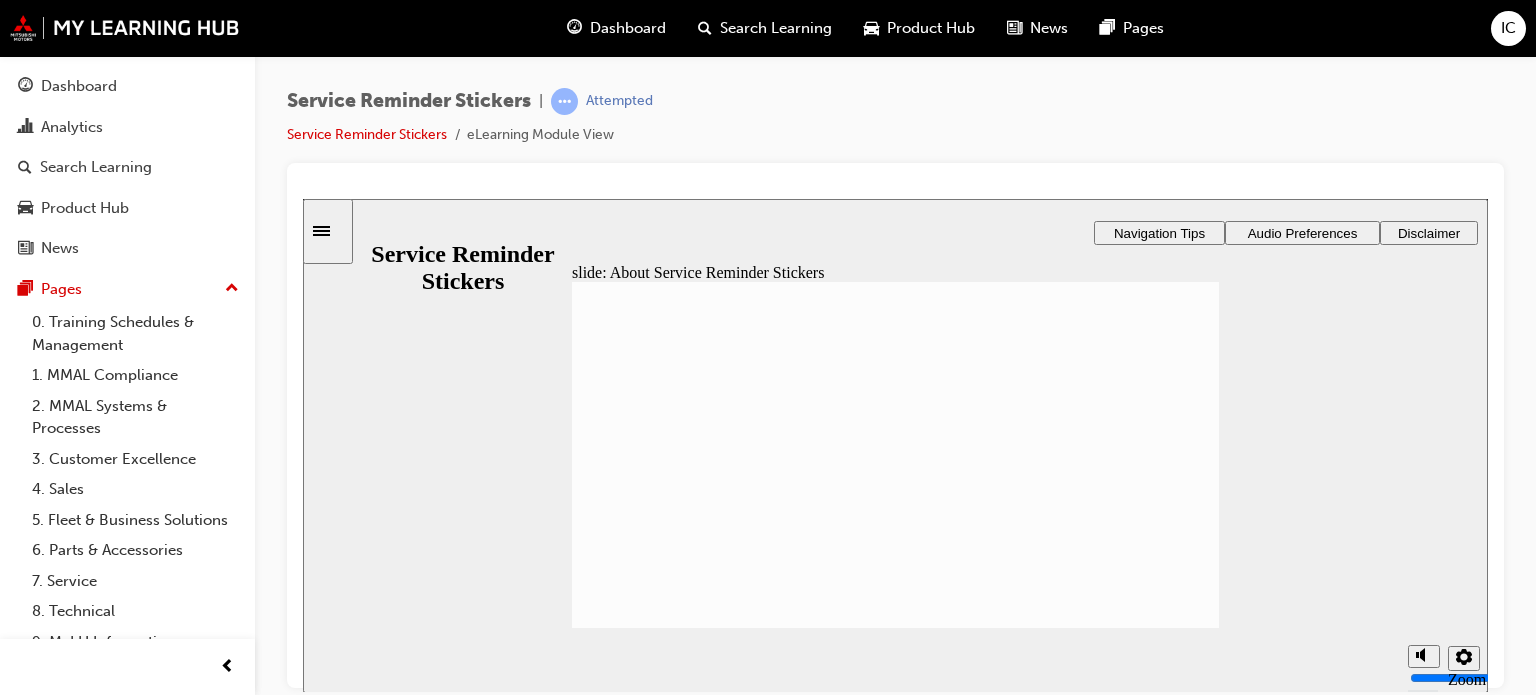click at bounding box center [895, 827] 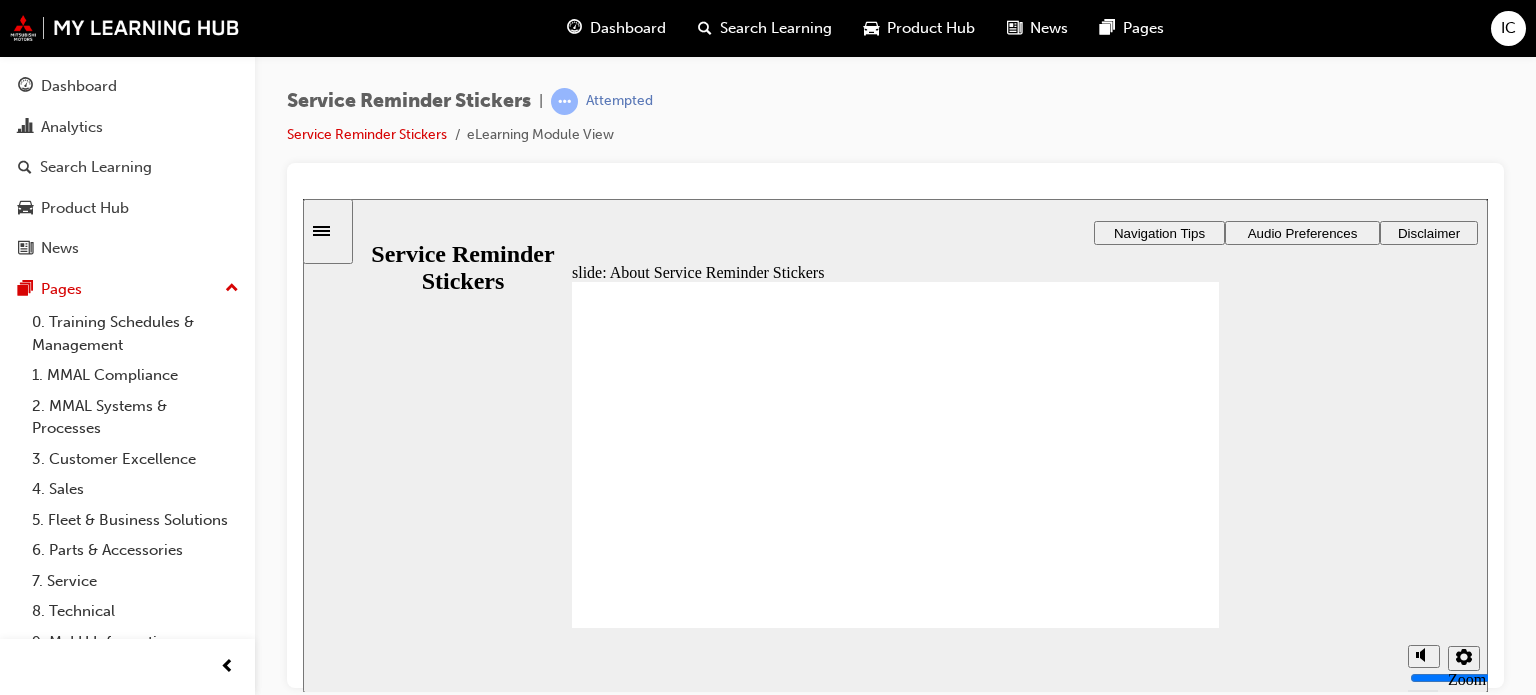 click 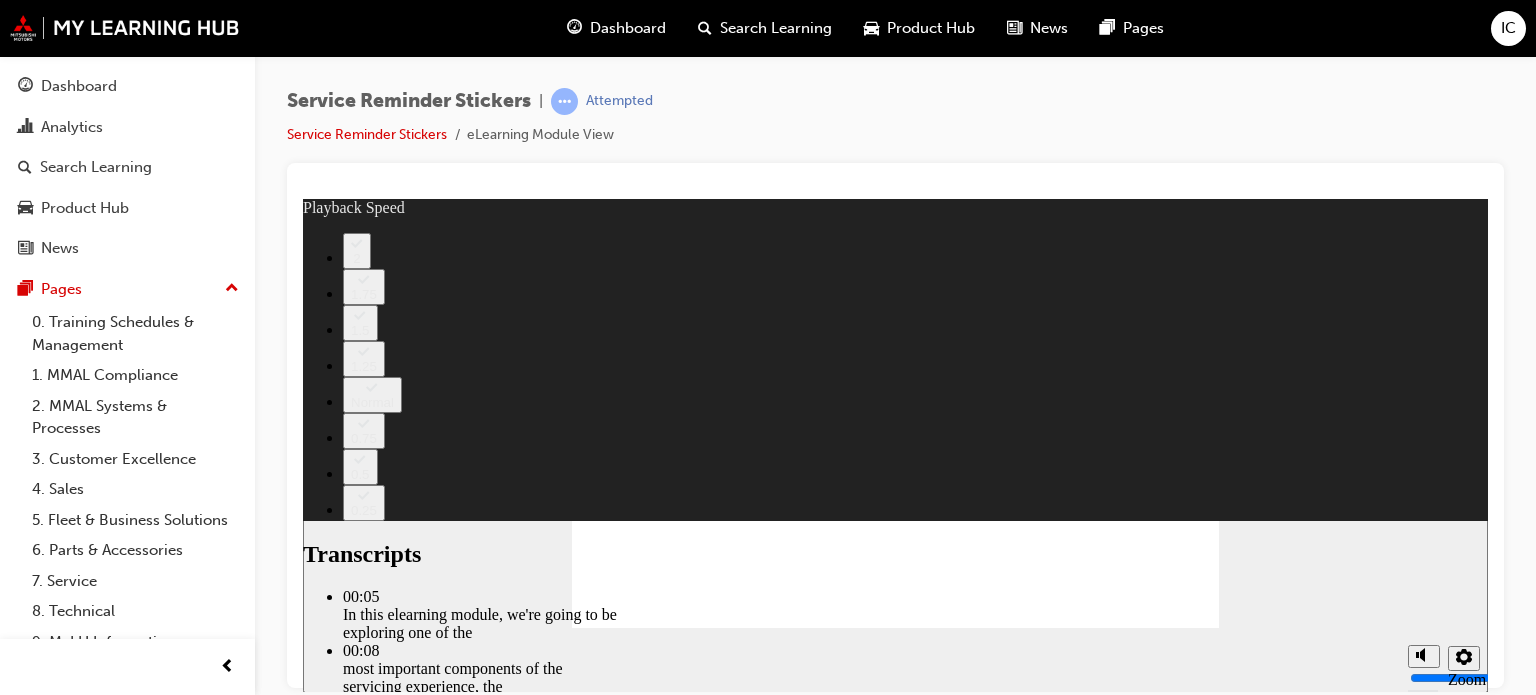 click 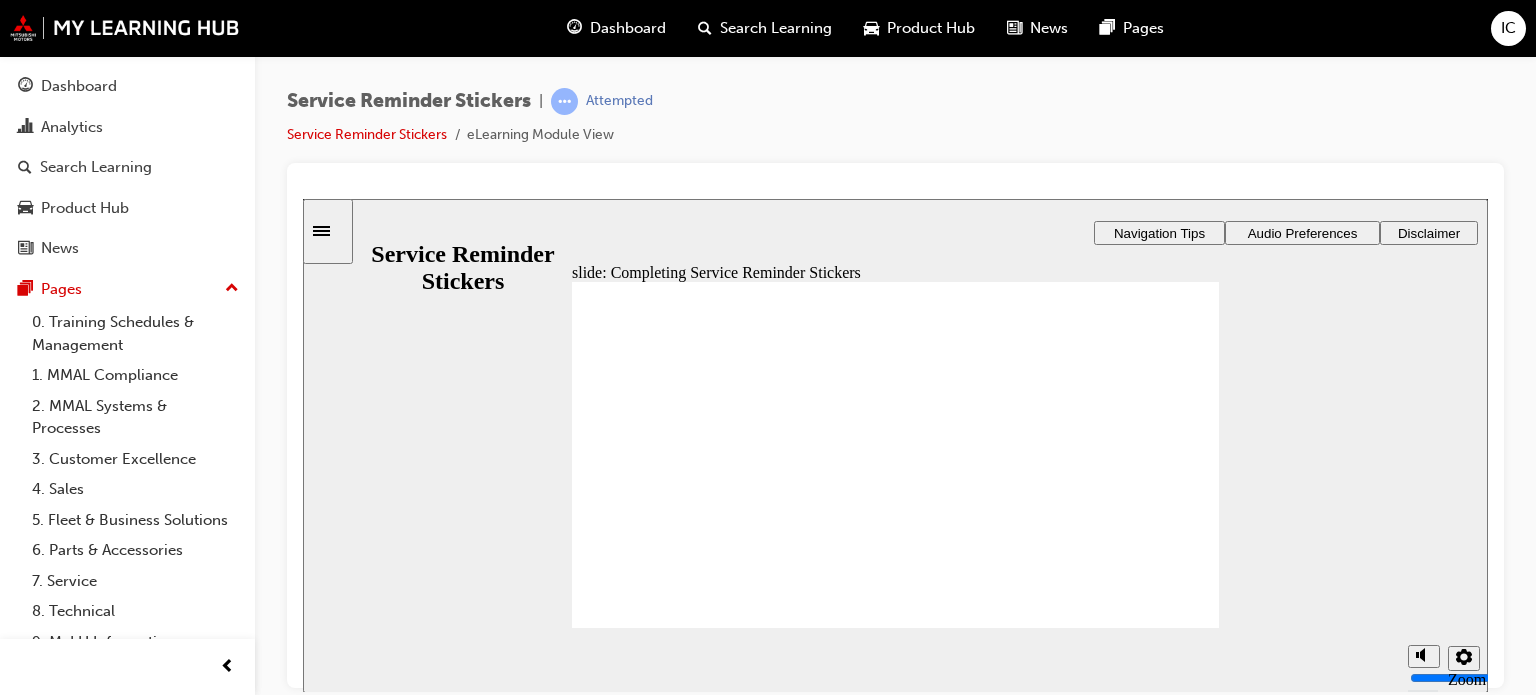 click 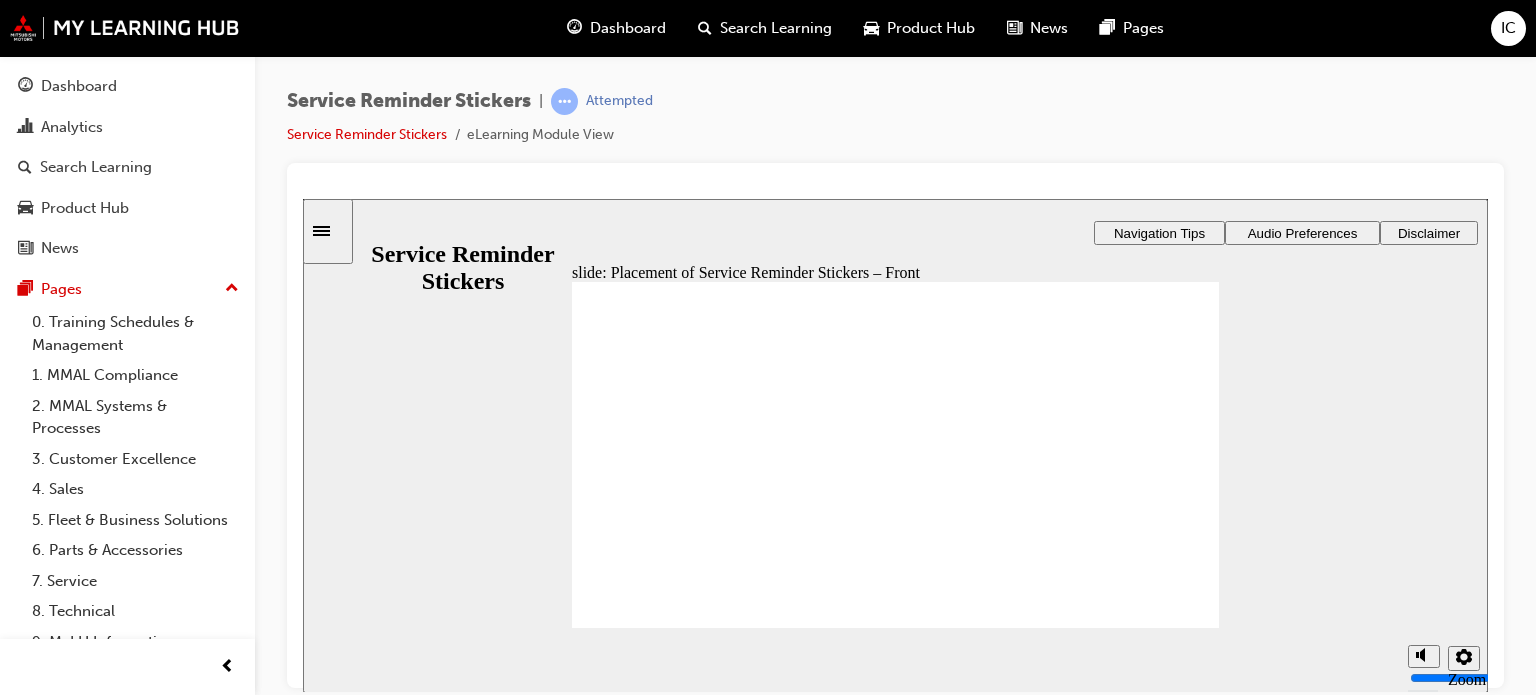 click 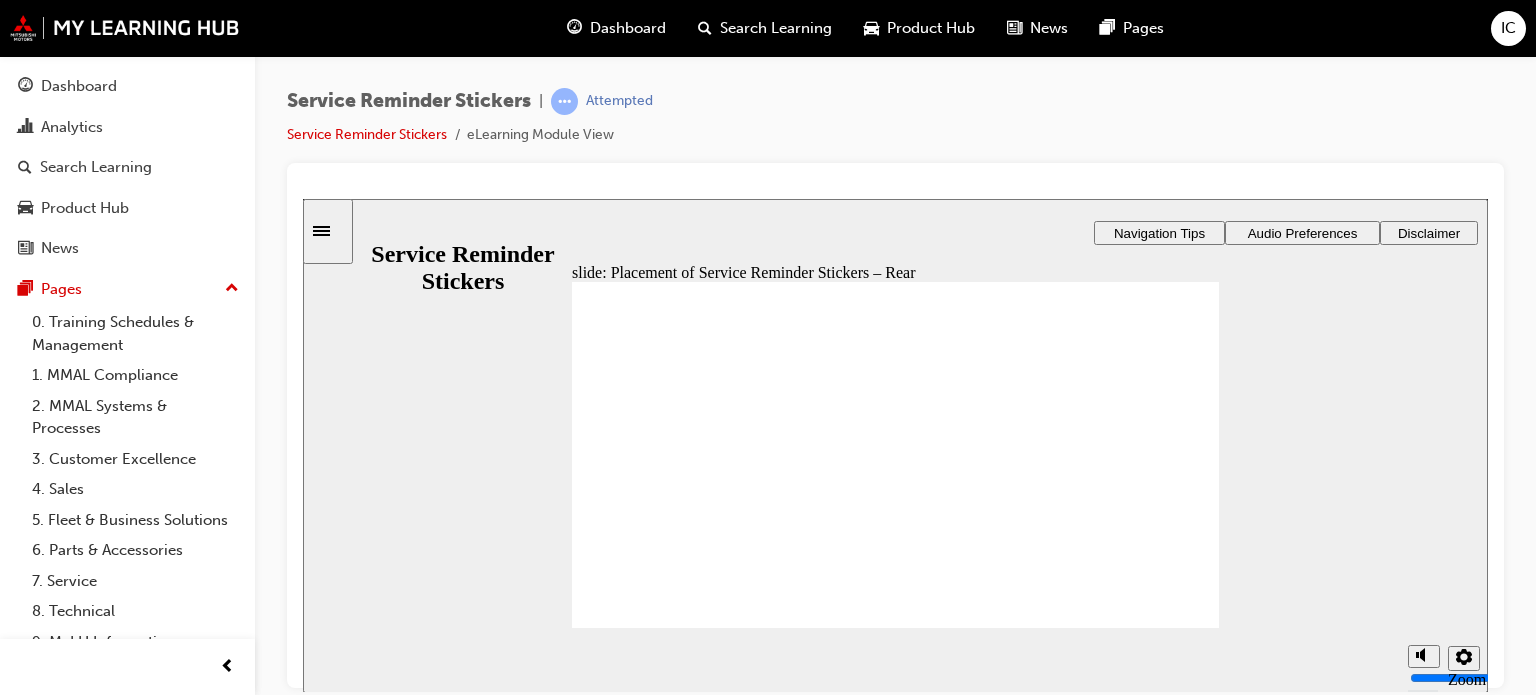 click 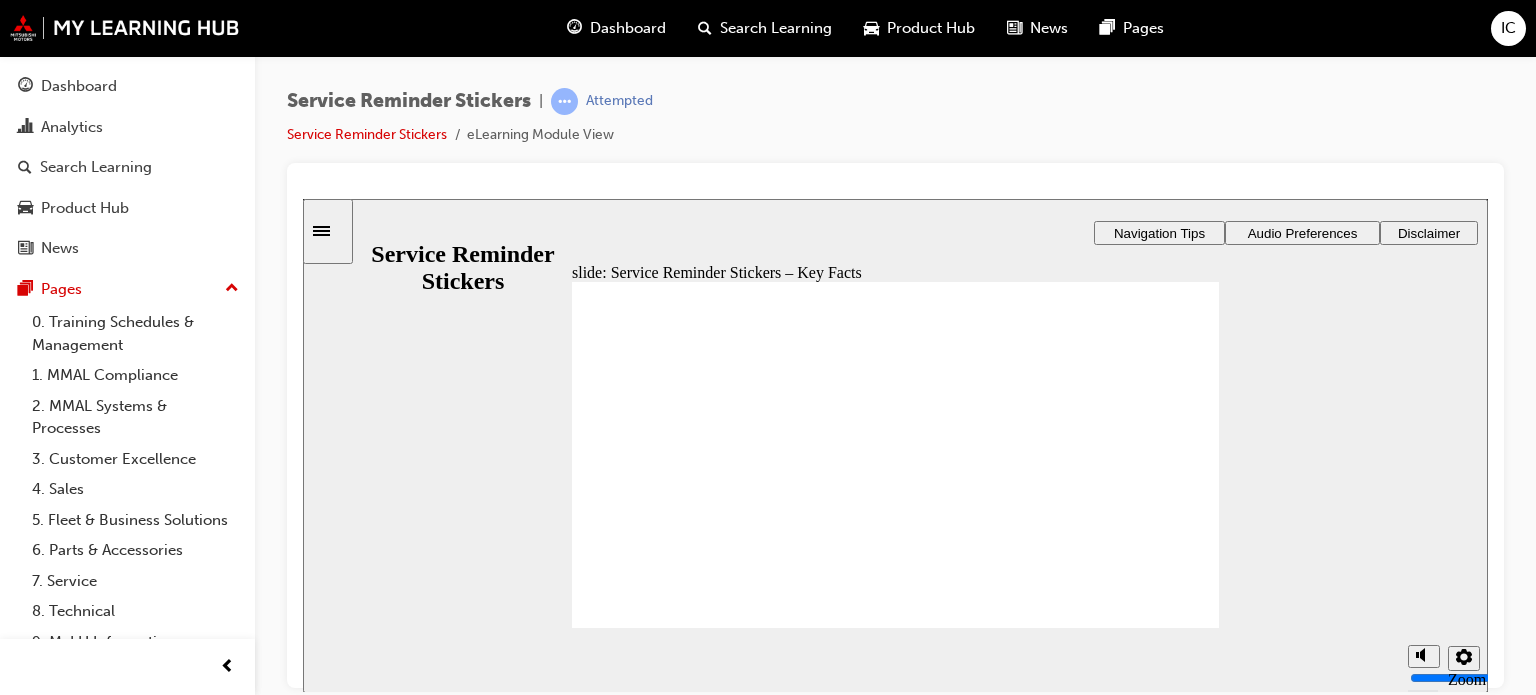 click 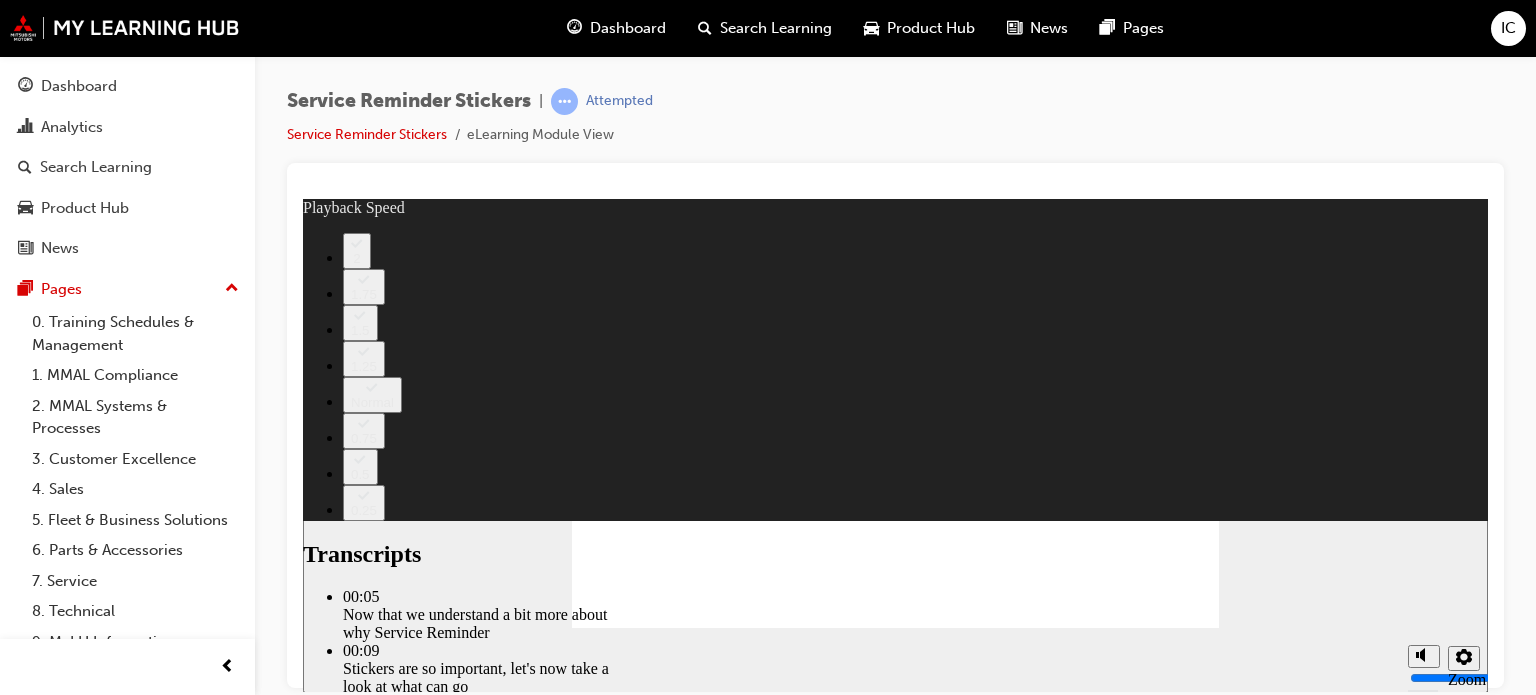 type on "135" 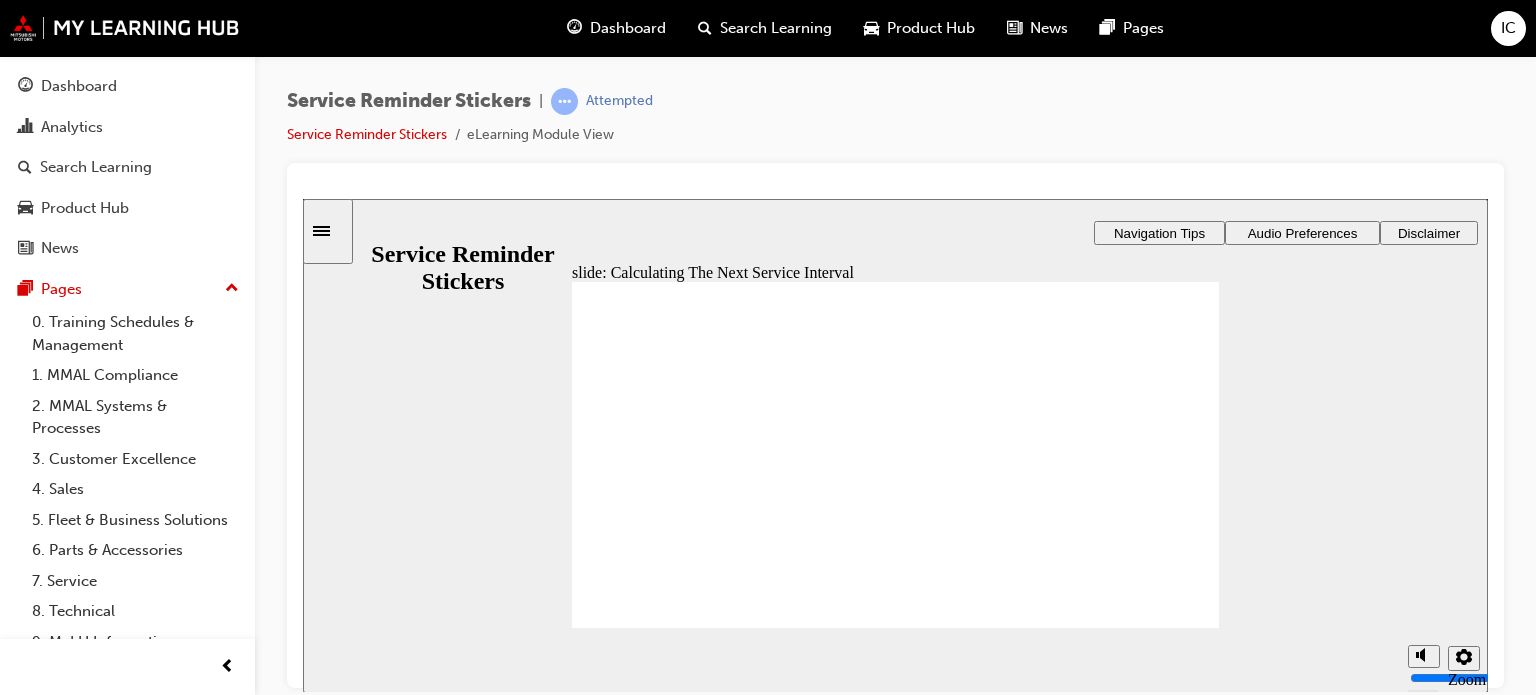 click 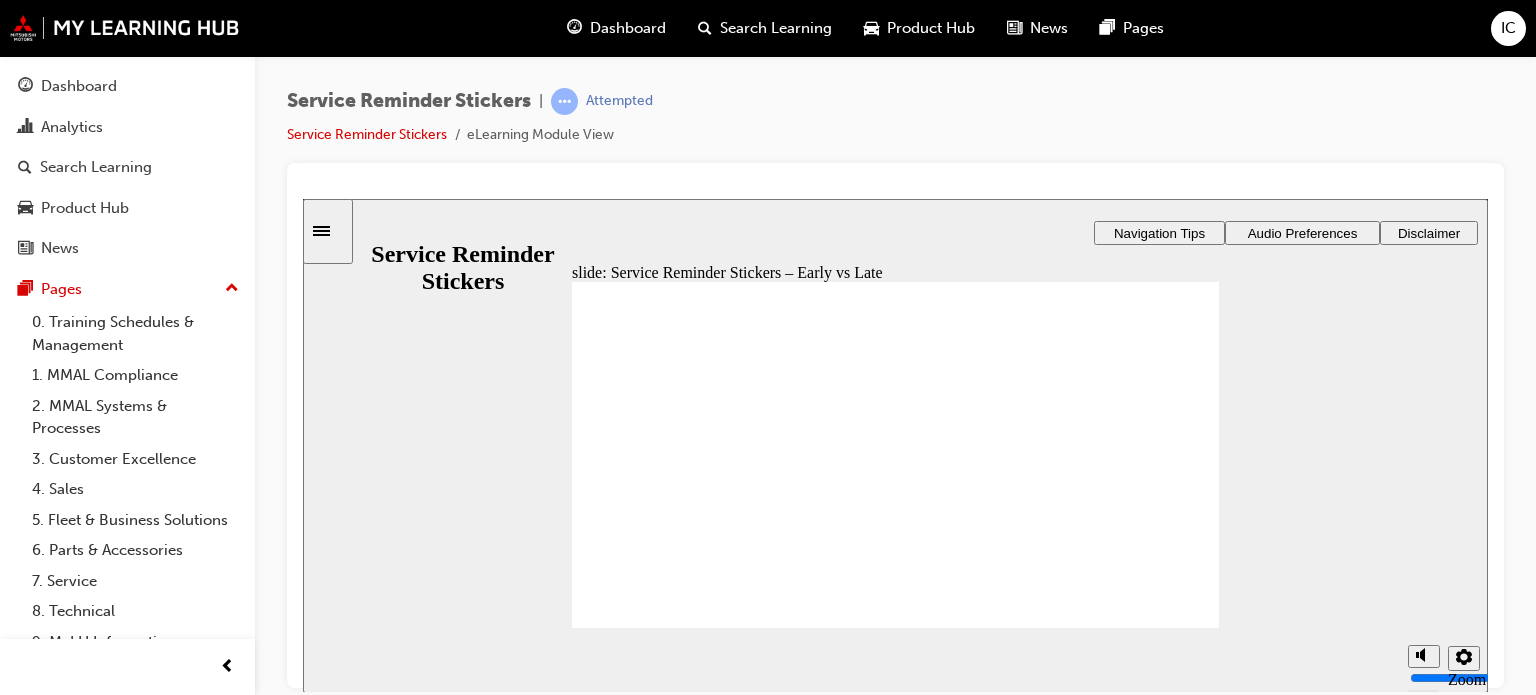 click 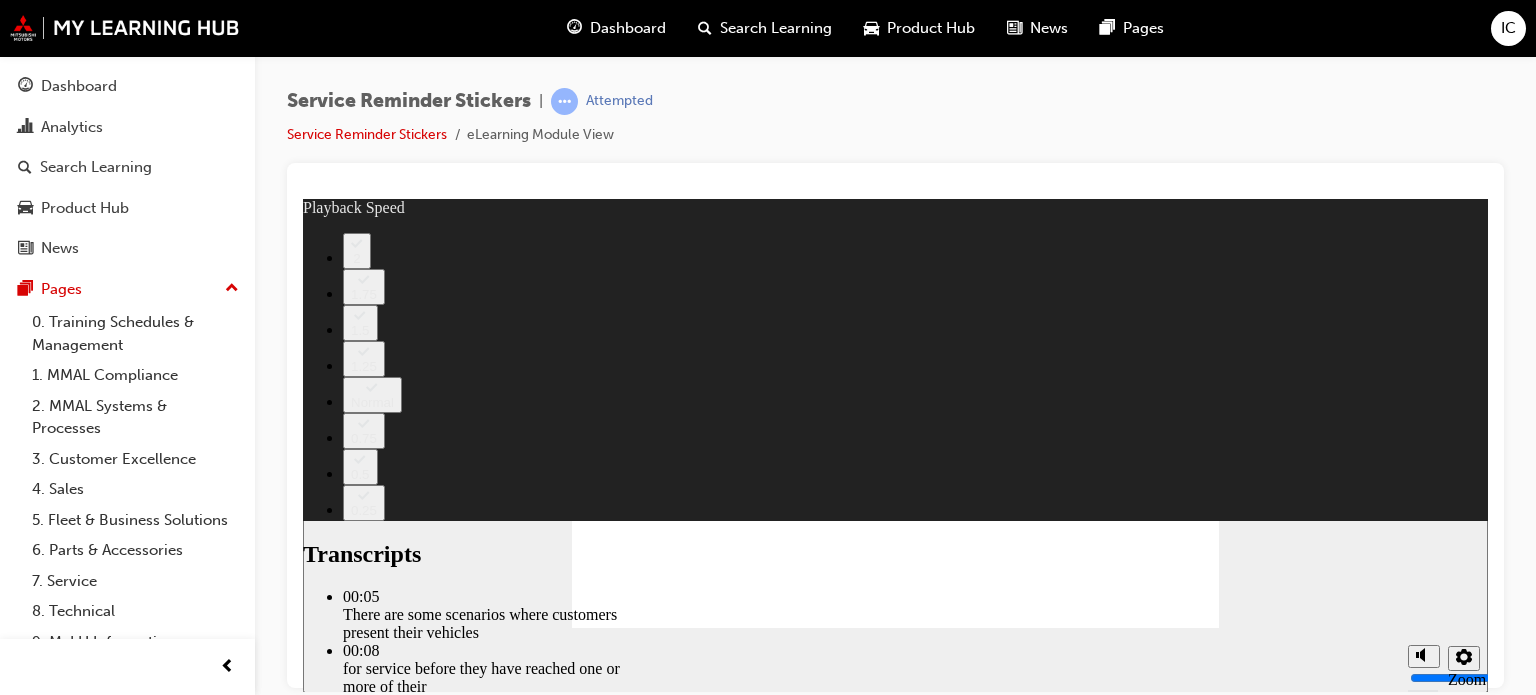 type on "166" 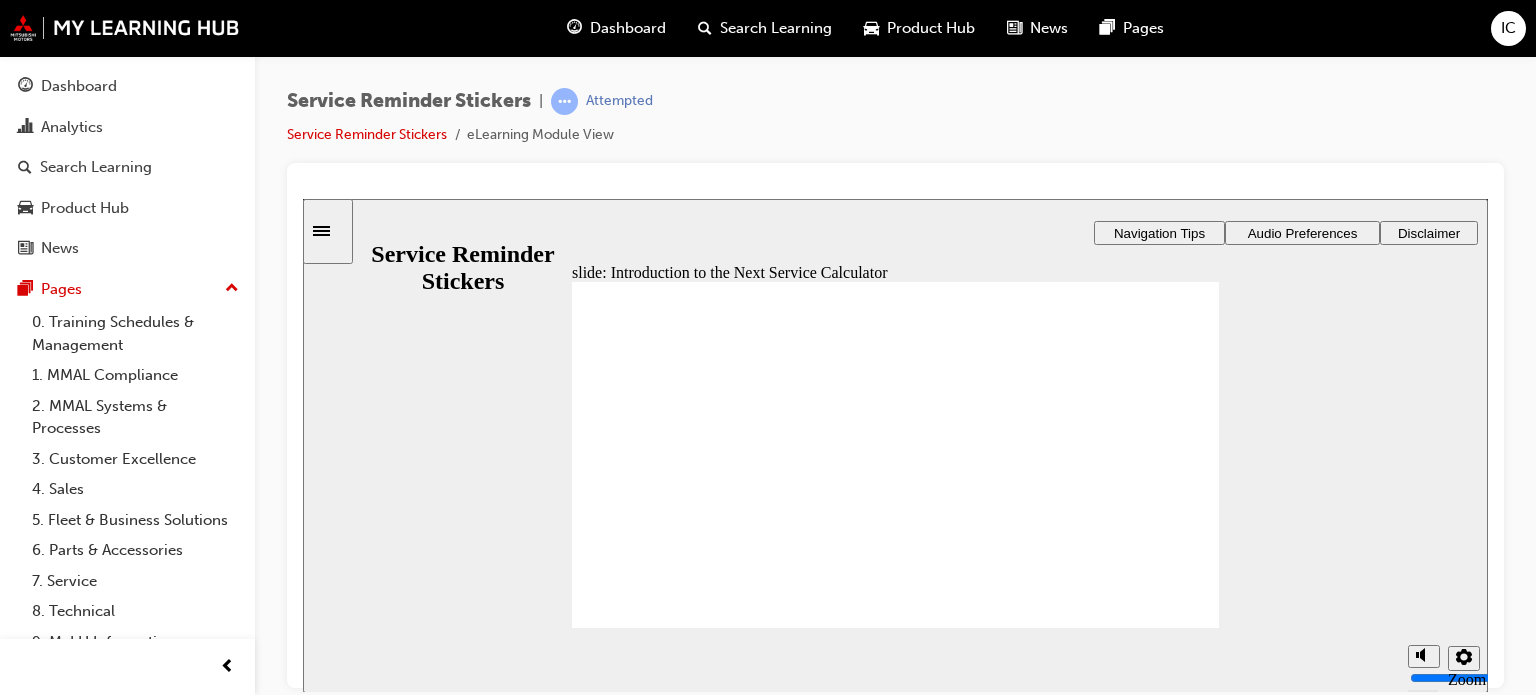 click 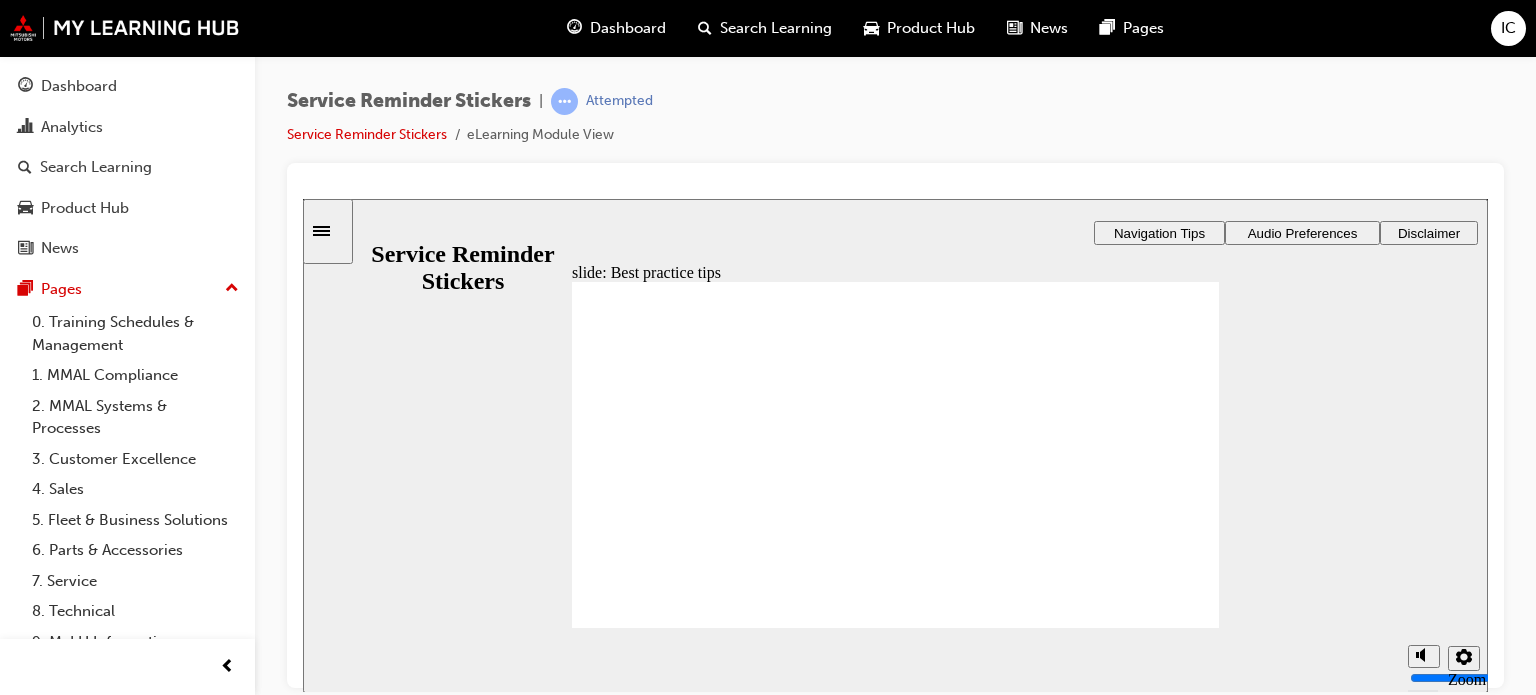 click 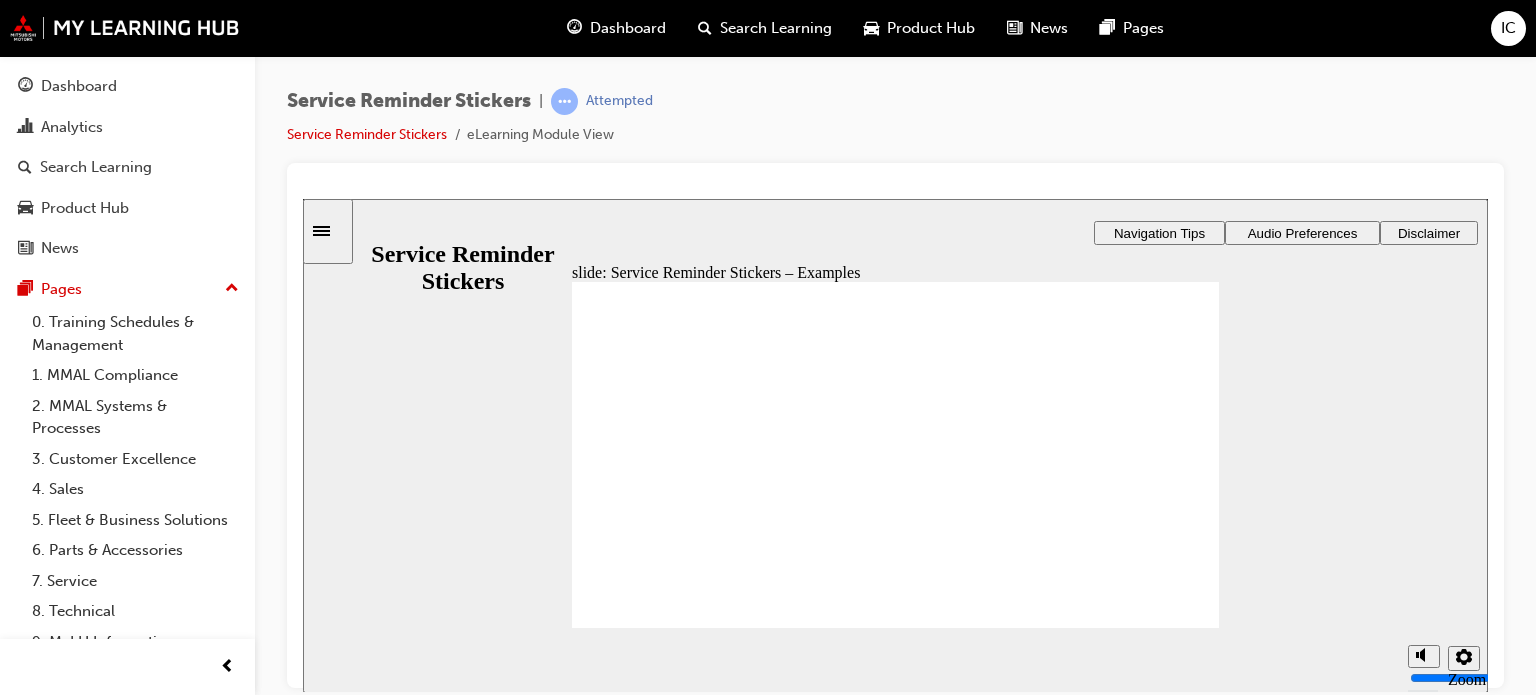 click 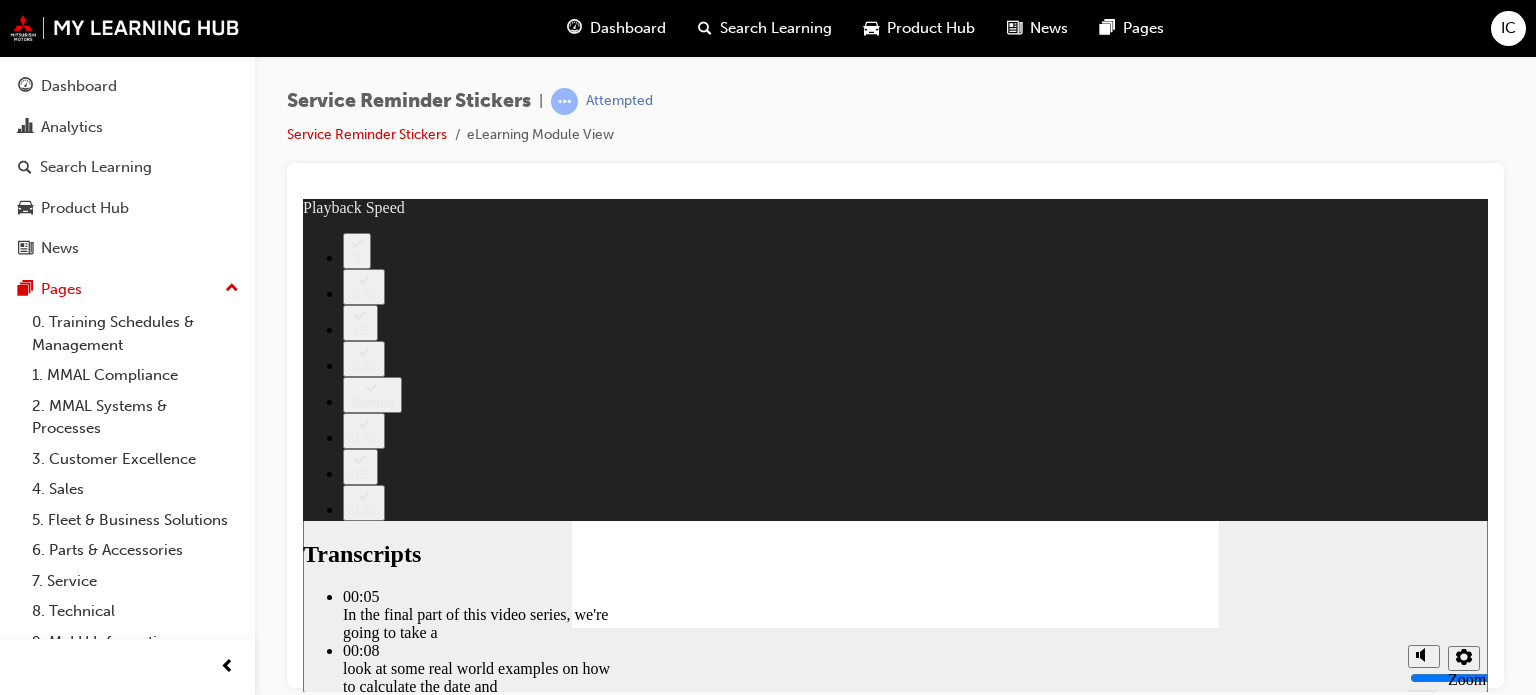 type on "199" 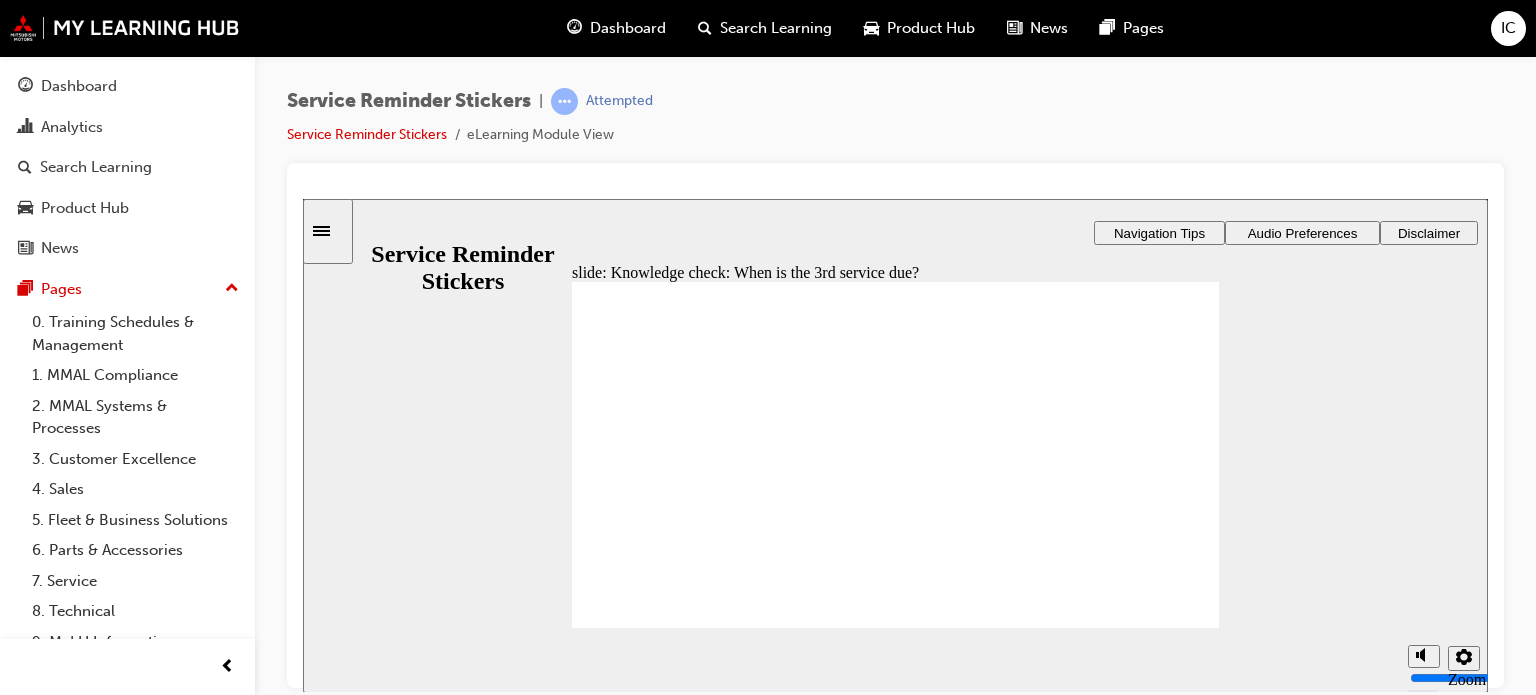 radio on "true" 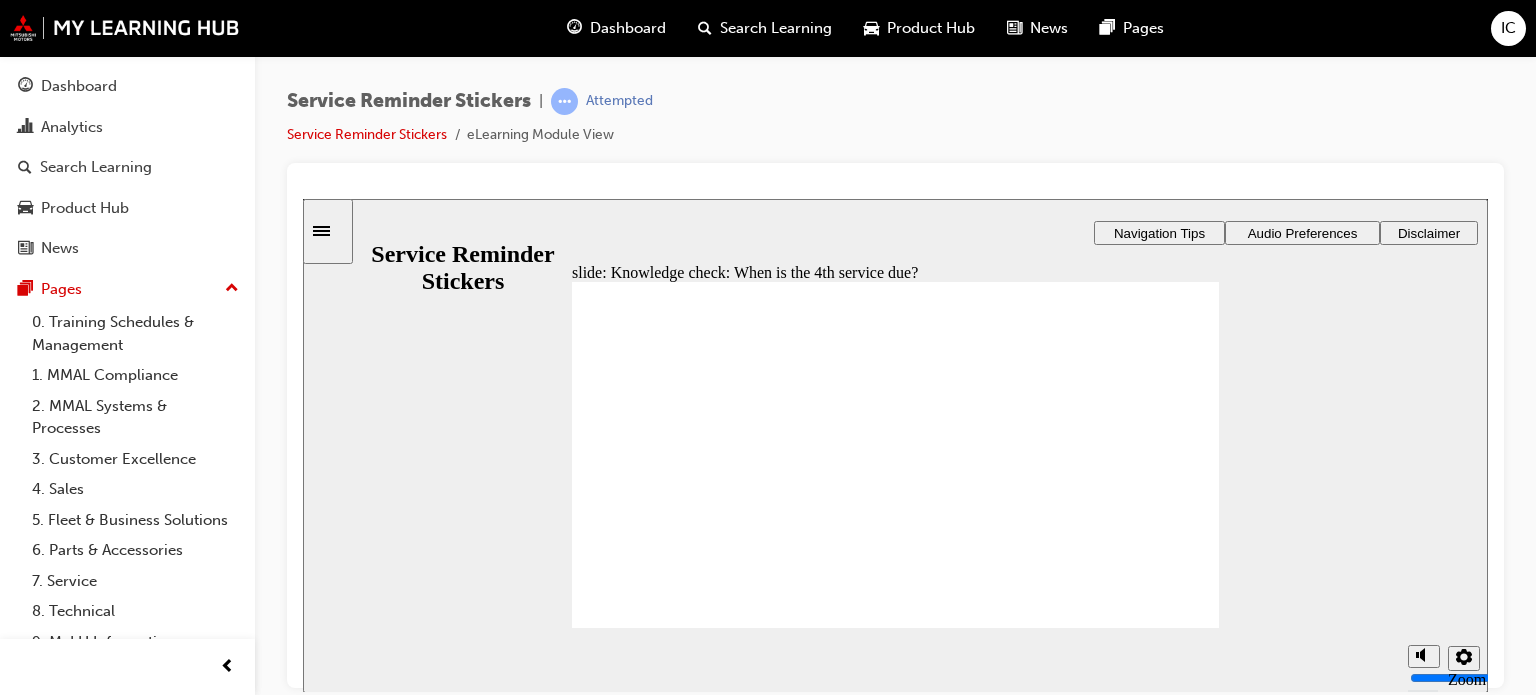 click 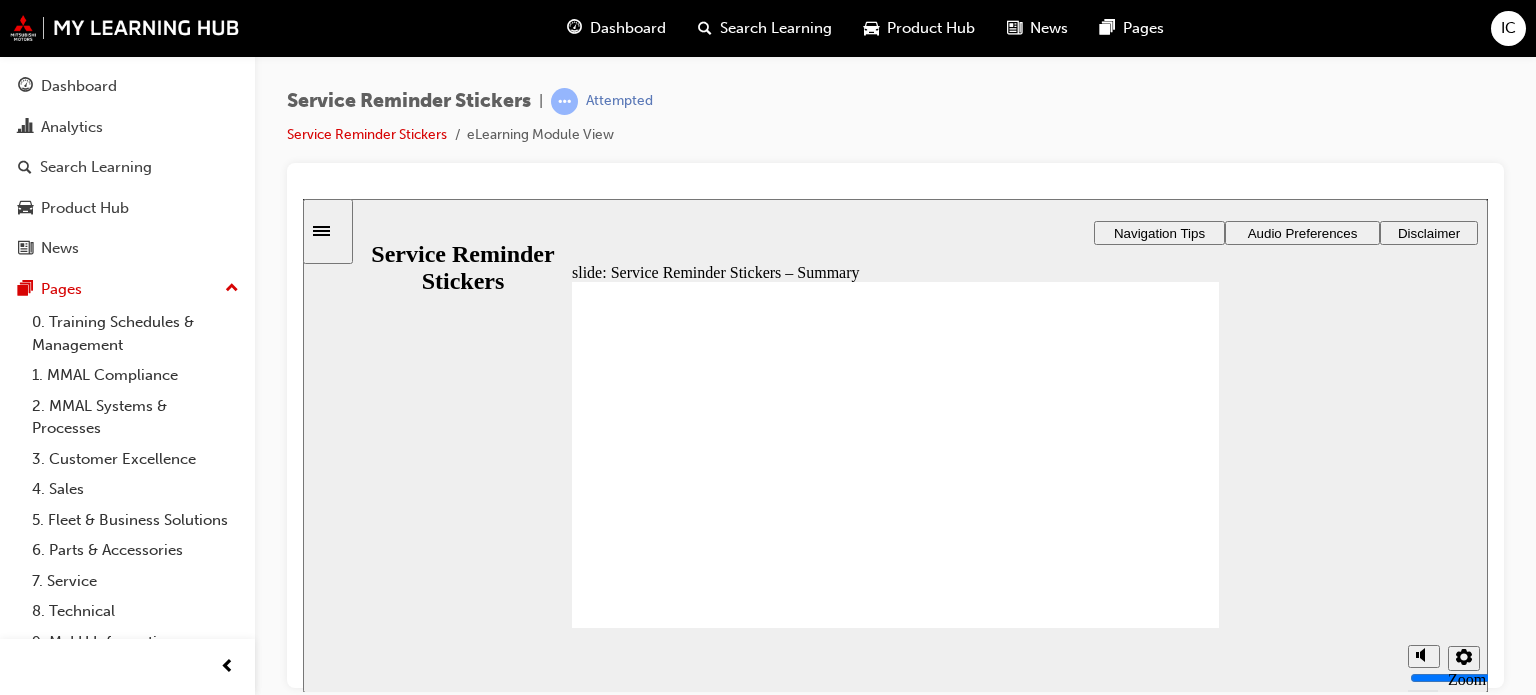 click 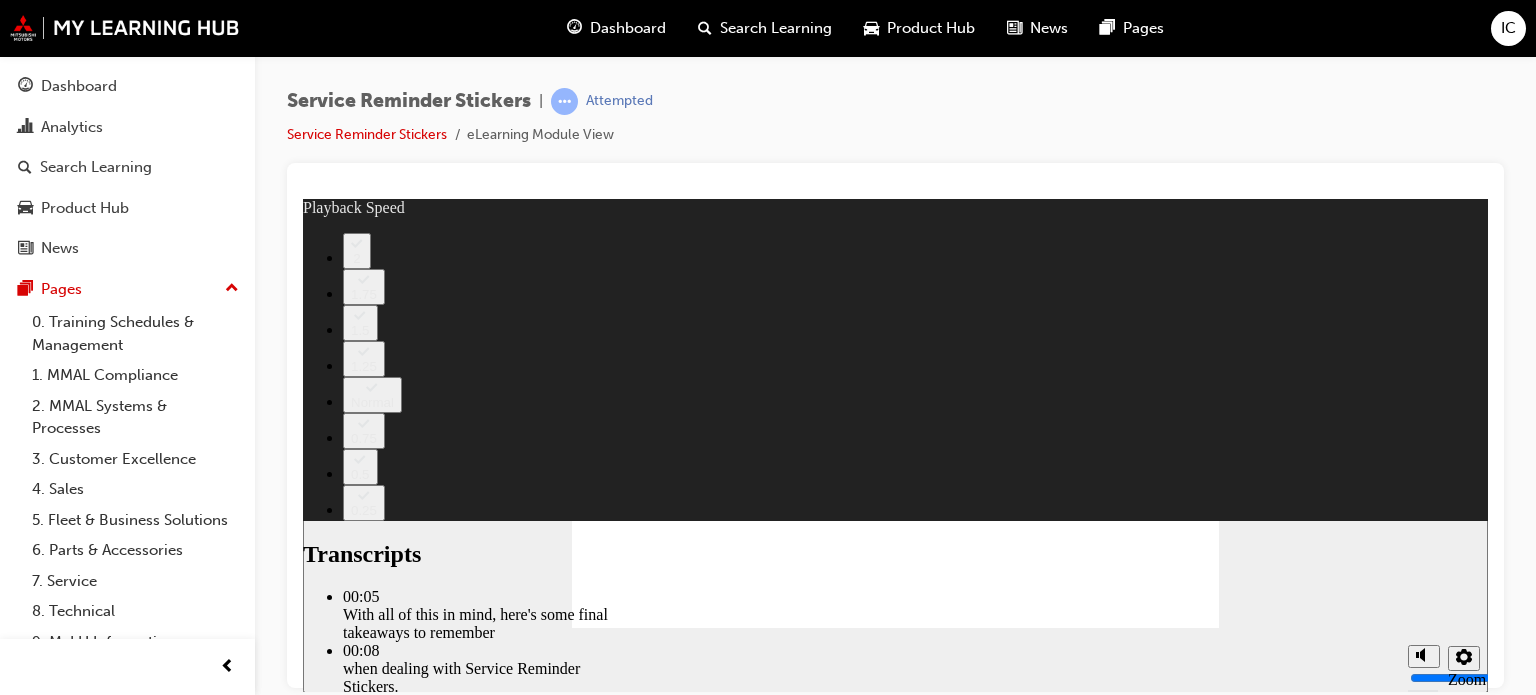 type on "97" 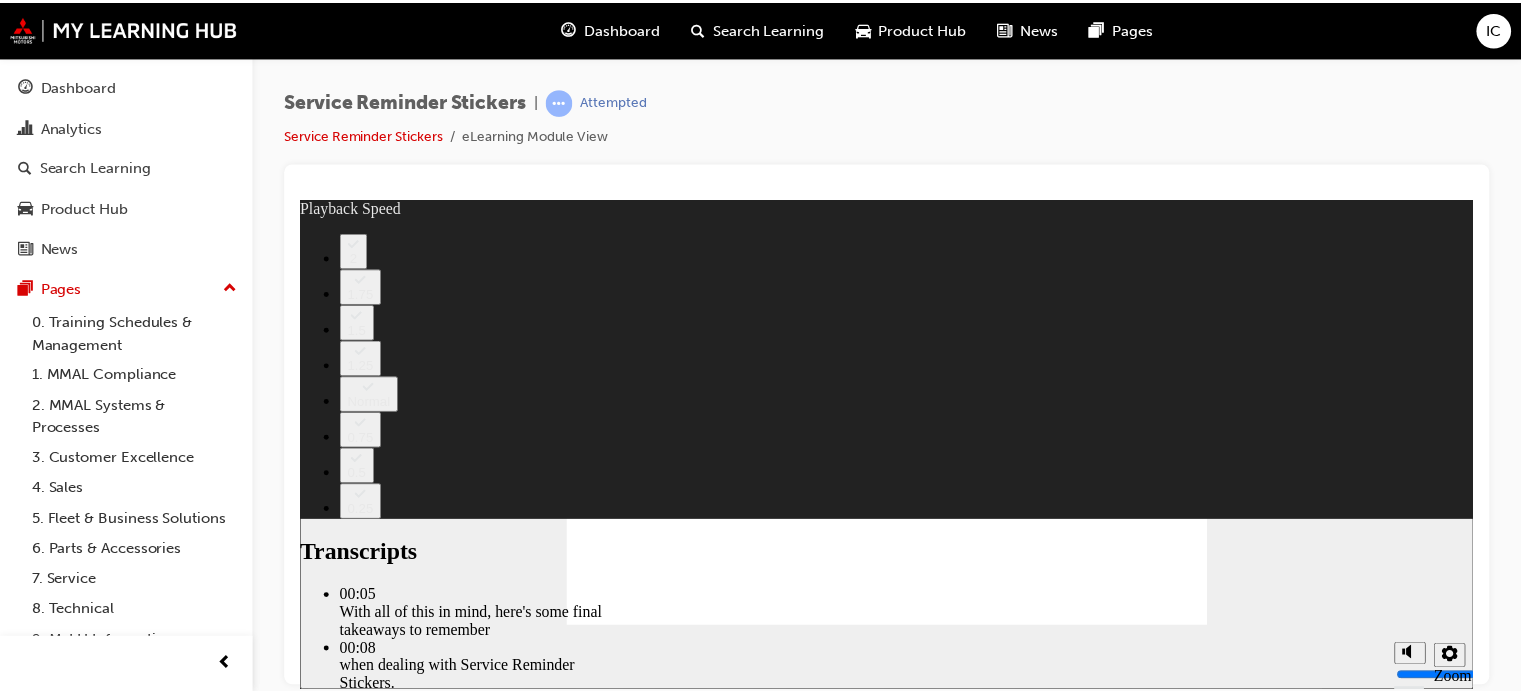 scroll, scrollTop: 0, scrollLeft: 0, axis: both 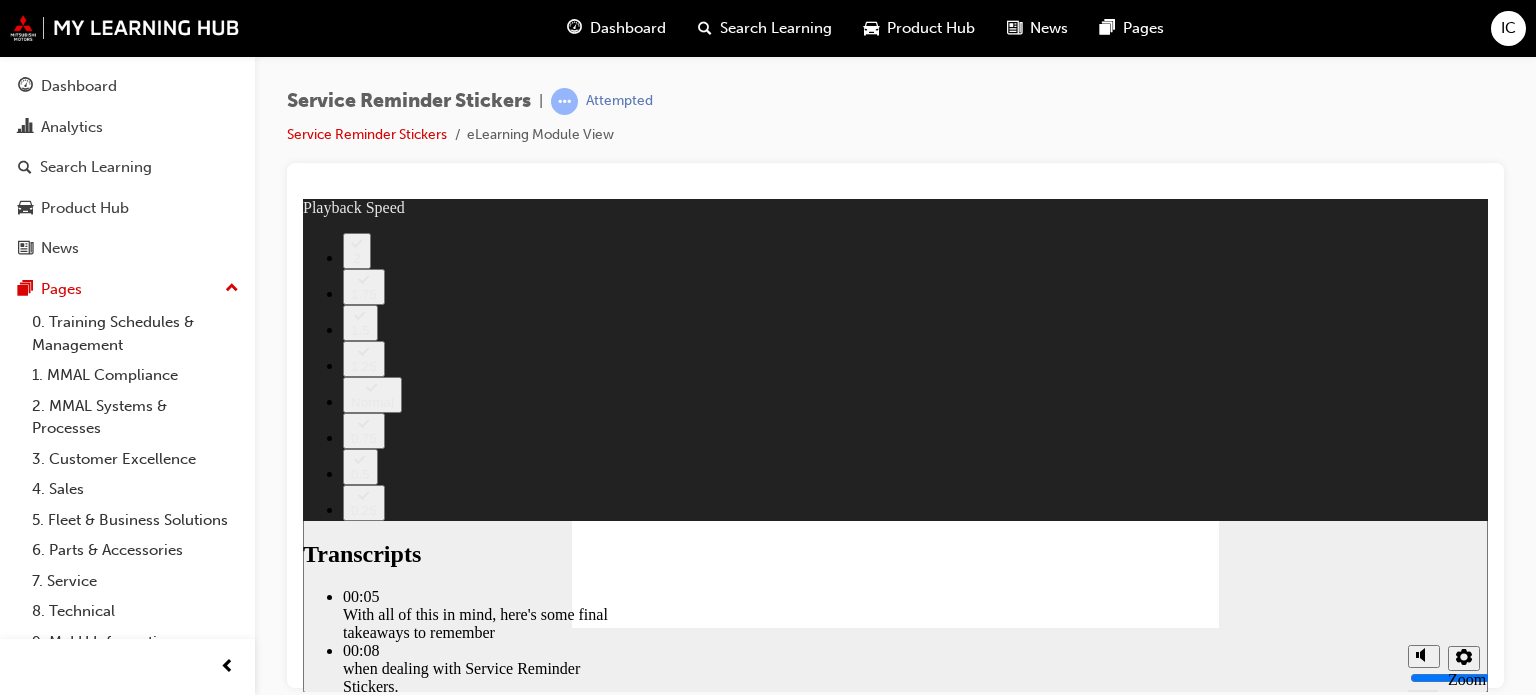type on "110" 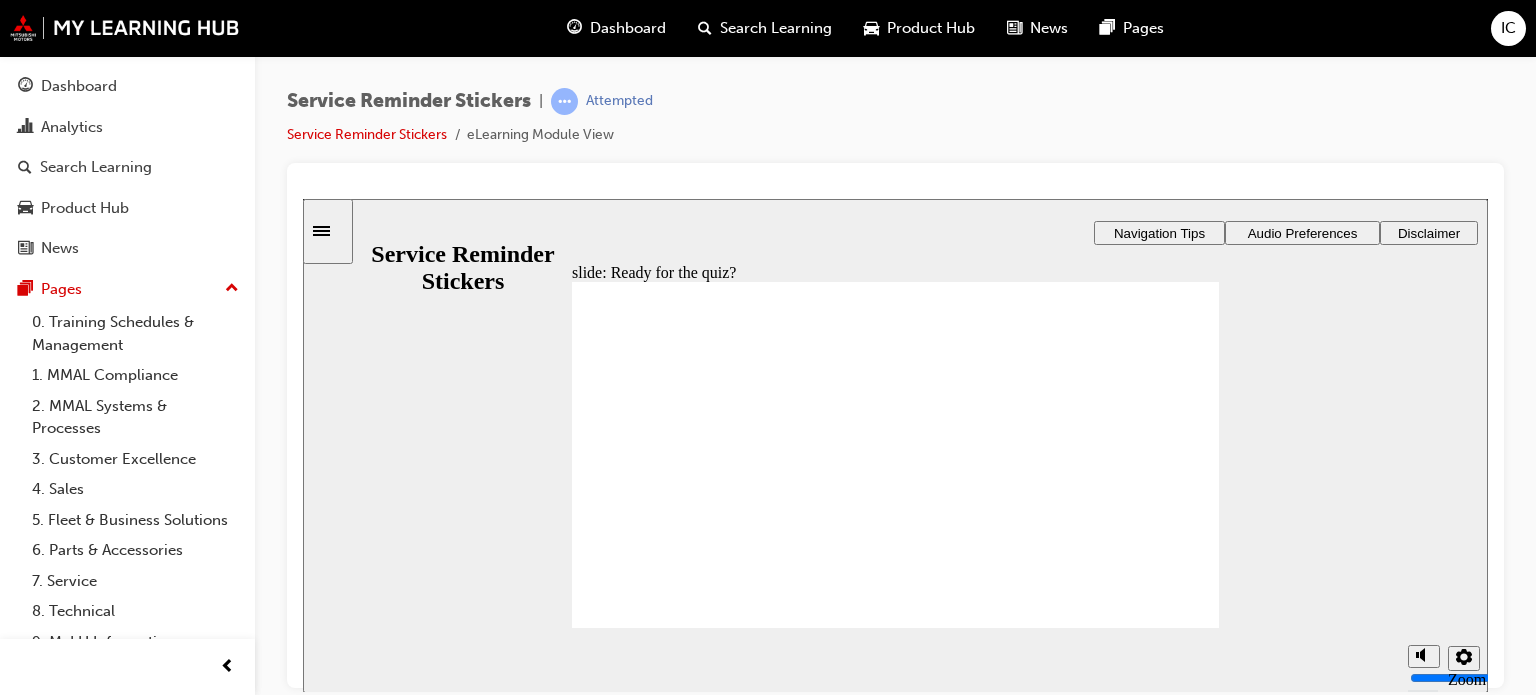 click 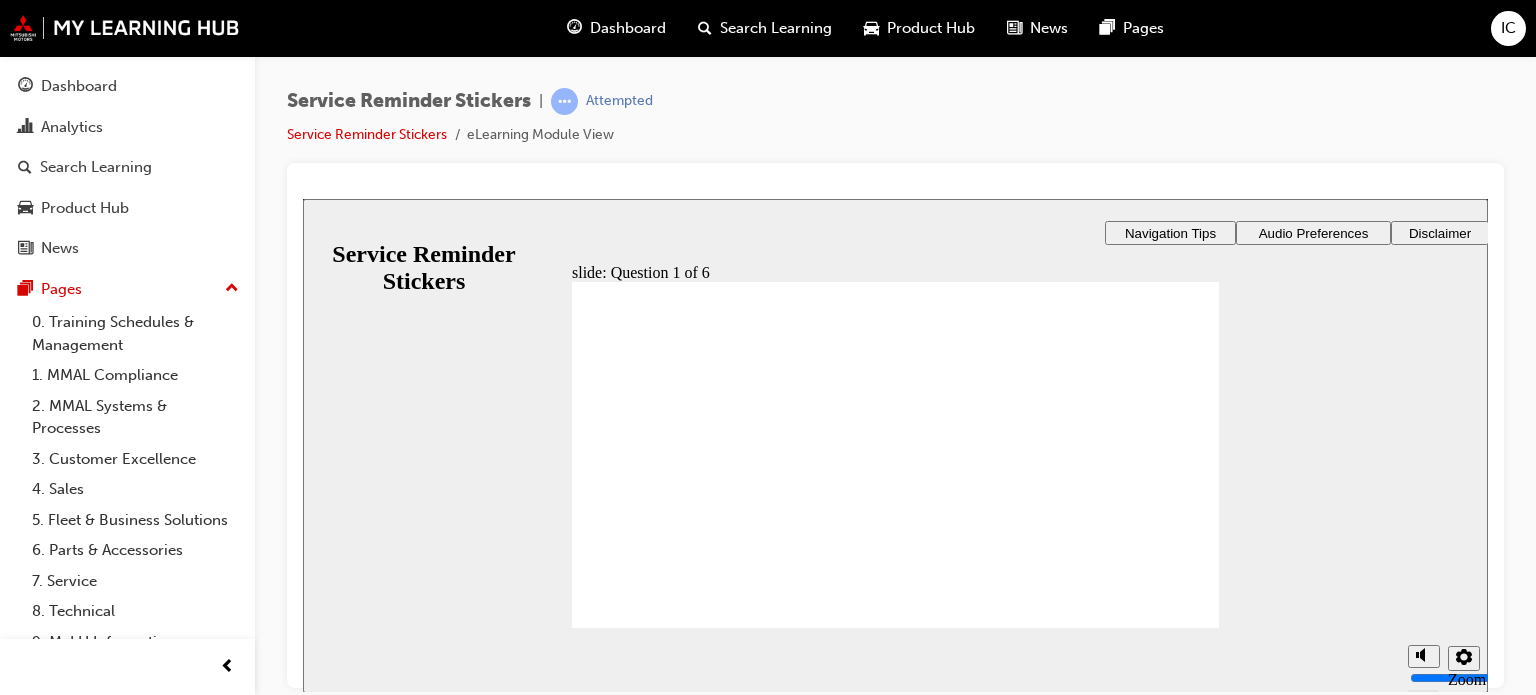 radio on "true" 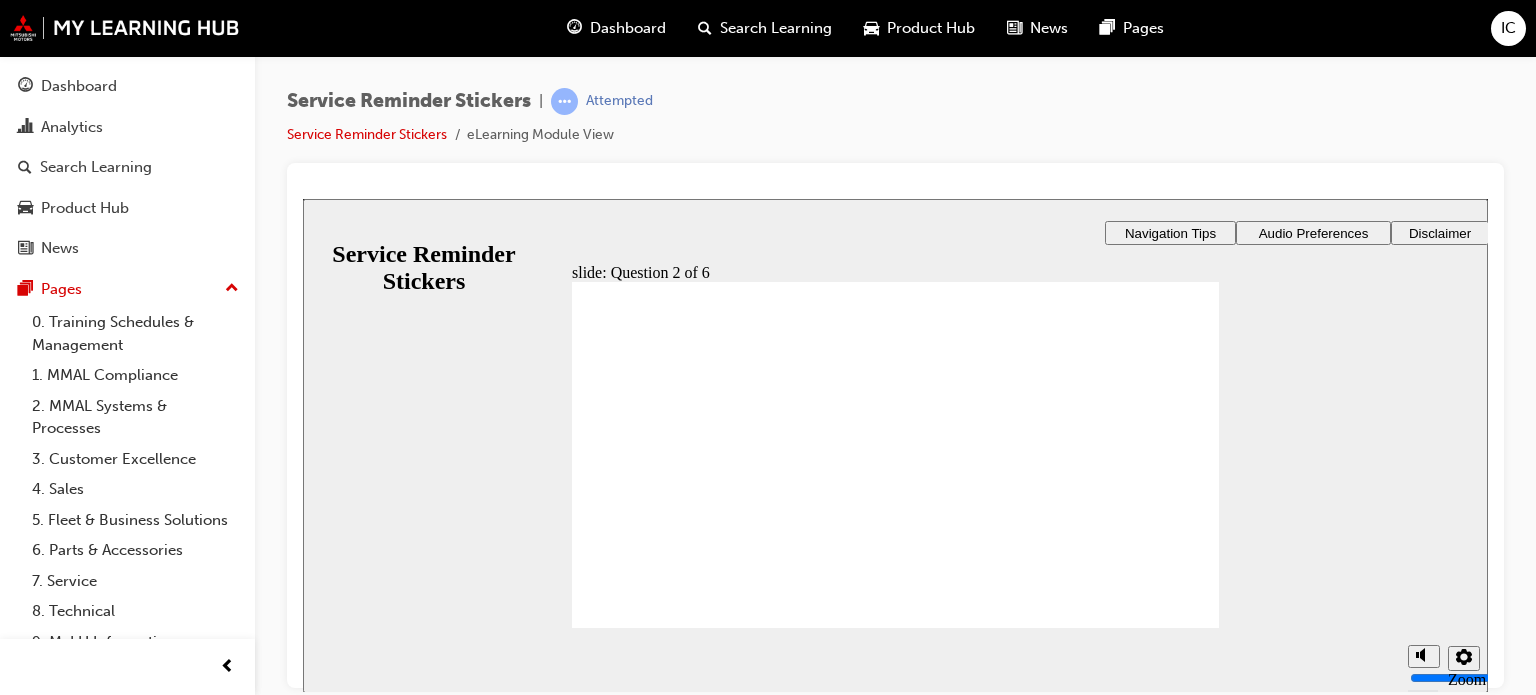 click 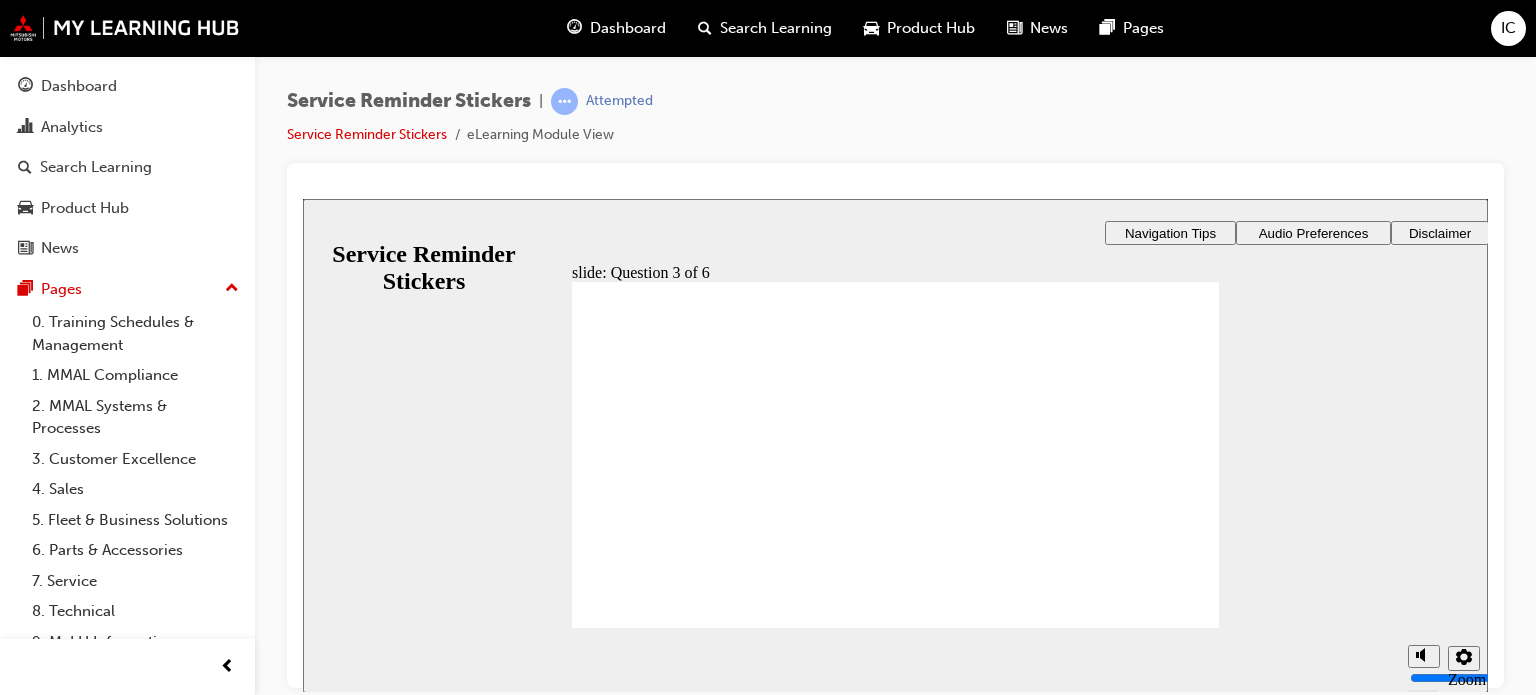 click 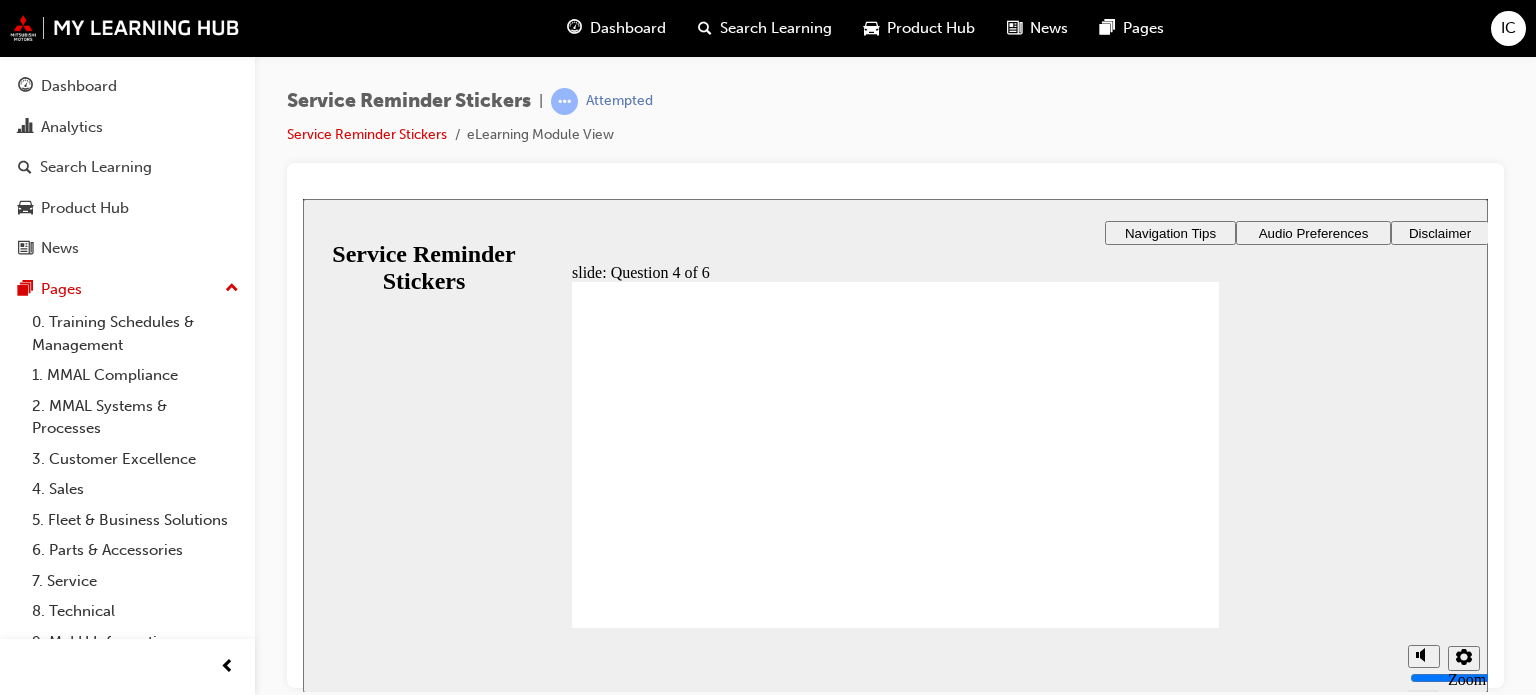 drag, startPoint x: 1097, startPoint y: 457, endPoint x: 812, endPoint y: 411, distance: 288.68842 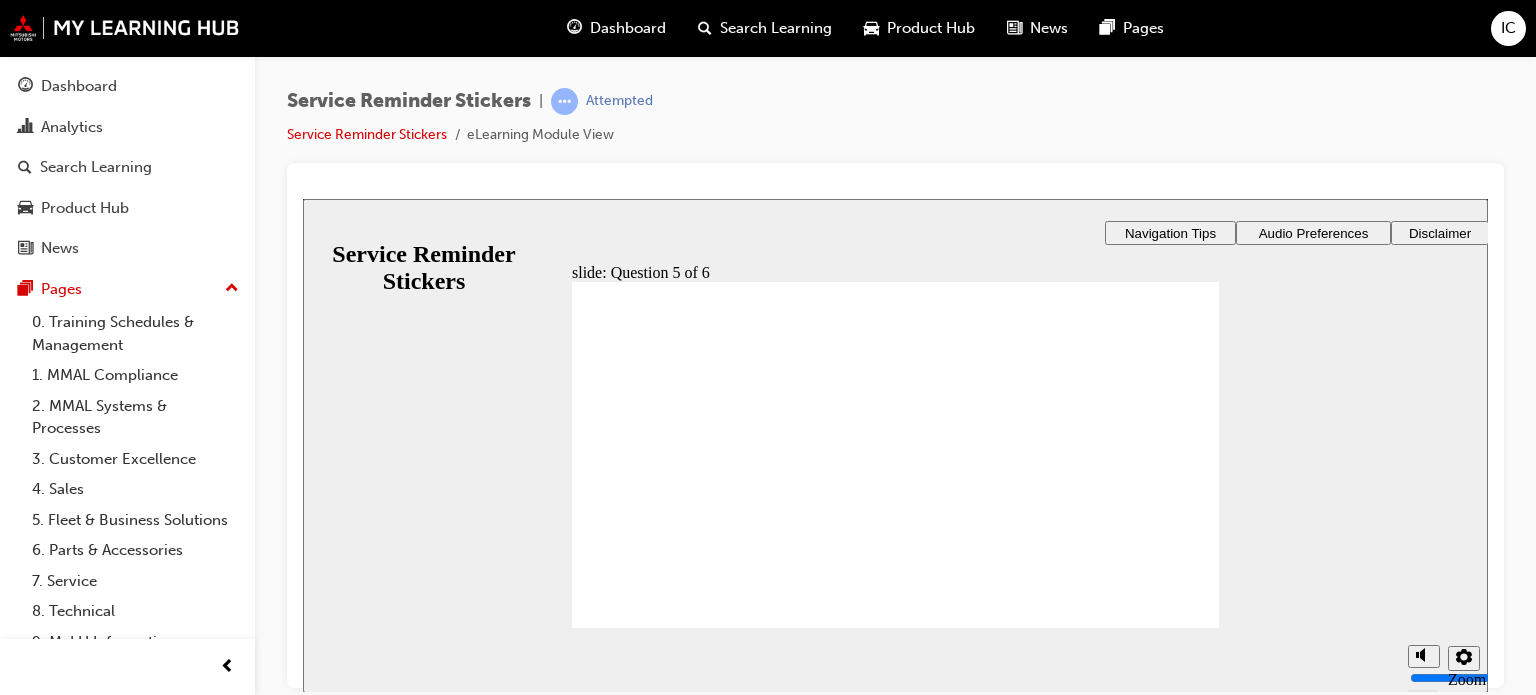 checkbox on "true" 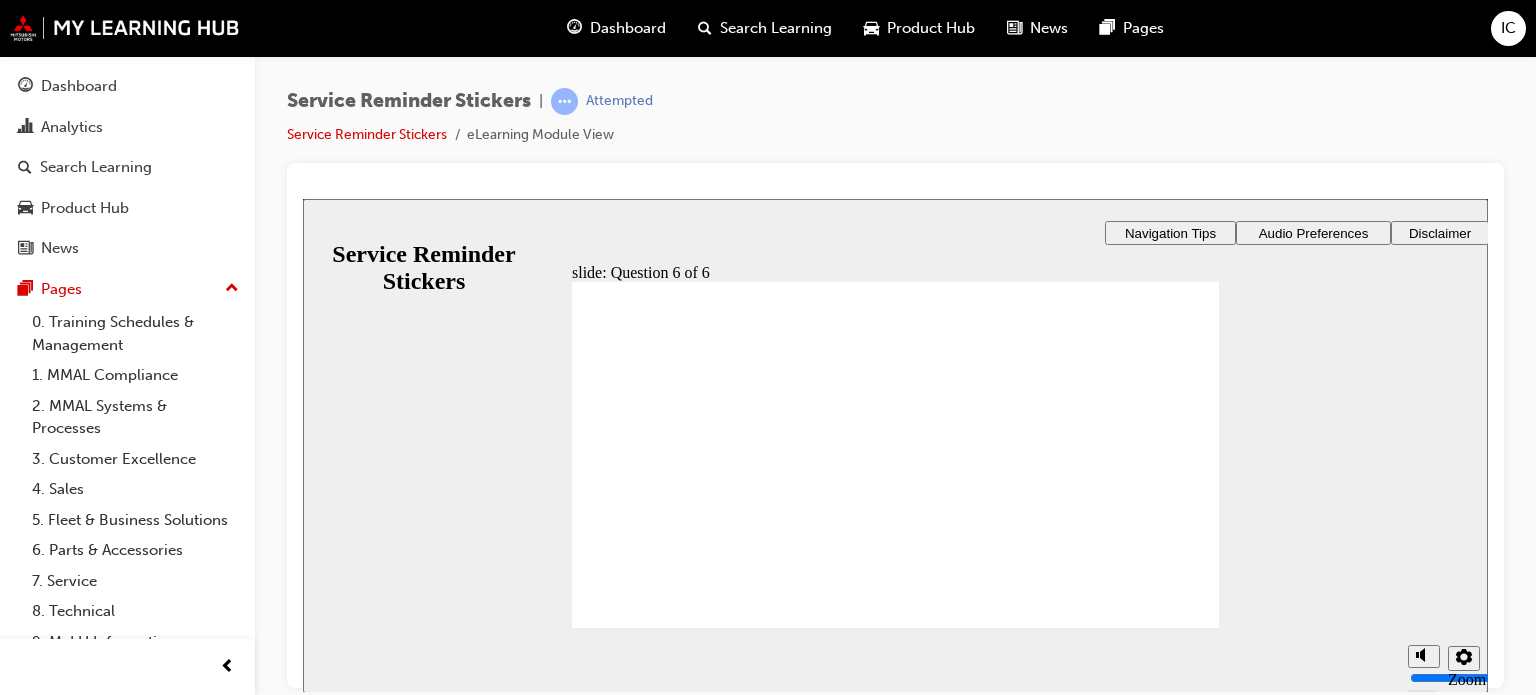 checkbox on "true" 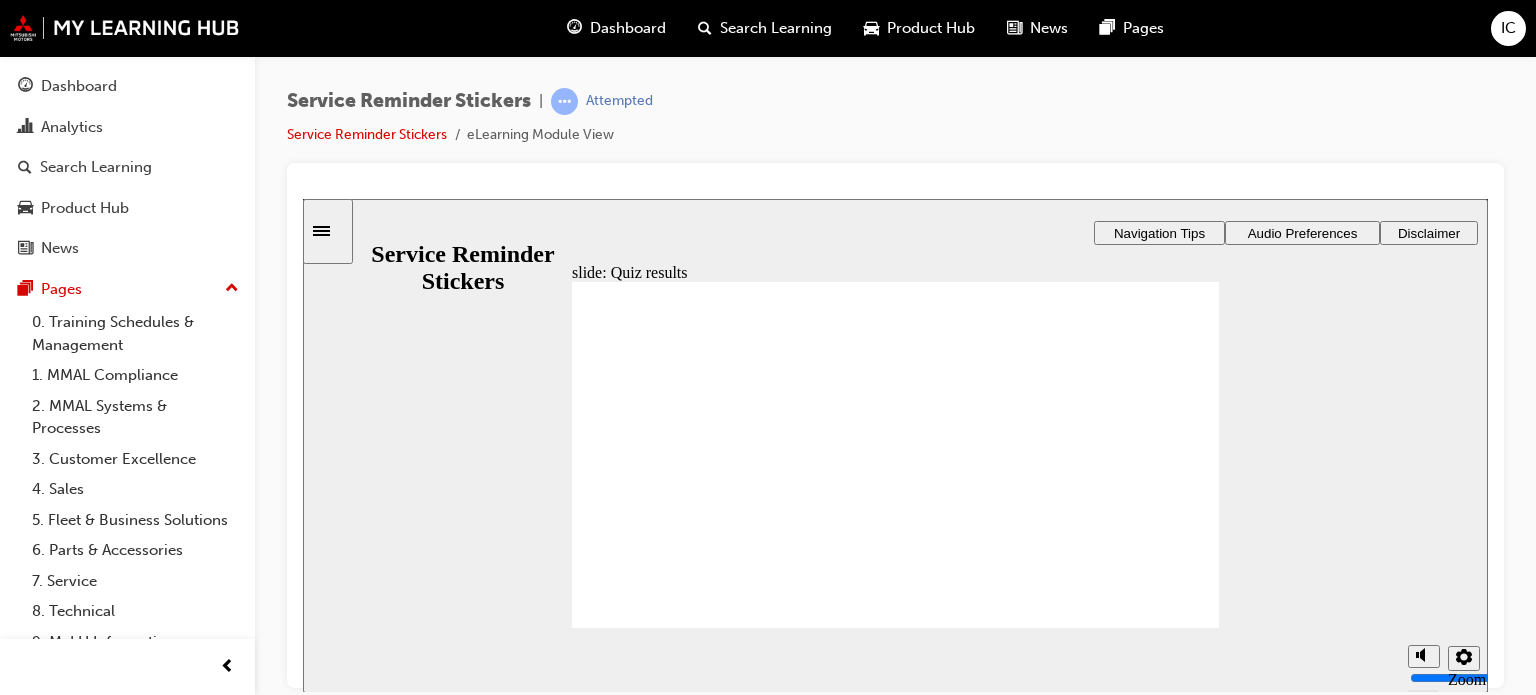 click 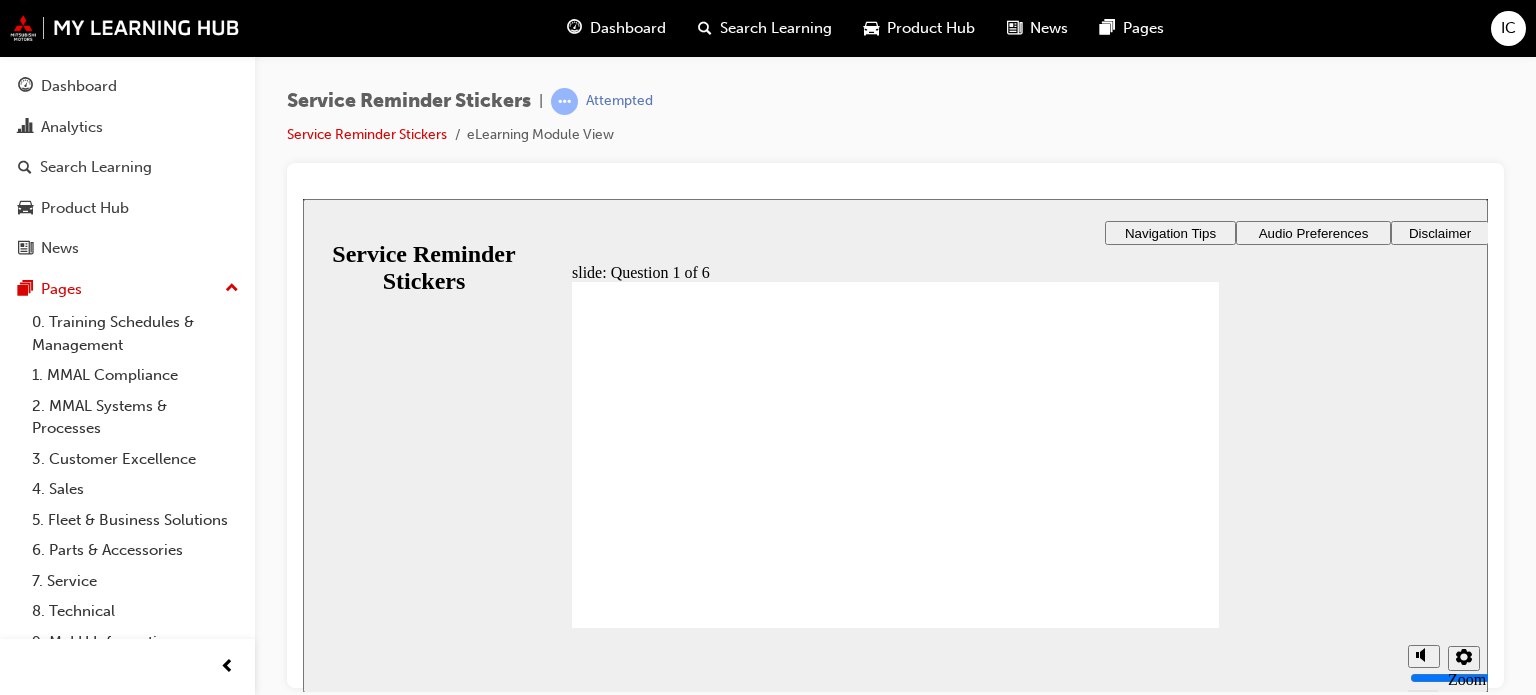 radio on "true" 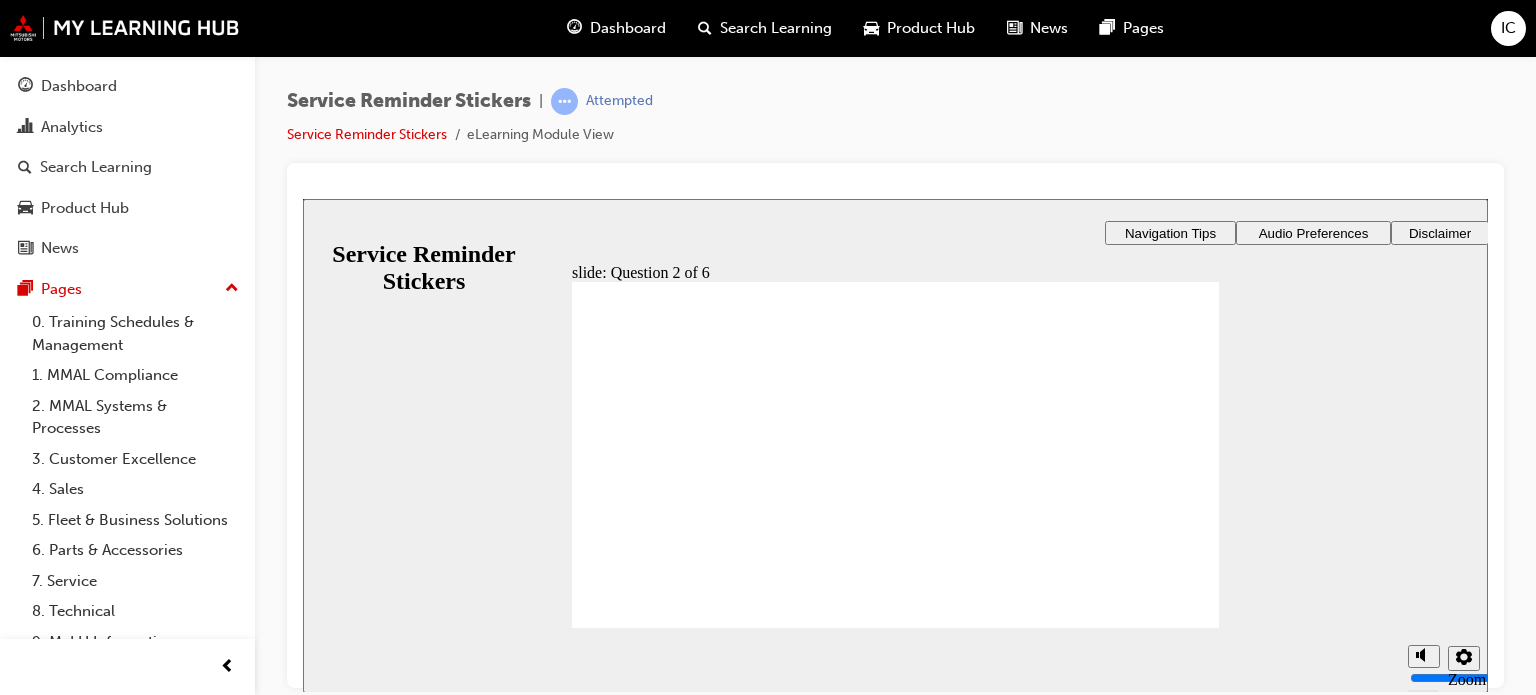 click 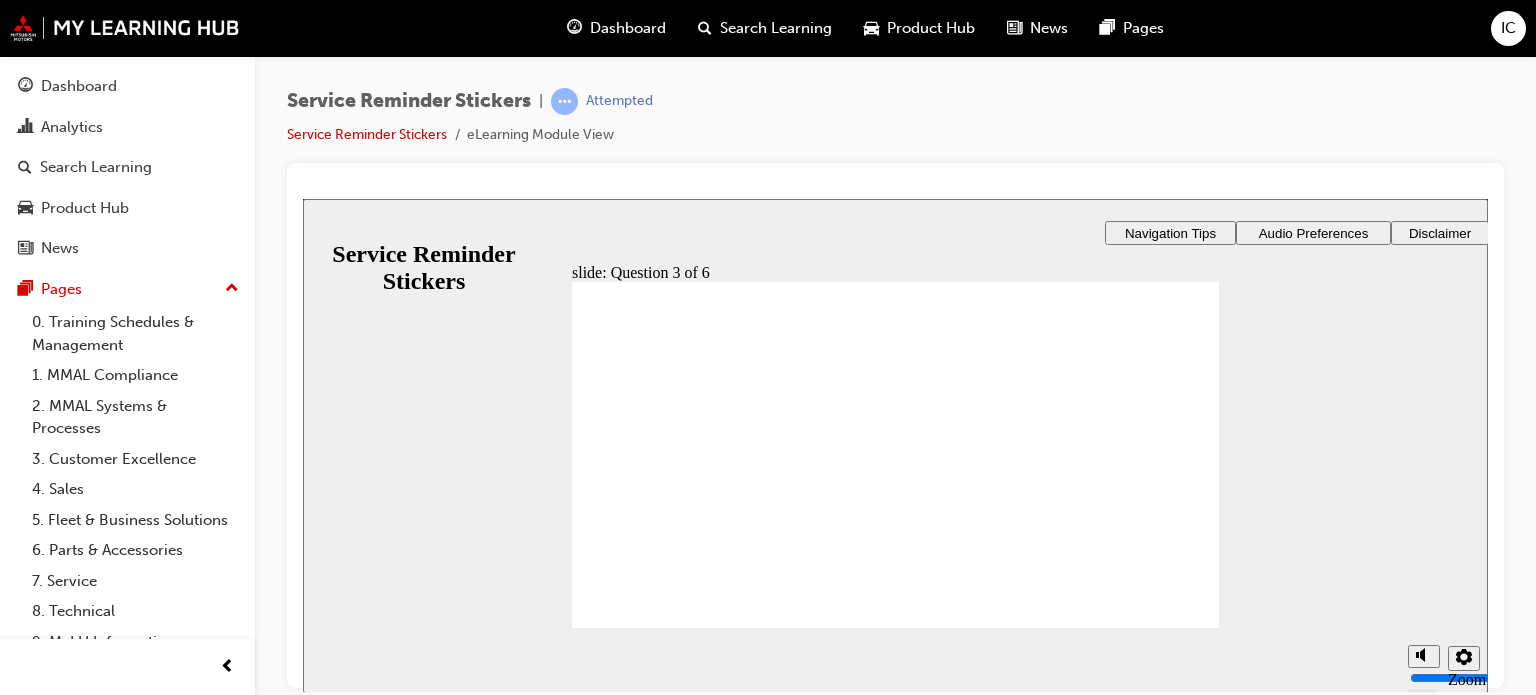 click 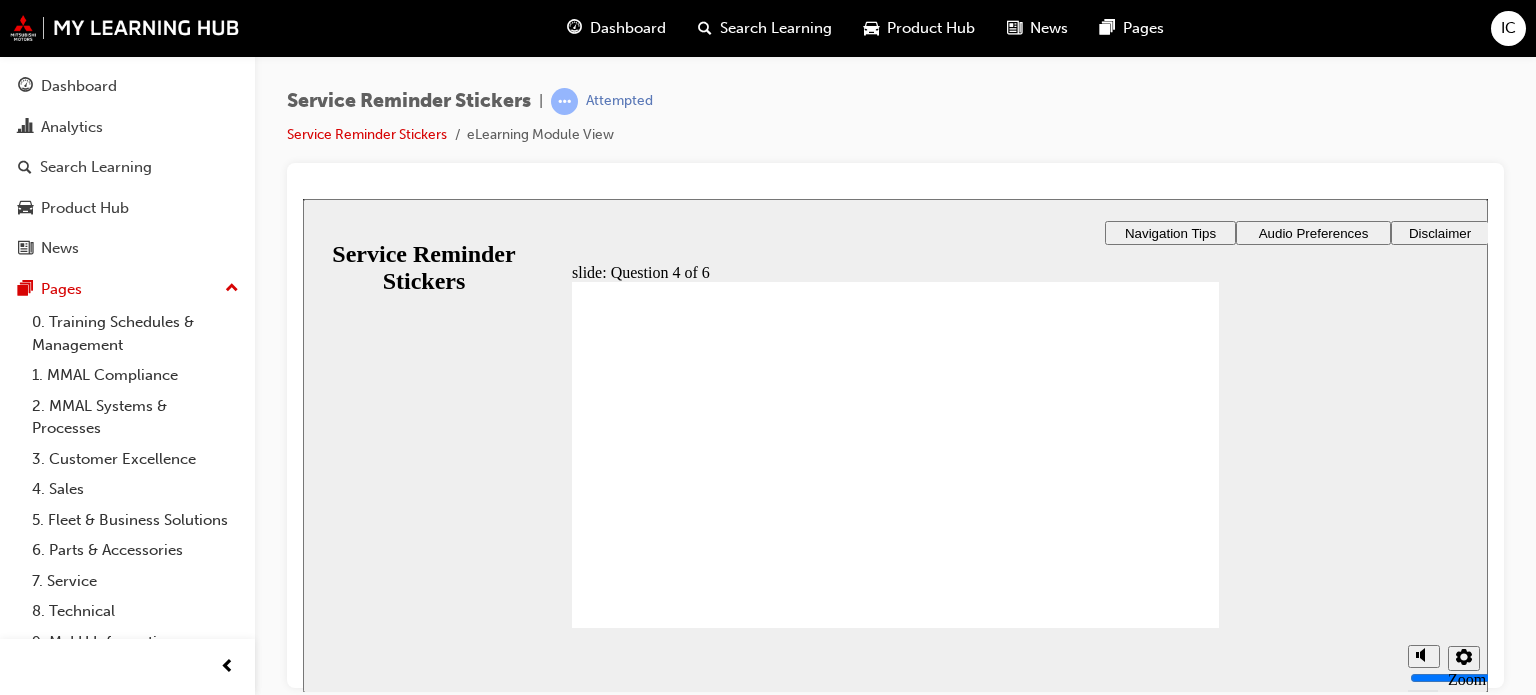 drag, startPoint x: 1097, startPoint y: 461, endPoint x: 809, endPoint y: 416, distance: 291.49442 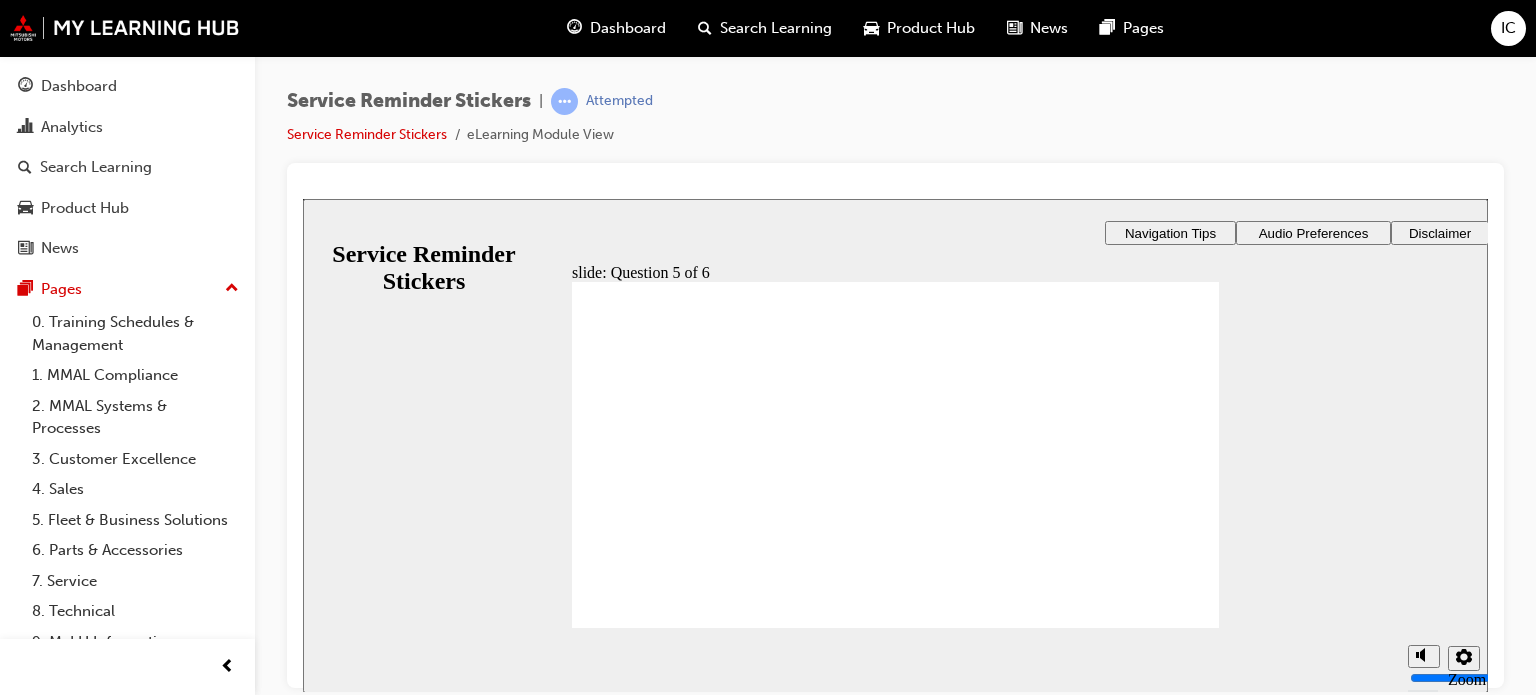 checkbox on "true" 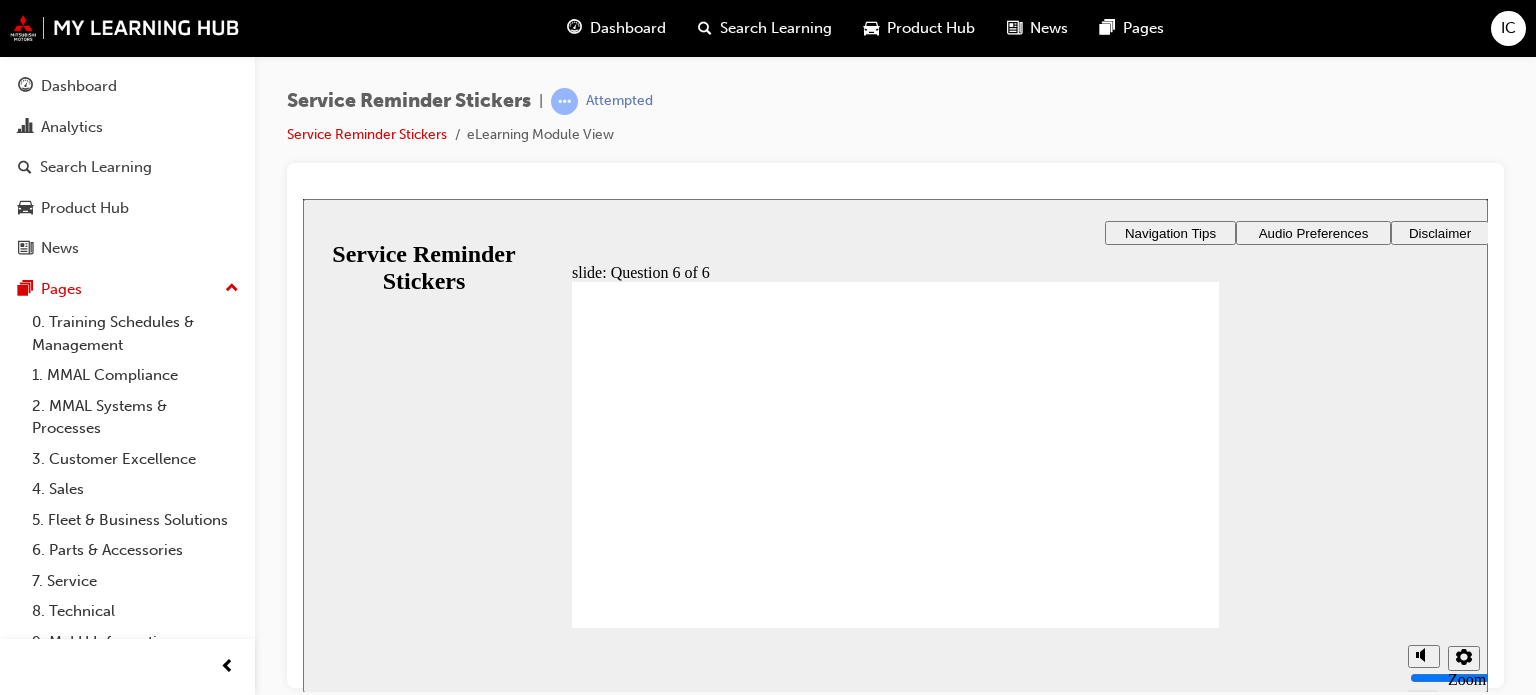 checkbox on "true" 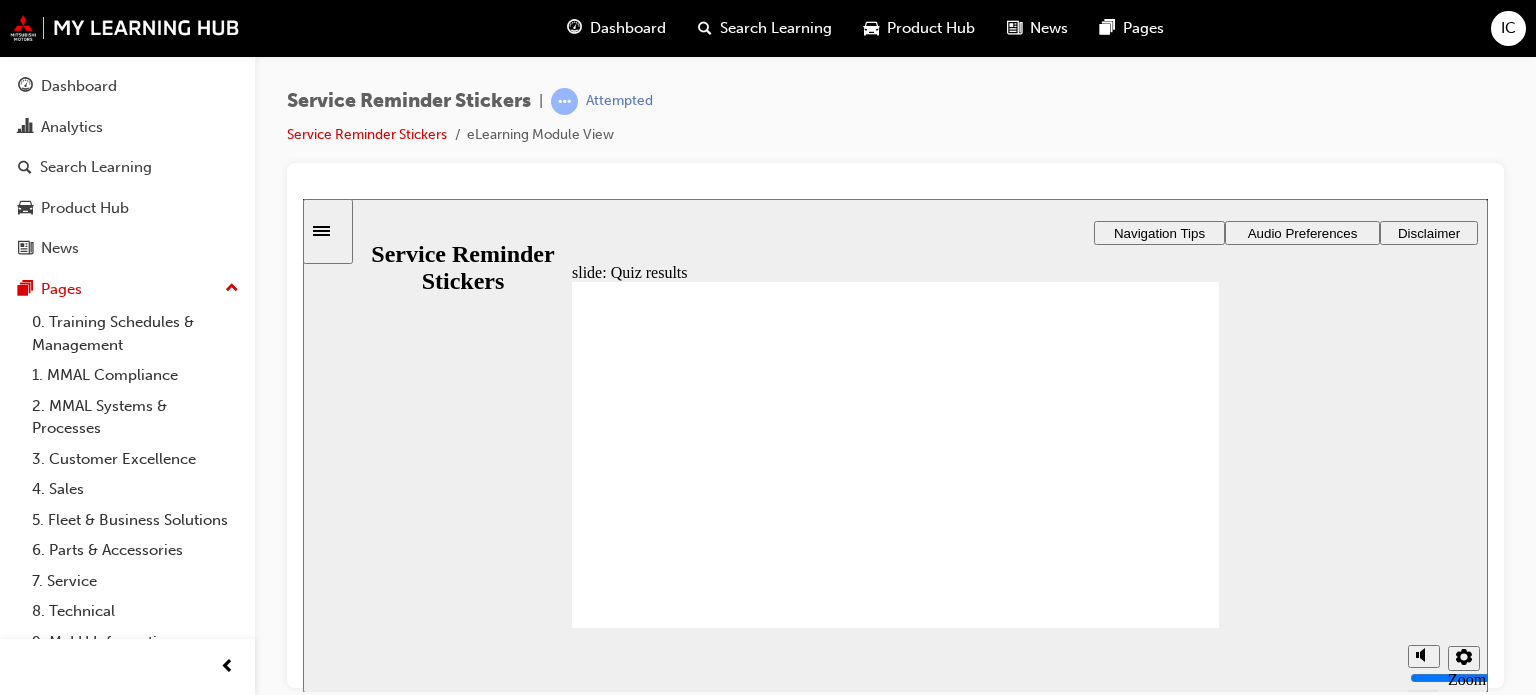 click 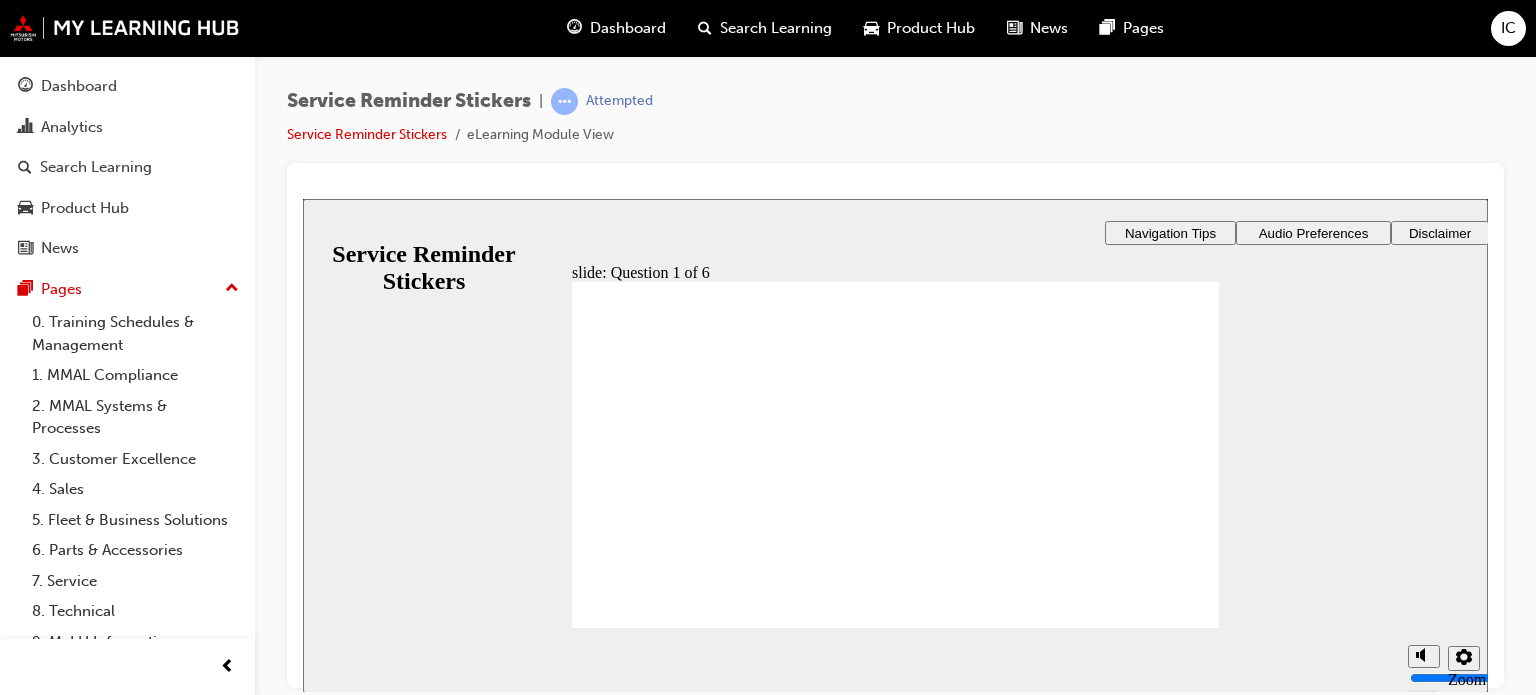 radio on "true" 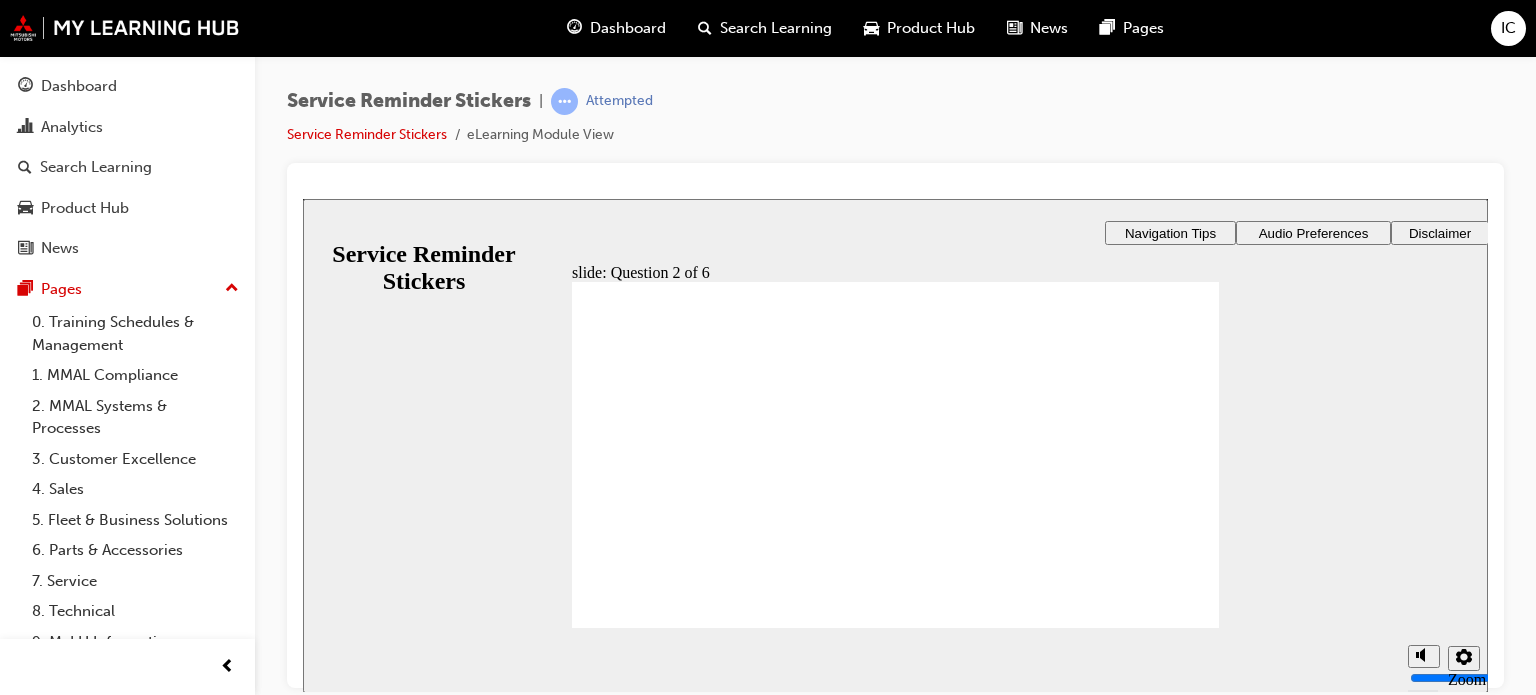 click 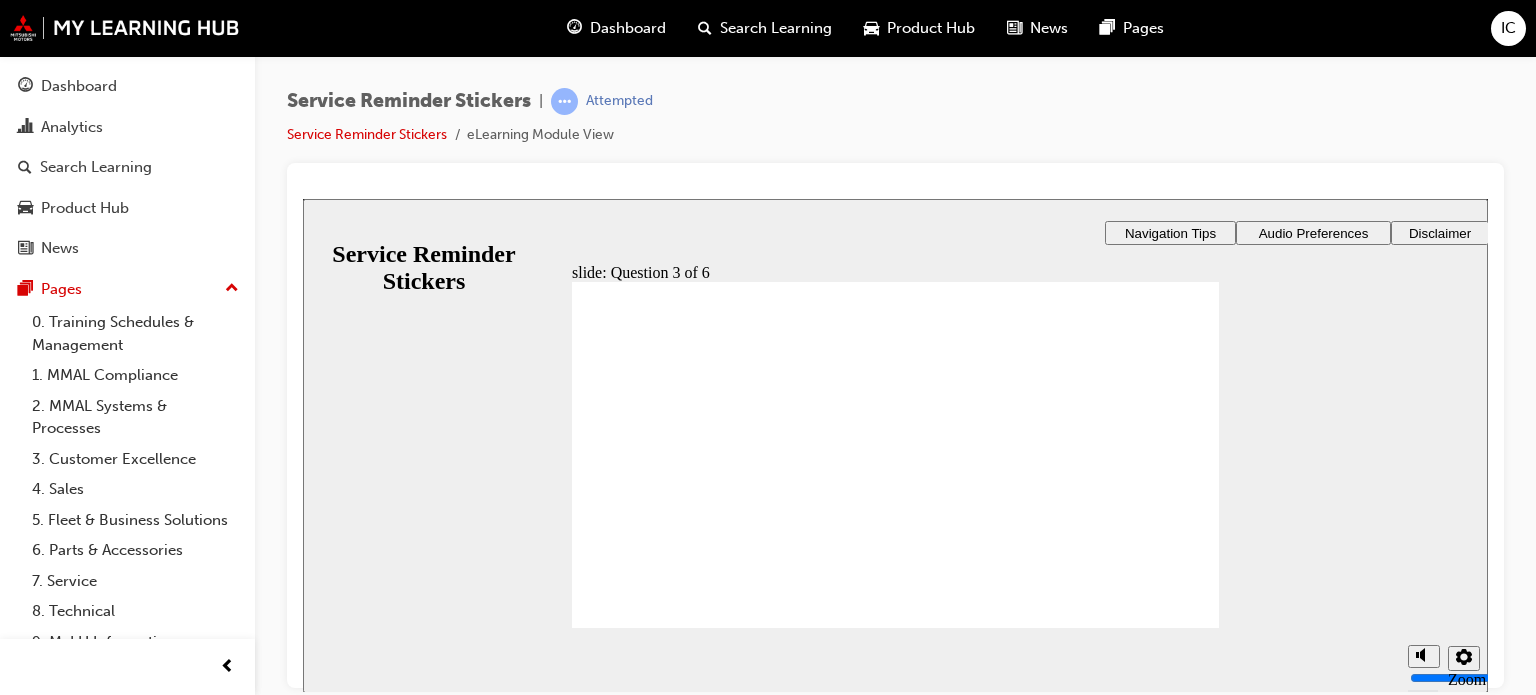 click 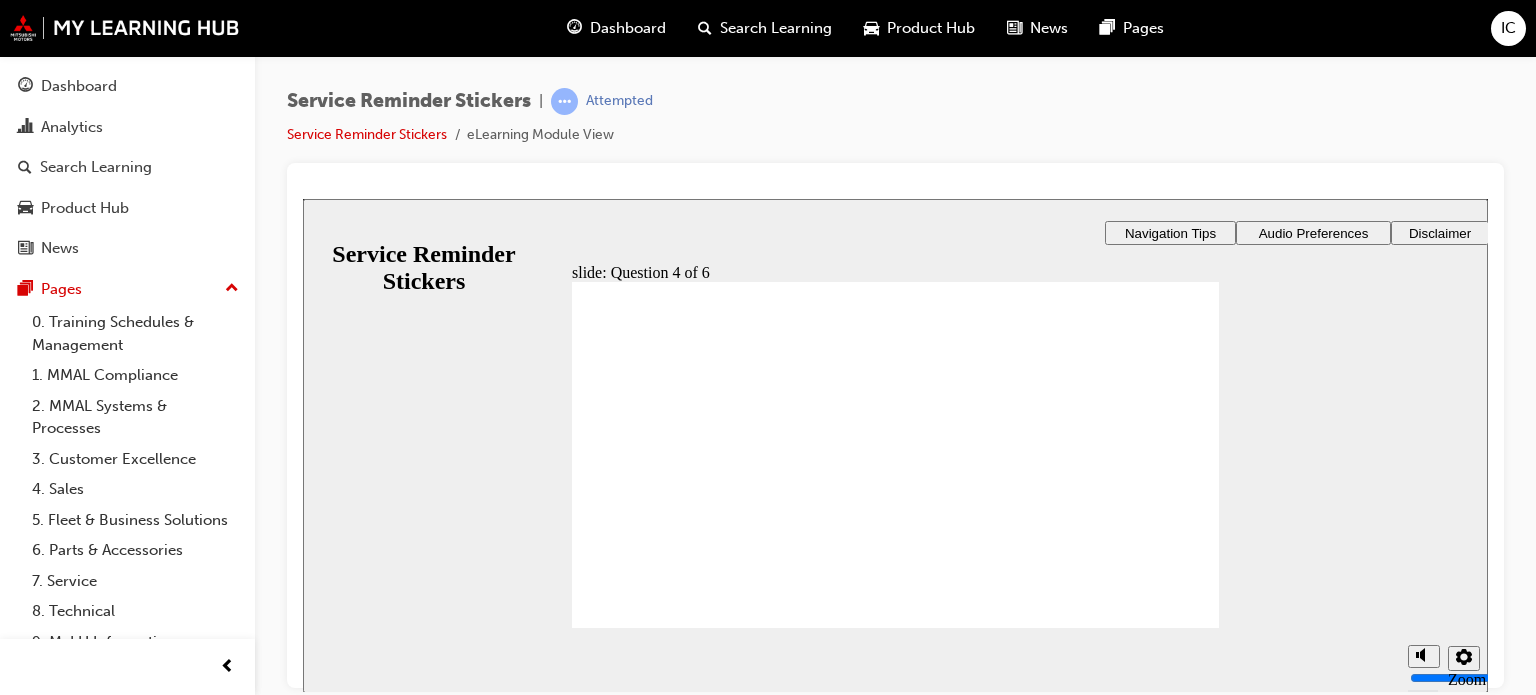 drag, startPoint x: 1108, startPoint y: 457, endPoint x: 814, endPoint y: 406, distance: 298.3907 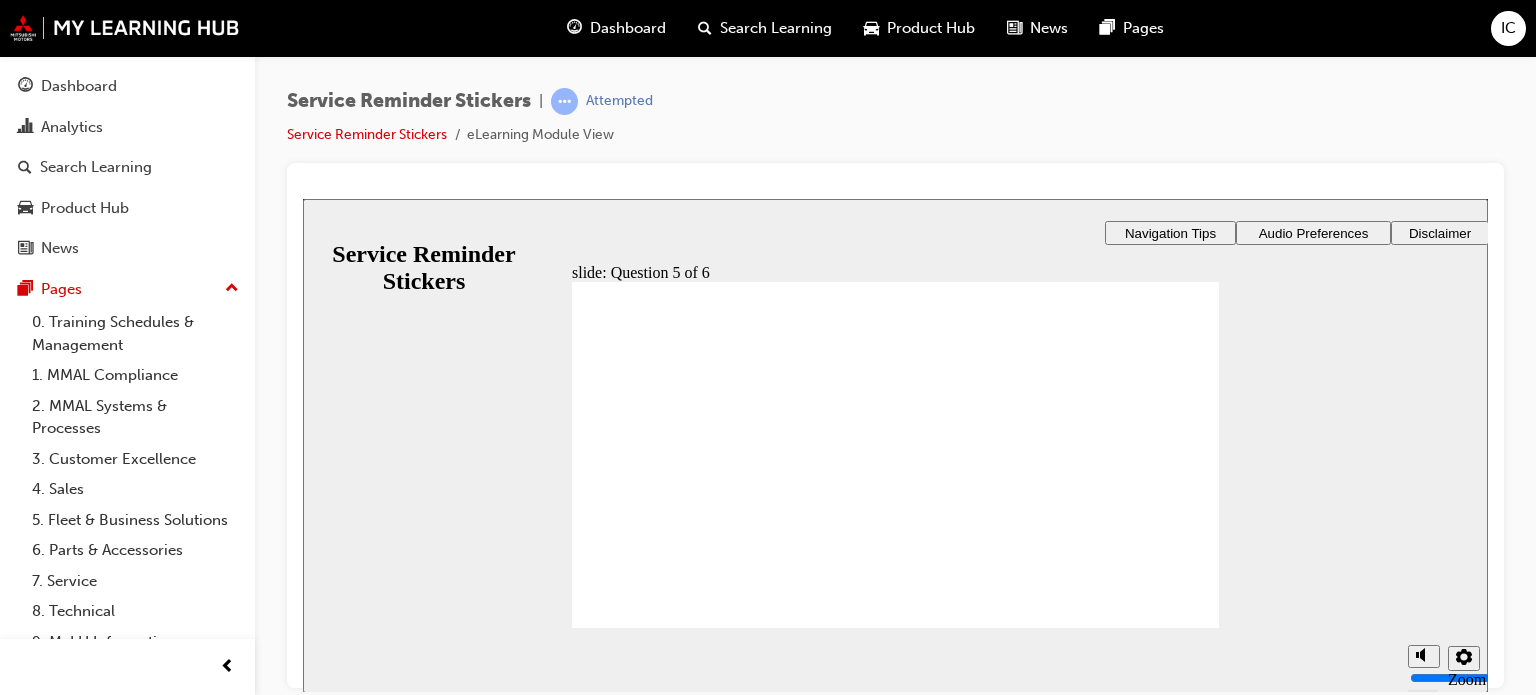 checkbox on "true" 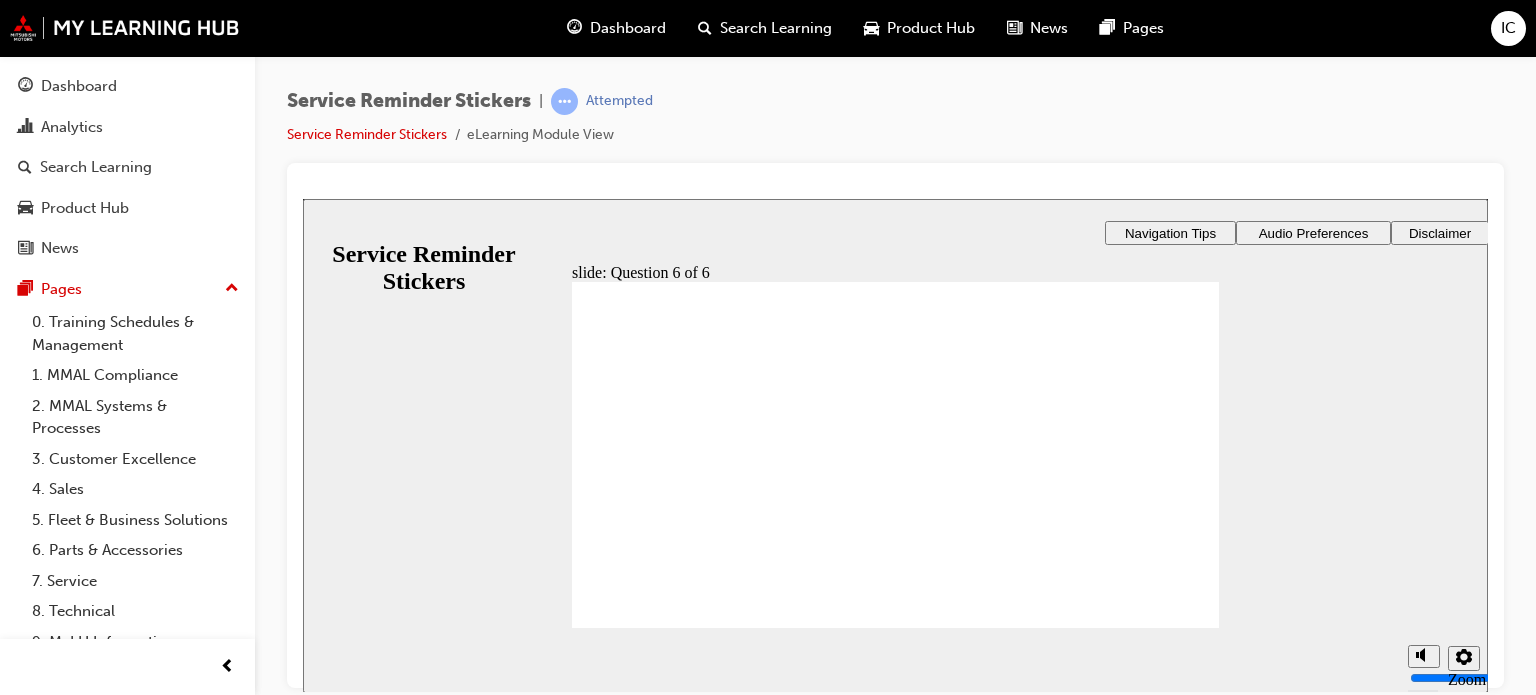 checkbox on "true" 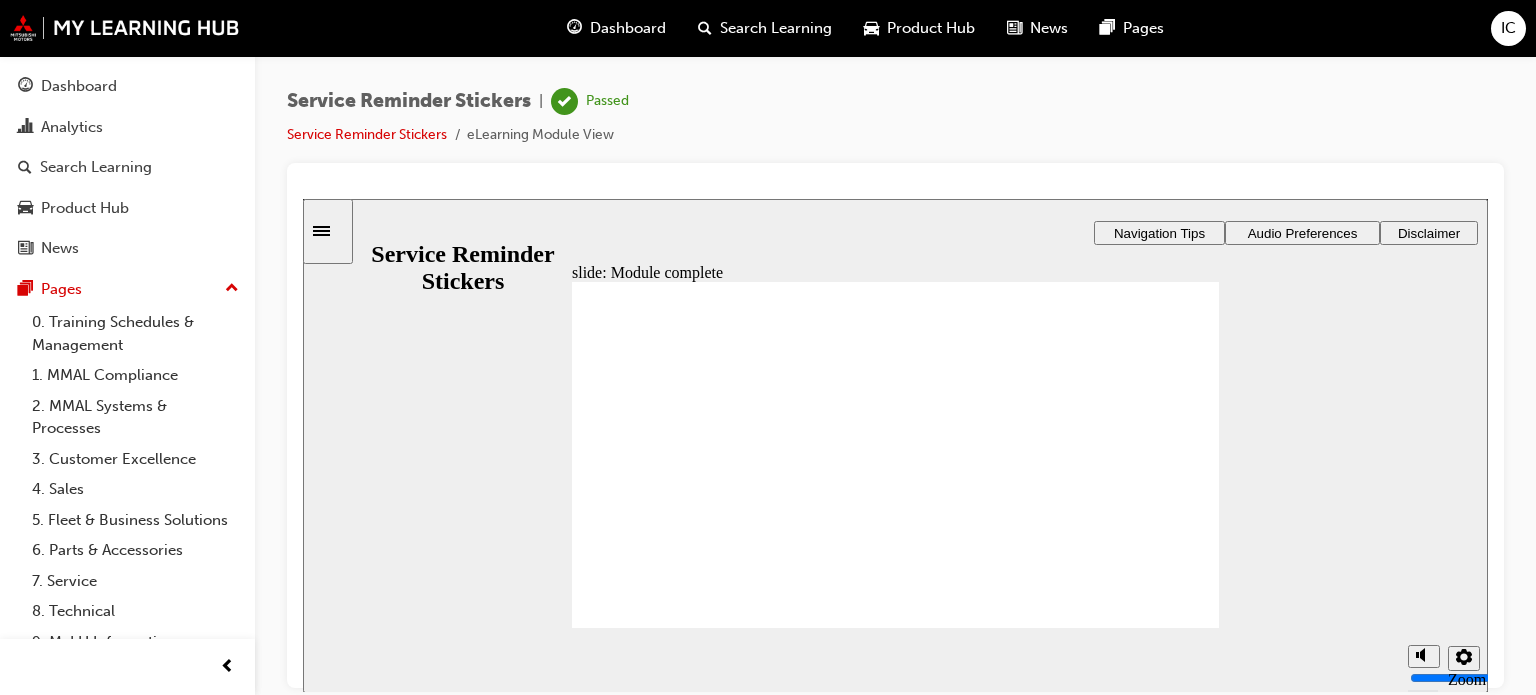 click 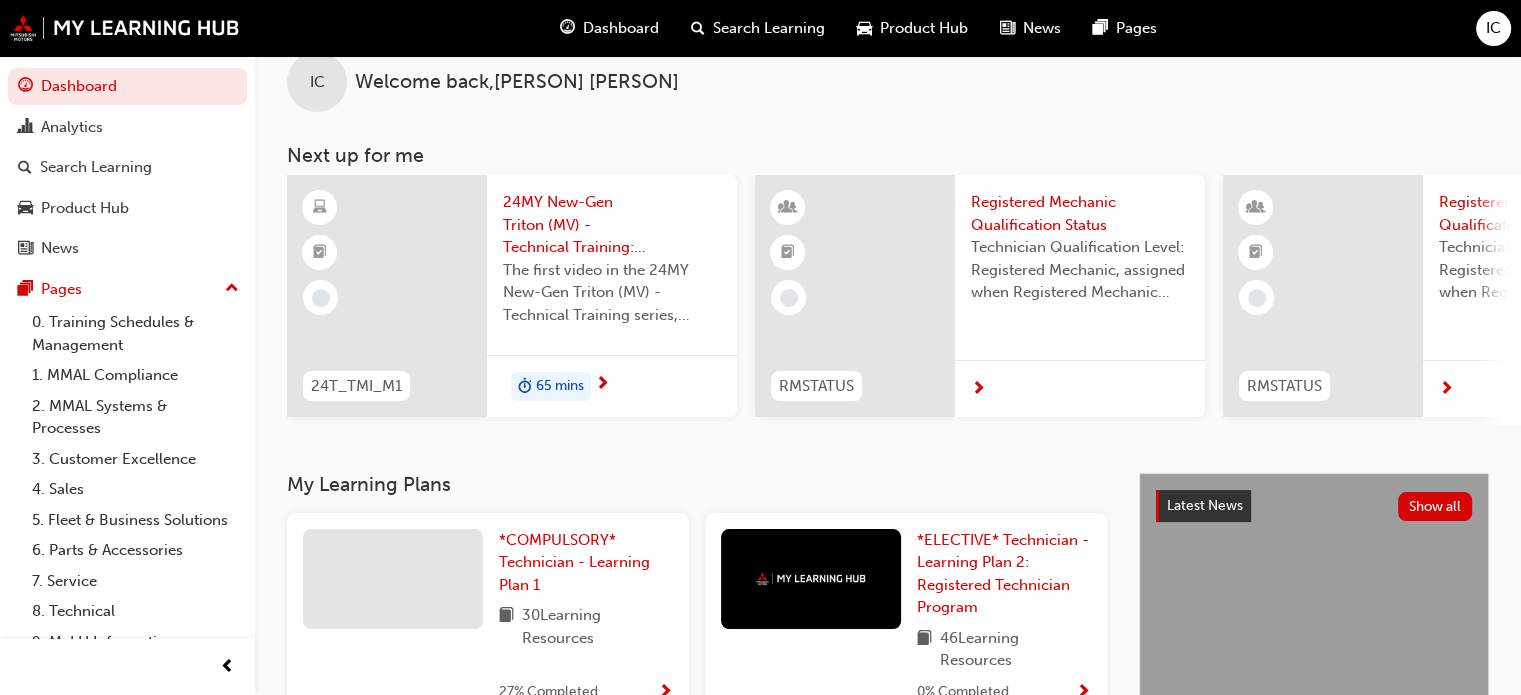 scroll, scrollTop: 34, scrollLeft: 0, axis: vertical 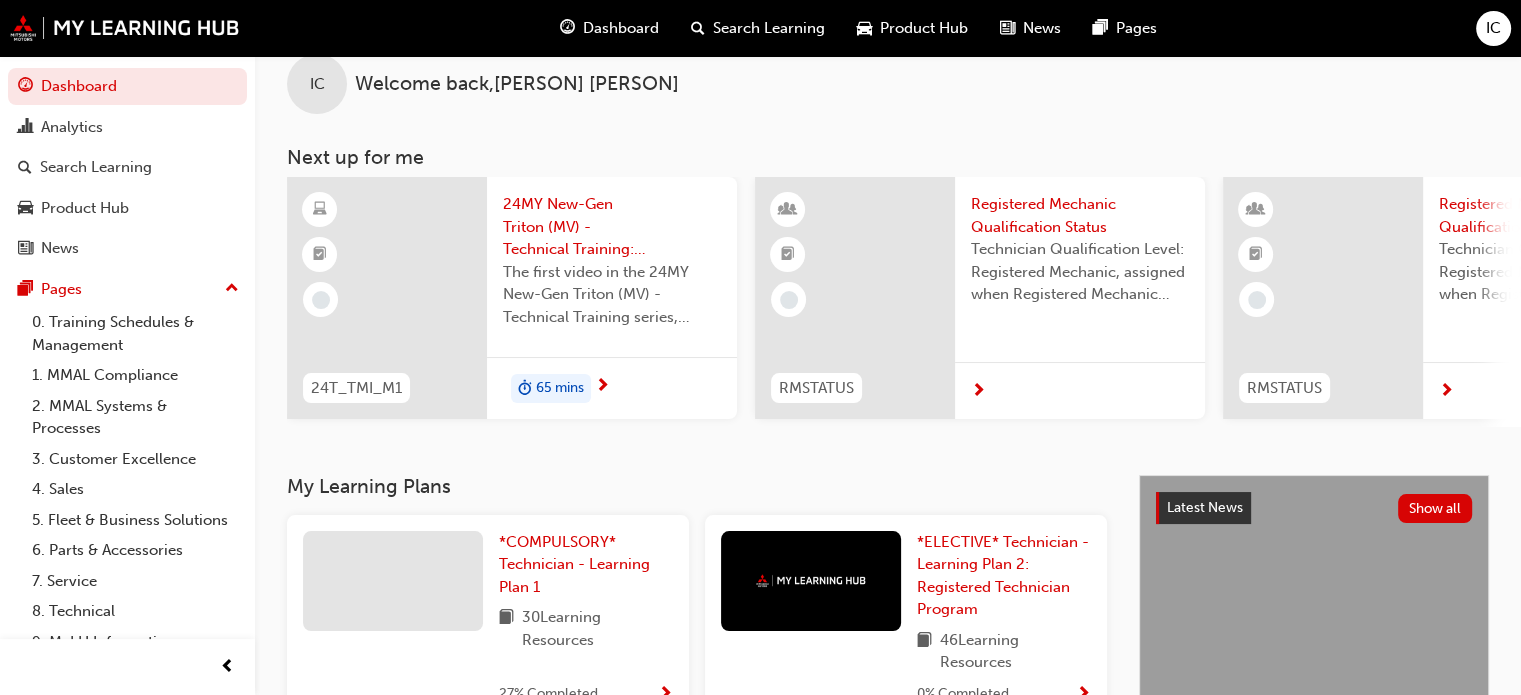 click on "24MY New-Gen Triton (MV) - Technical Training: Video 1 of 3" at bounding box center (612, 227) 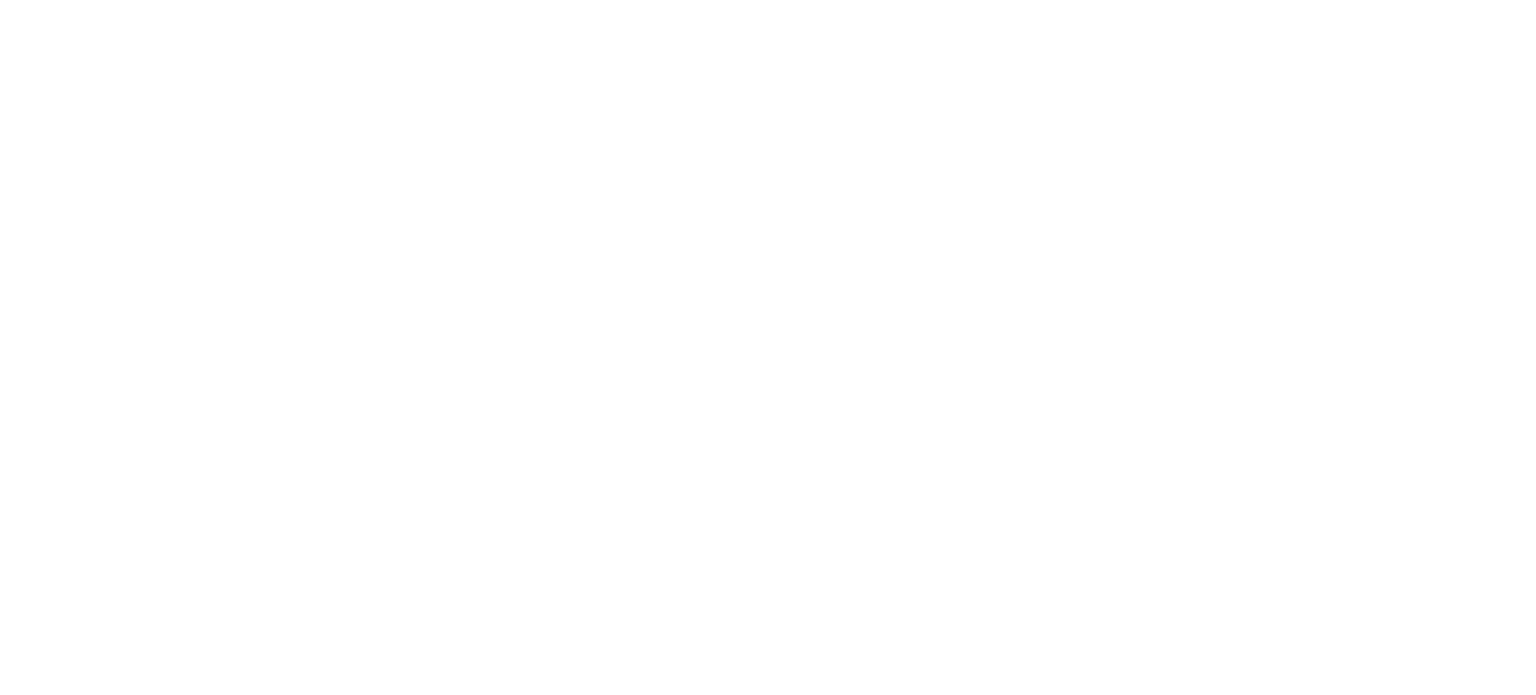 scroll, scrollTop: 0, scrollLeft: 0, axis: both 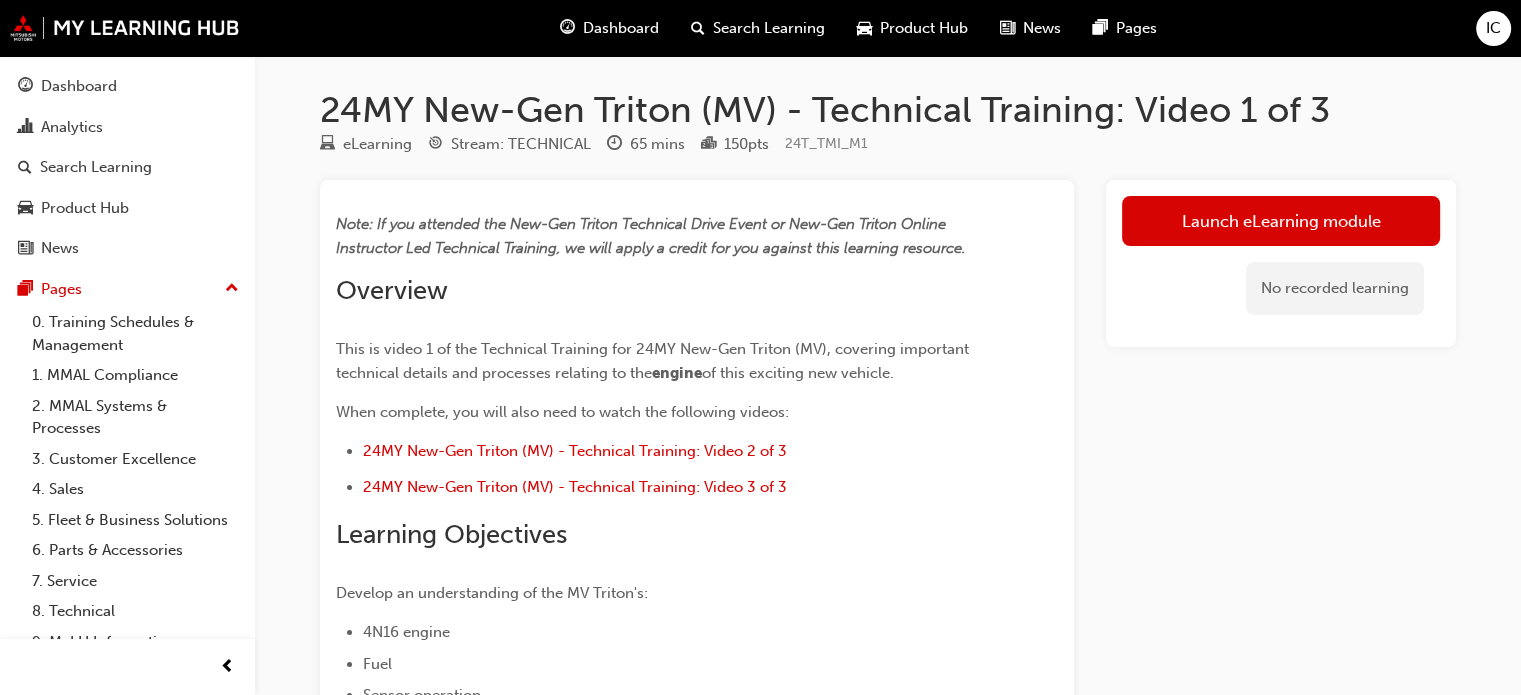 click on "Launch eLearning module" at bounding box center (1281, 221) 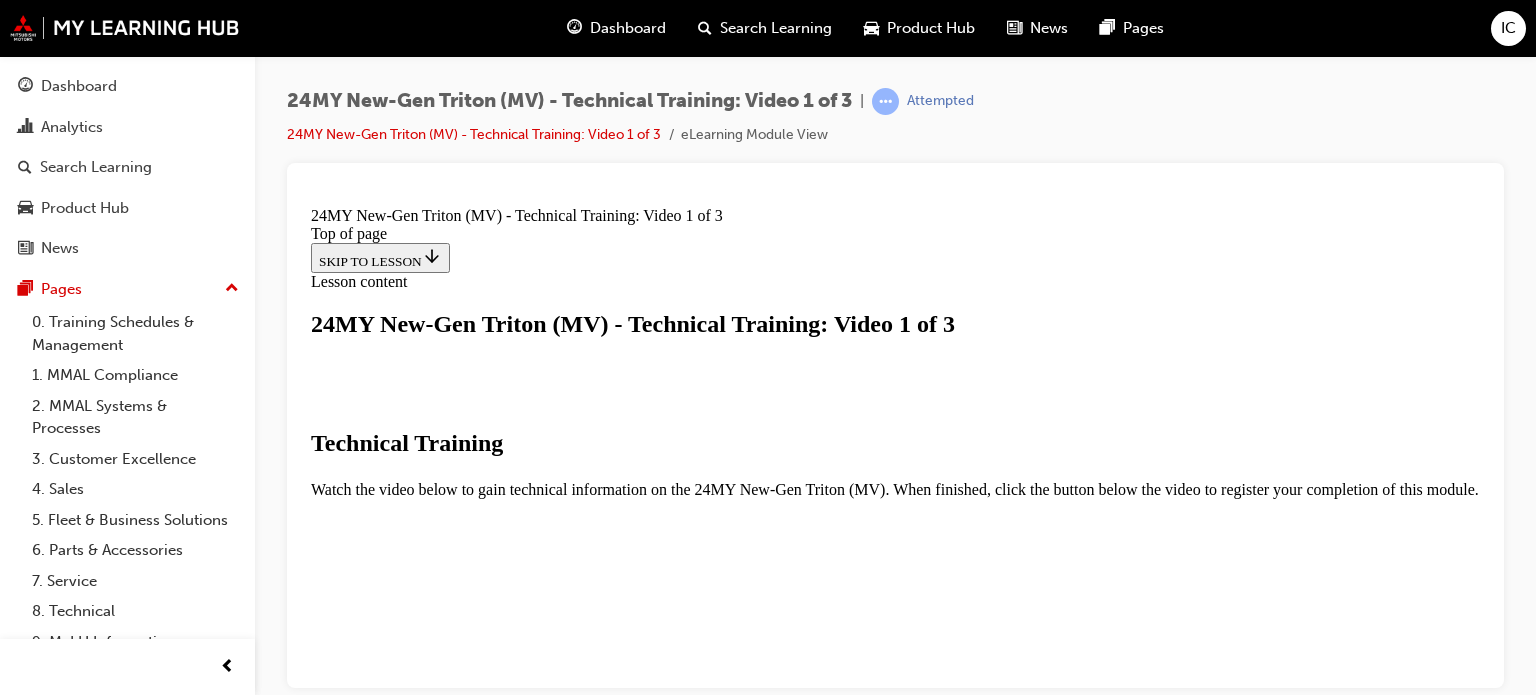 scroll, scrollTop: 0, scrollLeft: 0, axis: both 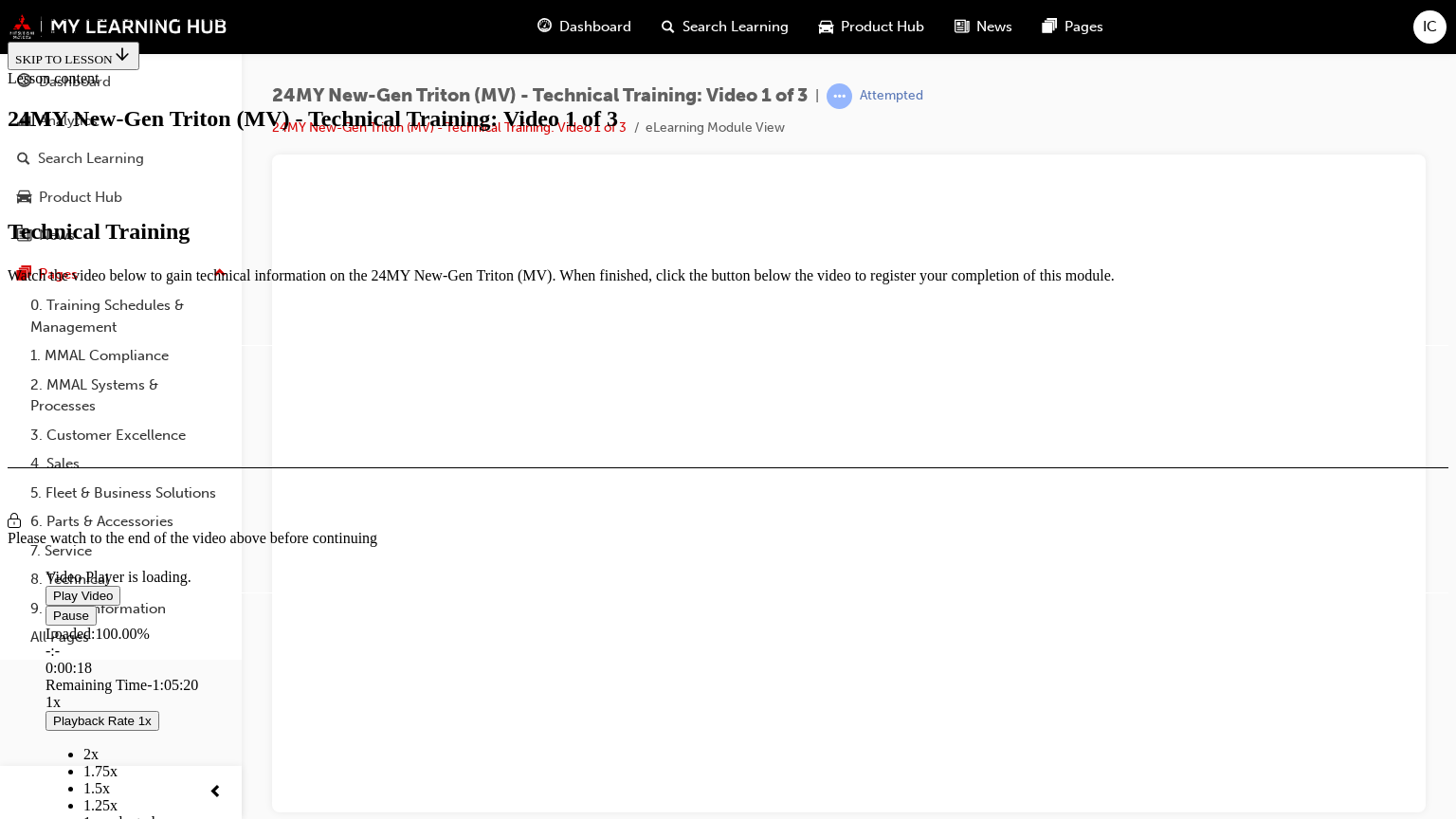 click on "Pause Loaded :  100.00% -:- [TIME] Remaining Time  - [TIME] 1x Playback Rate 1x 2x 1.75x 1.5x 1.25x 1x , selected 0.75x 0.5x 0.25x Captions captions off , selected Picture-in-Picture Exit Fullscreen Mute 0% Not Allowed A circle with a slanted line through it" at bounding box center [956, 822] 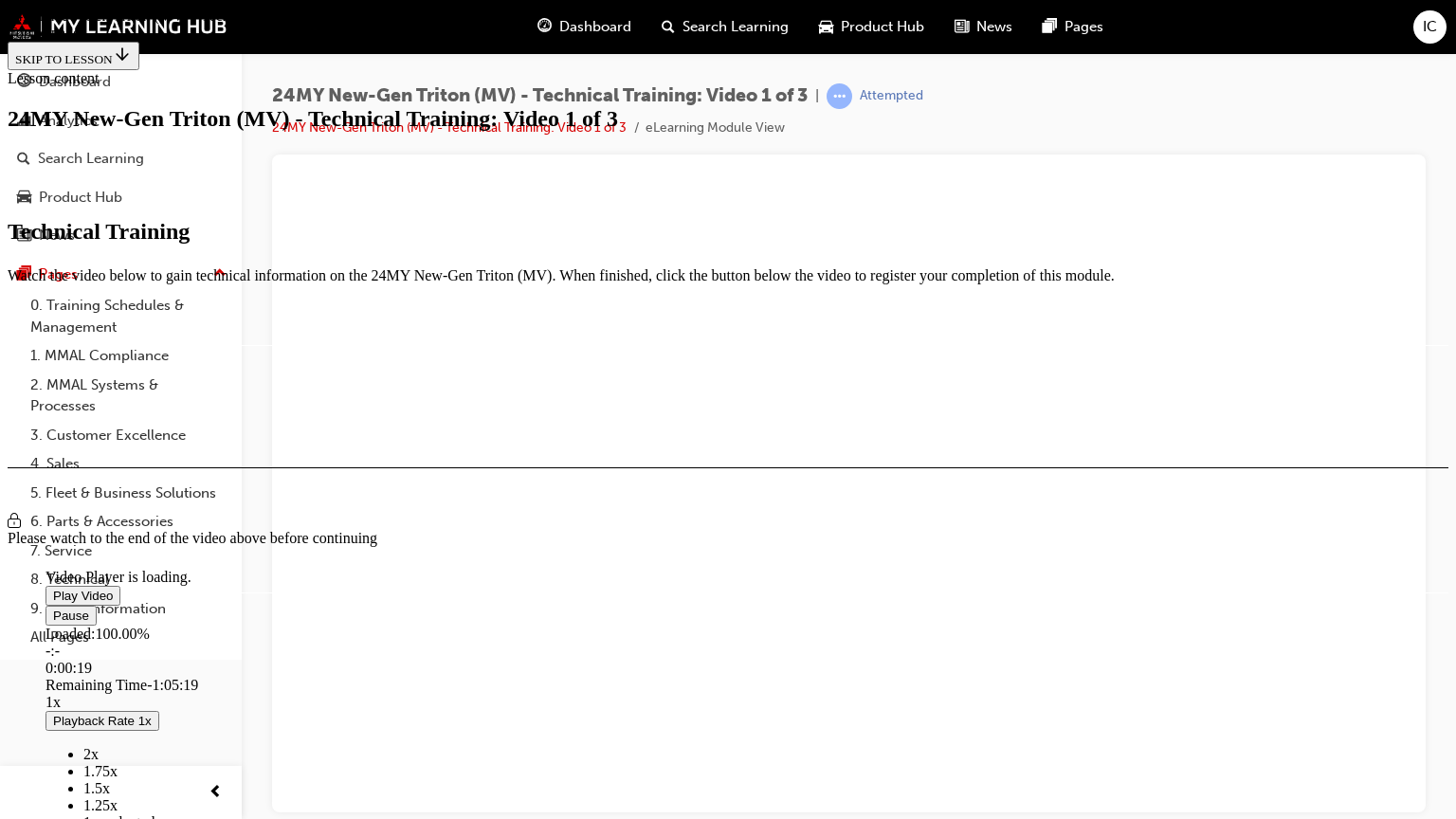 click at bounding box center [165, 974] 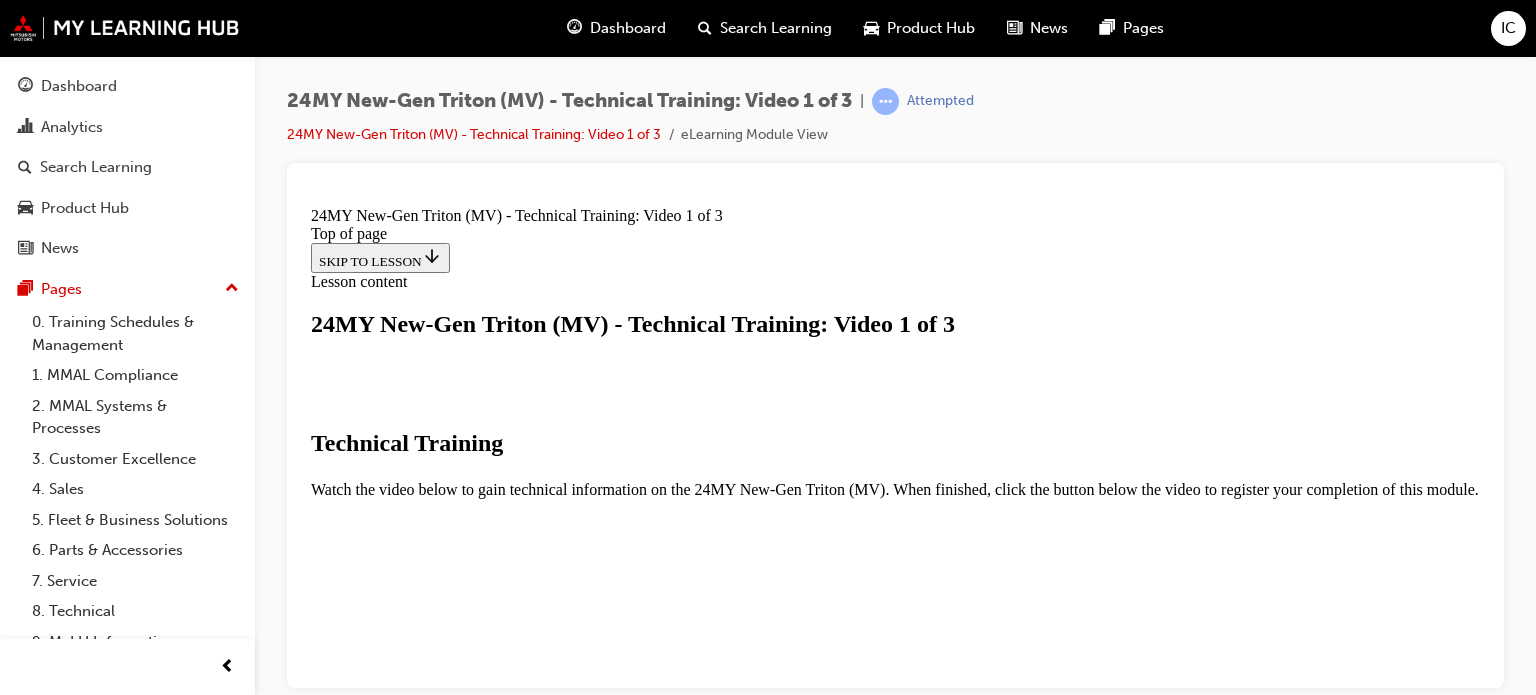 click at bounding box center (501, 701) 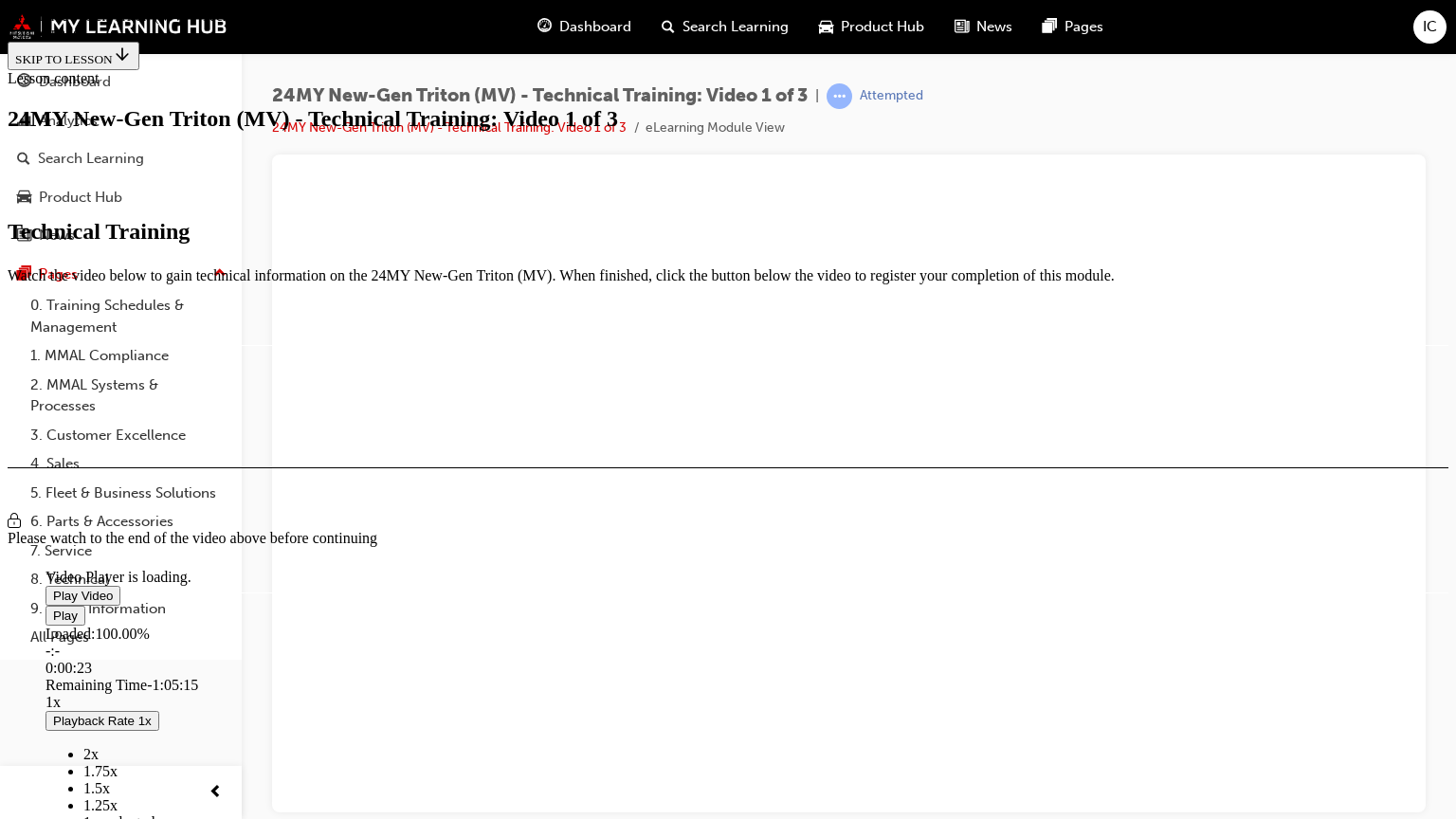 click at bounding box center [53, 595] 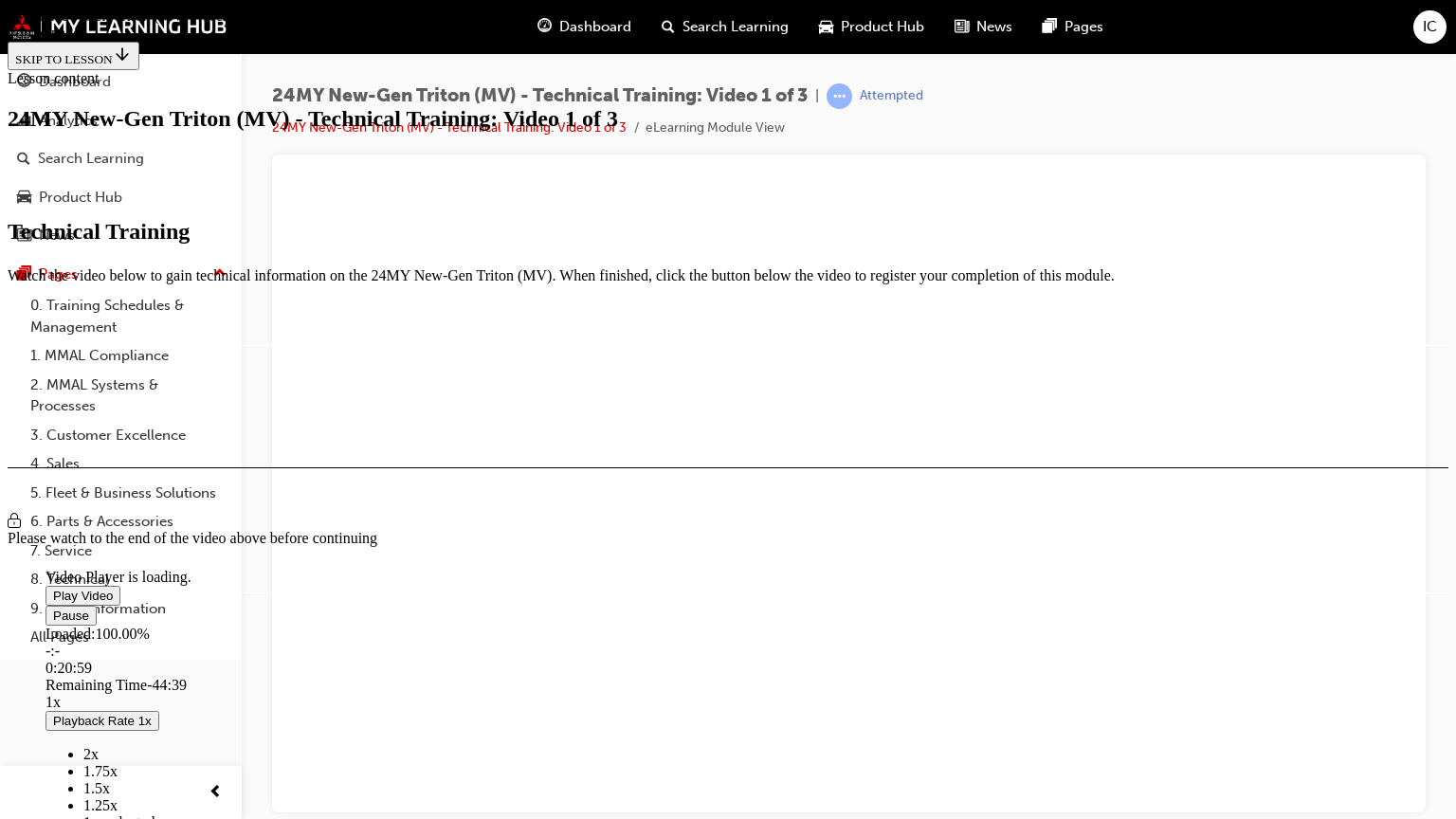 click at bounding box center (188, 477) 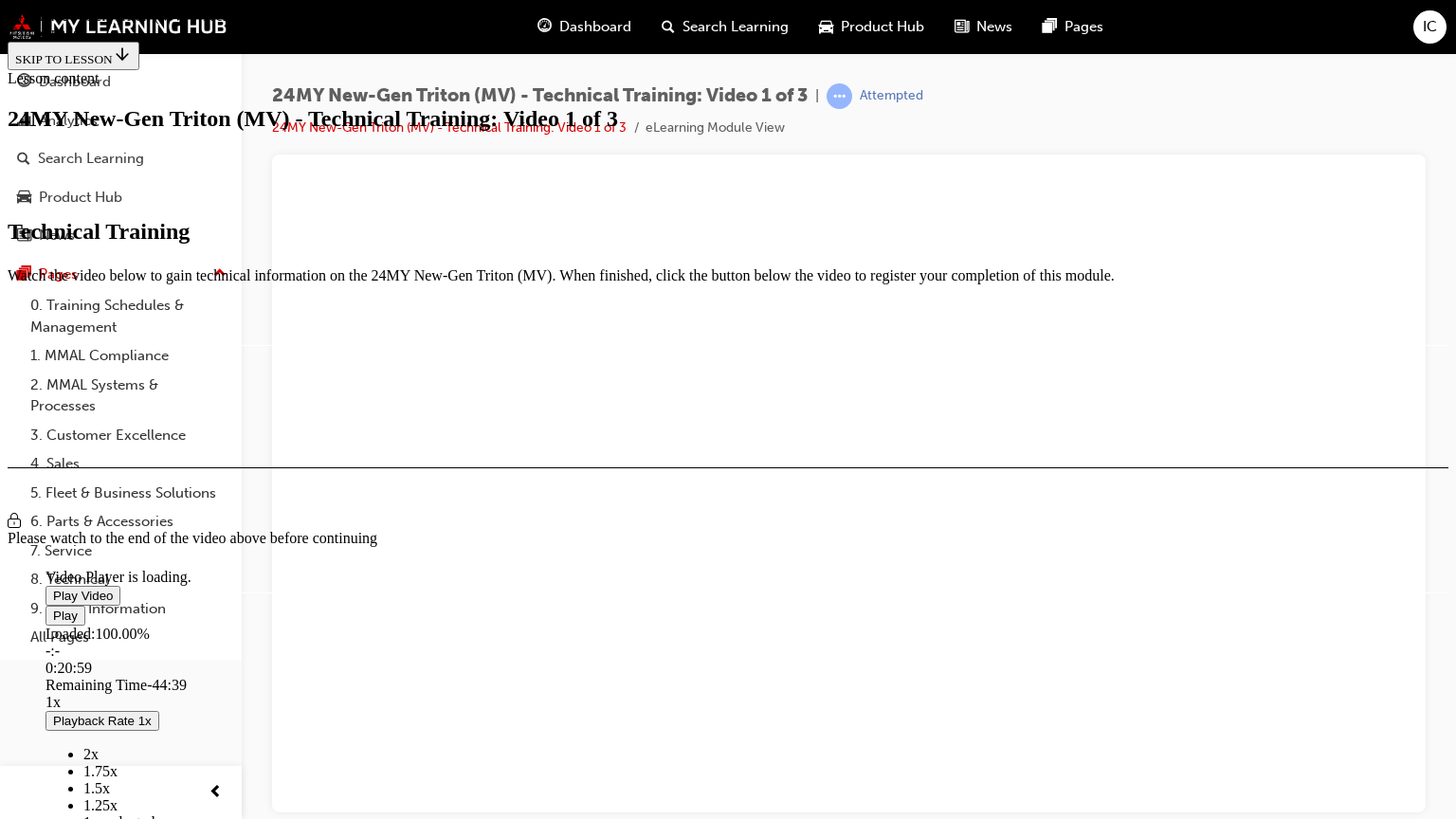 click at bounding box center [53, 595] 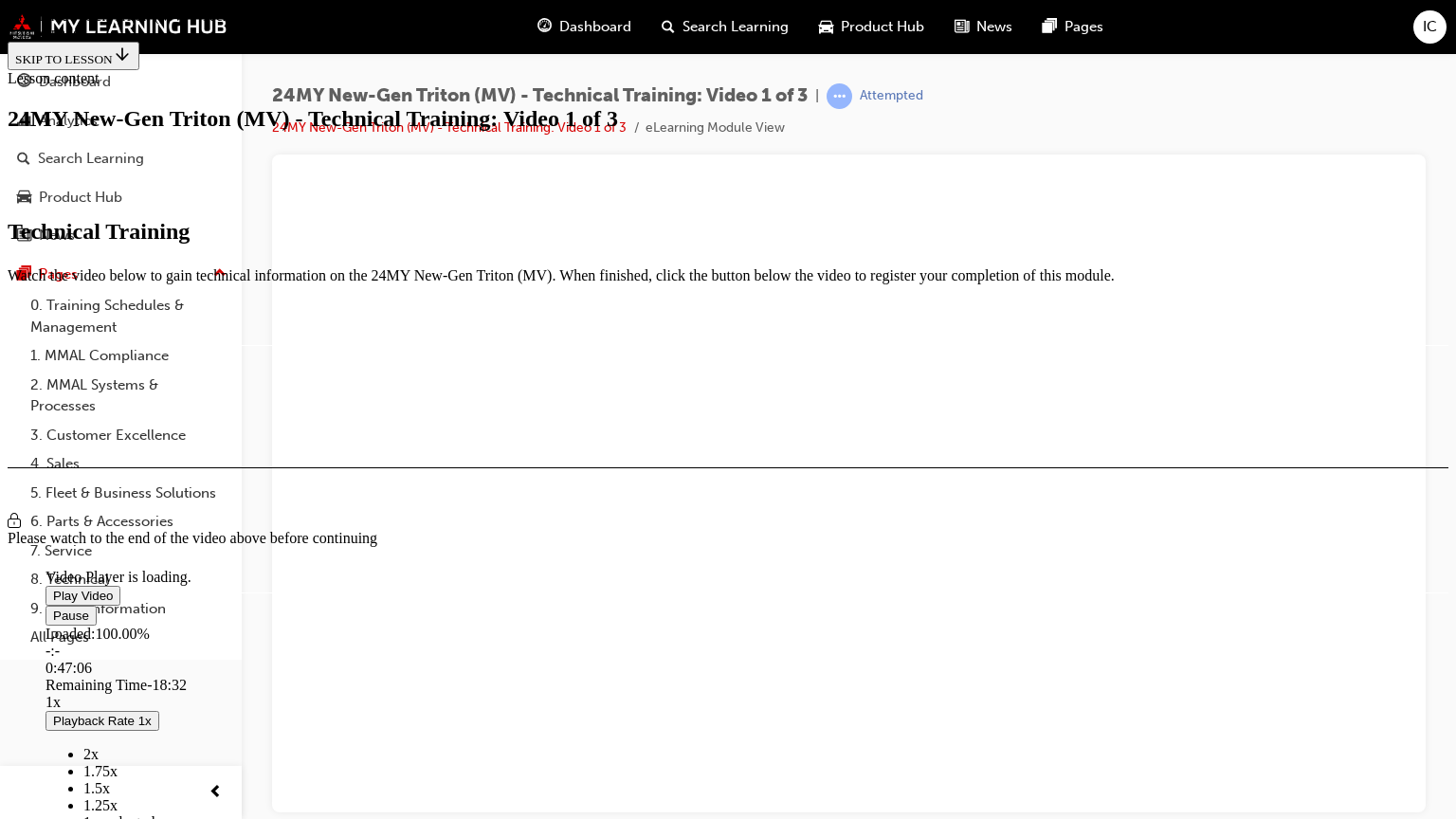 click at bounding box center [165, 974] 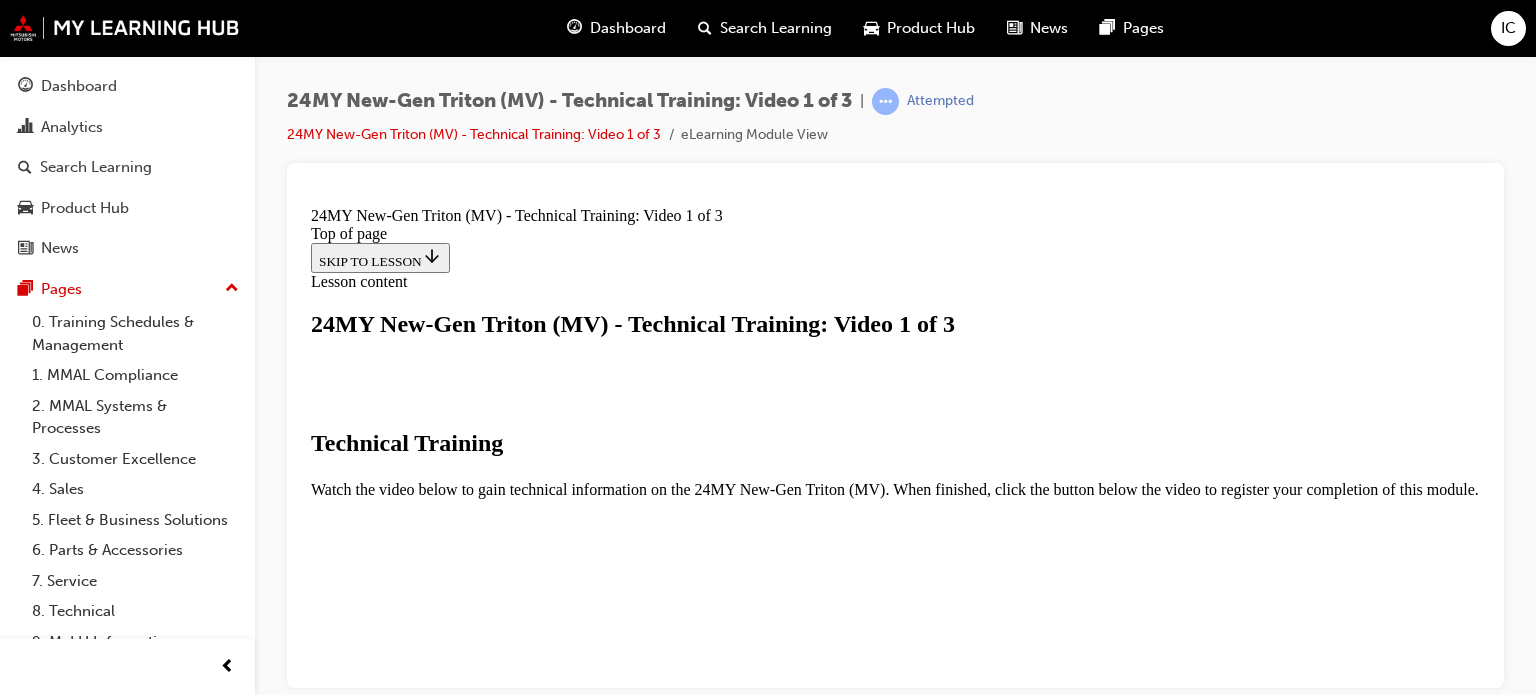 click at bounding box center (501, 701) 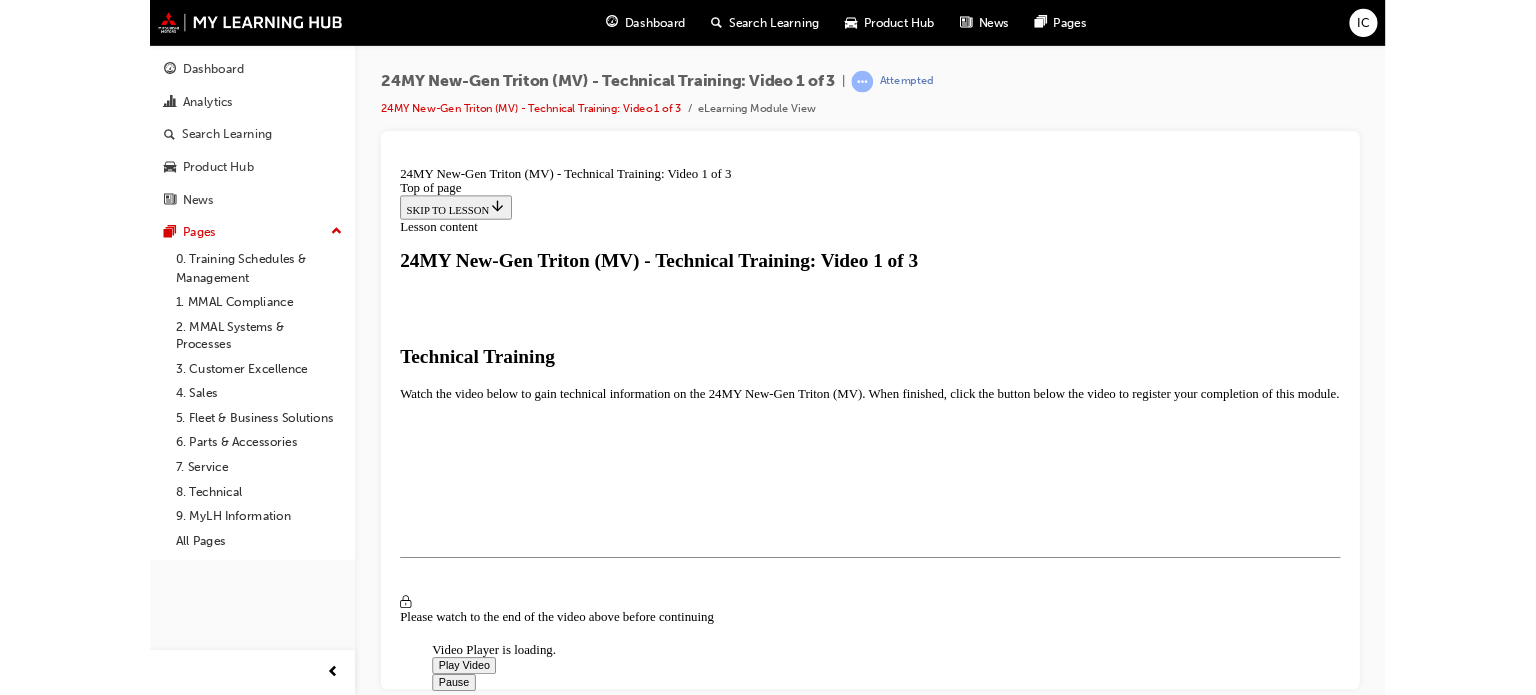 scroll, scrollTop: 351, scrollLeft: 0, axis: vertical 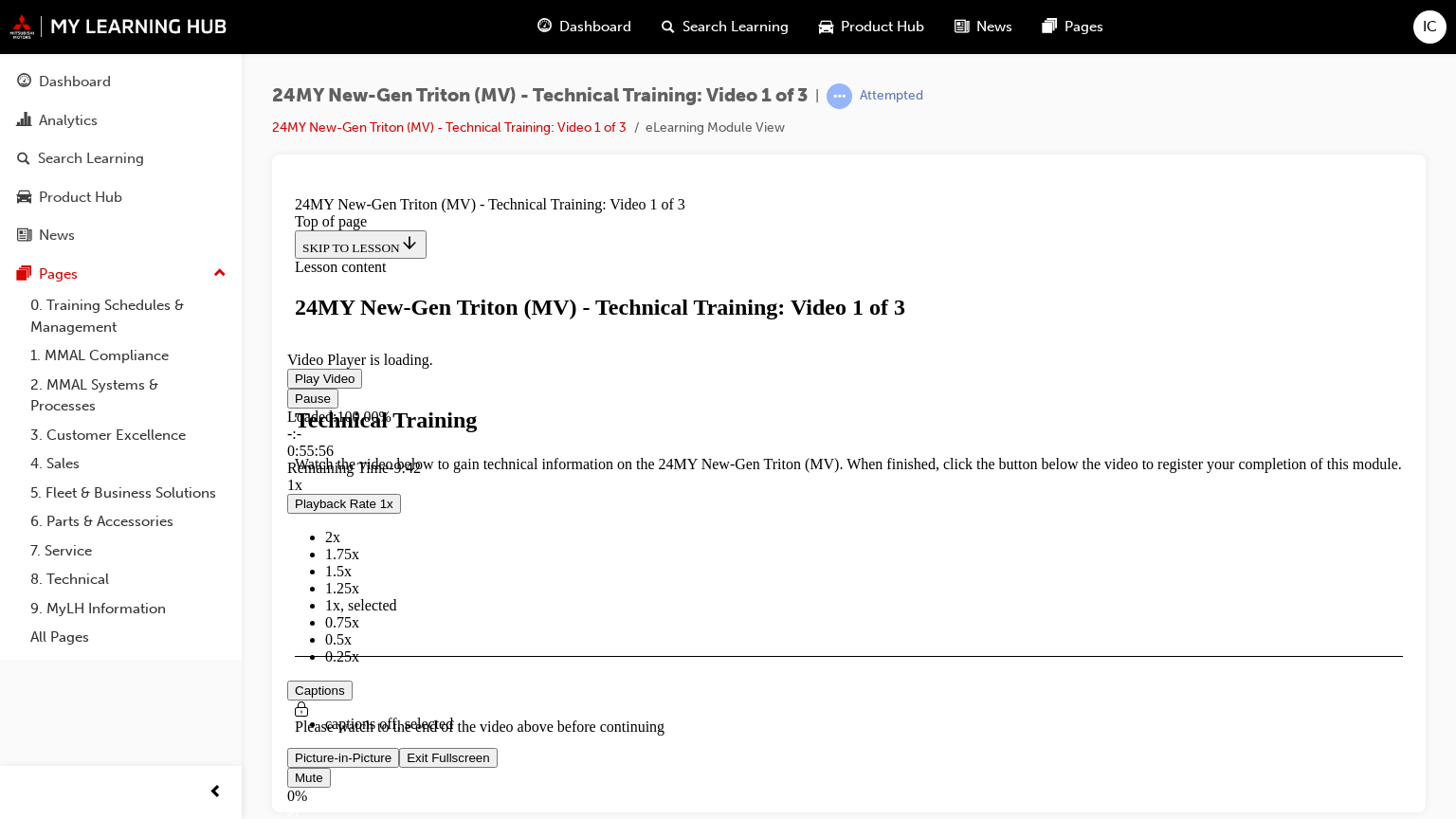 click on "Pause Loaded :  100.00% -:- 0:55:56 Remaining Time  - 9:42 1x Playback Rate 1x 2x 1.75x 1.5x 1.25x 1x , selected 0.75x 0.5x 0.25x Captions captions off , selected Picture-in-Picture Exit Fullscreen Mute 0% Not Allowed A circle with a slanted line through it" at bounding box center (848, 604) 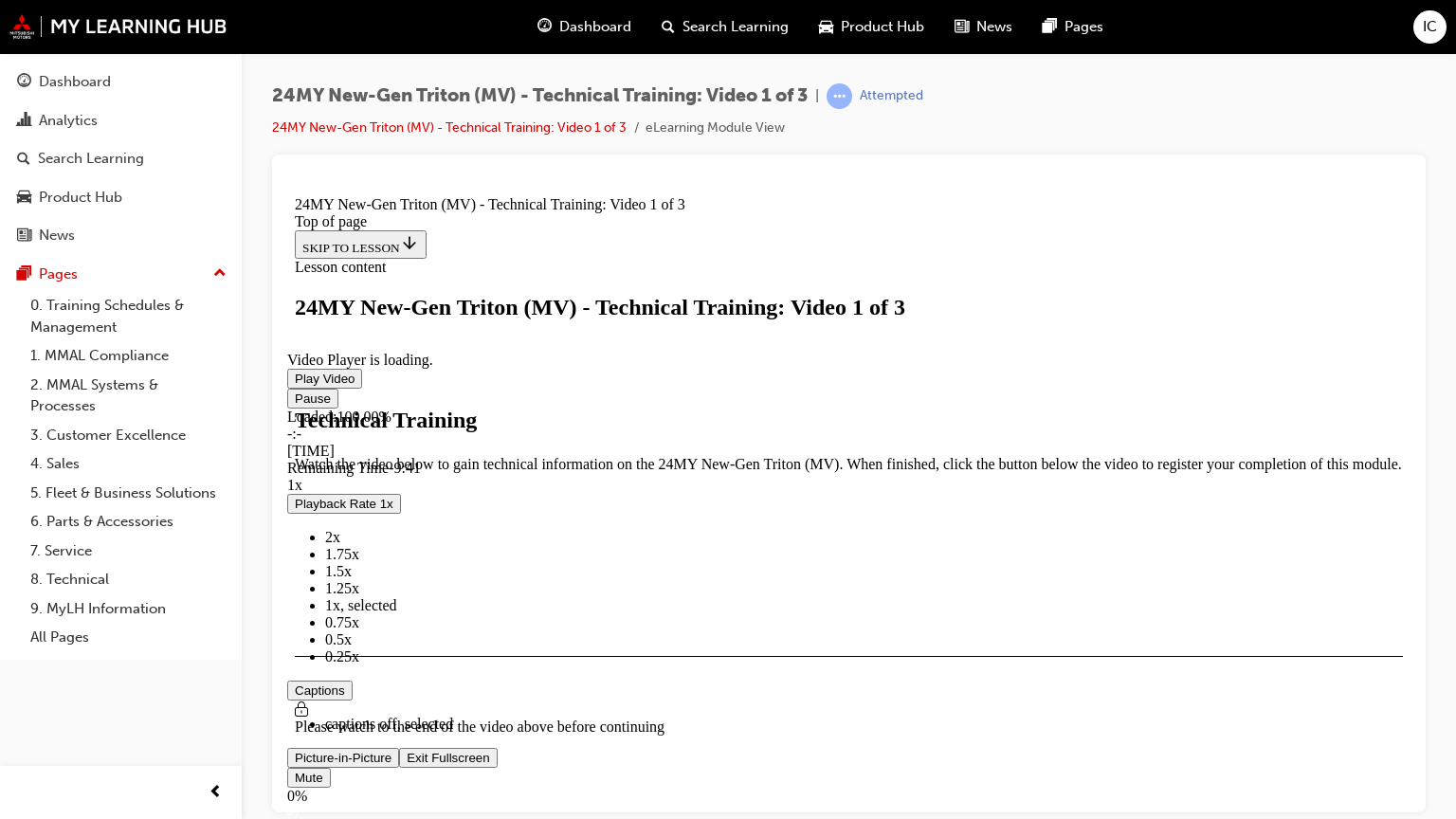 click at bounding box center [407, 756] 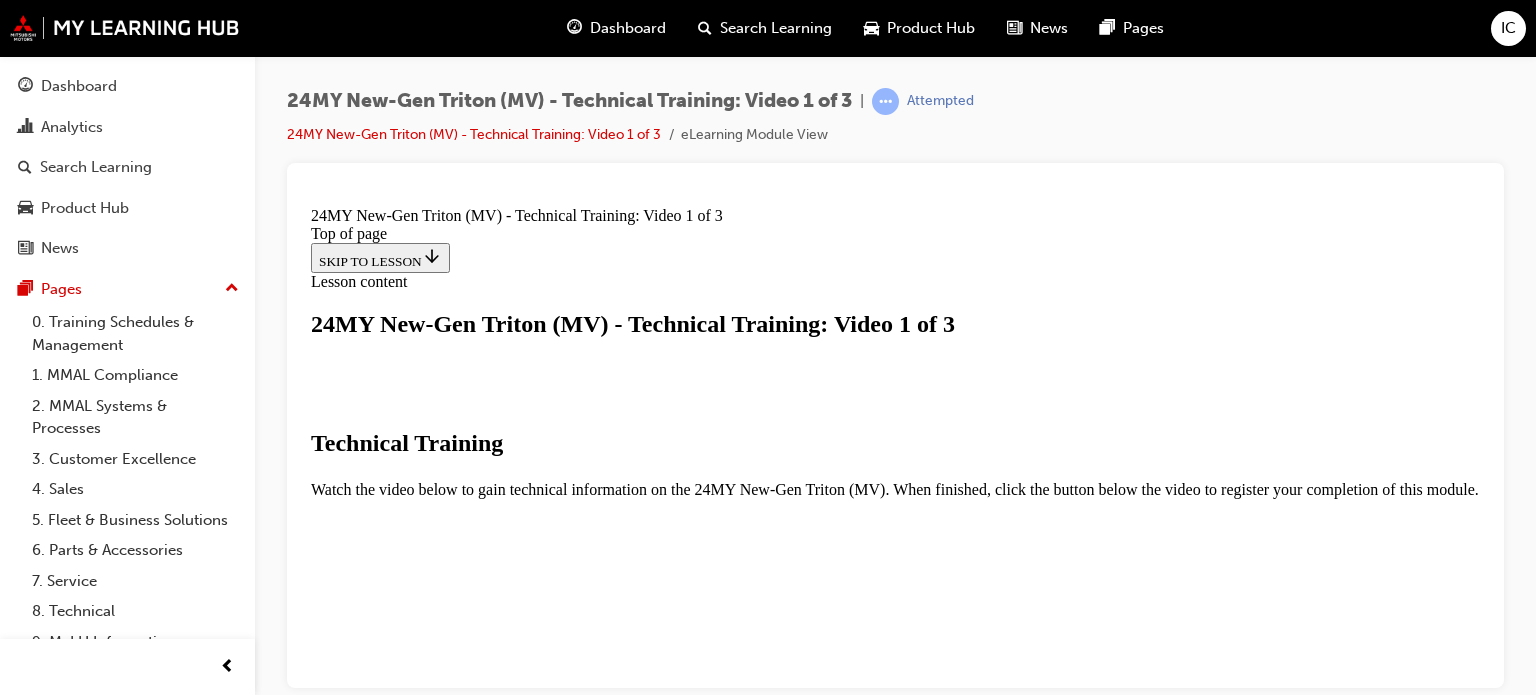 click at bounding box center [501, 701] 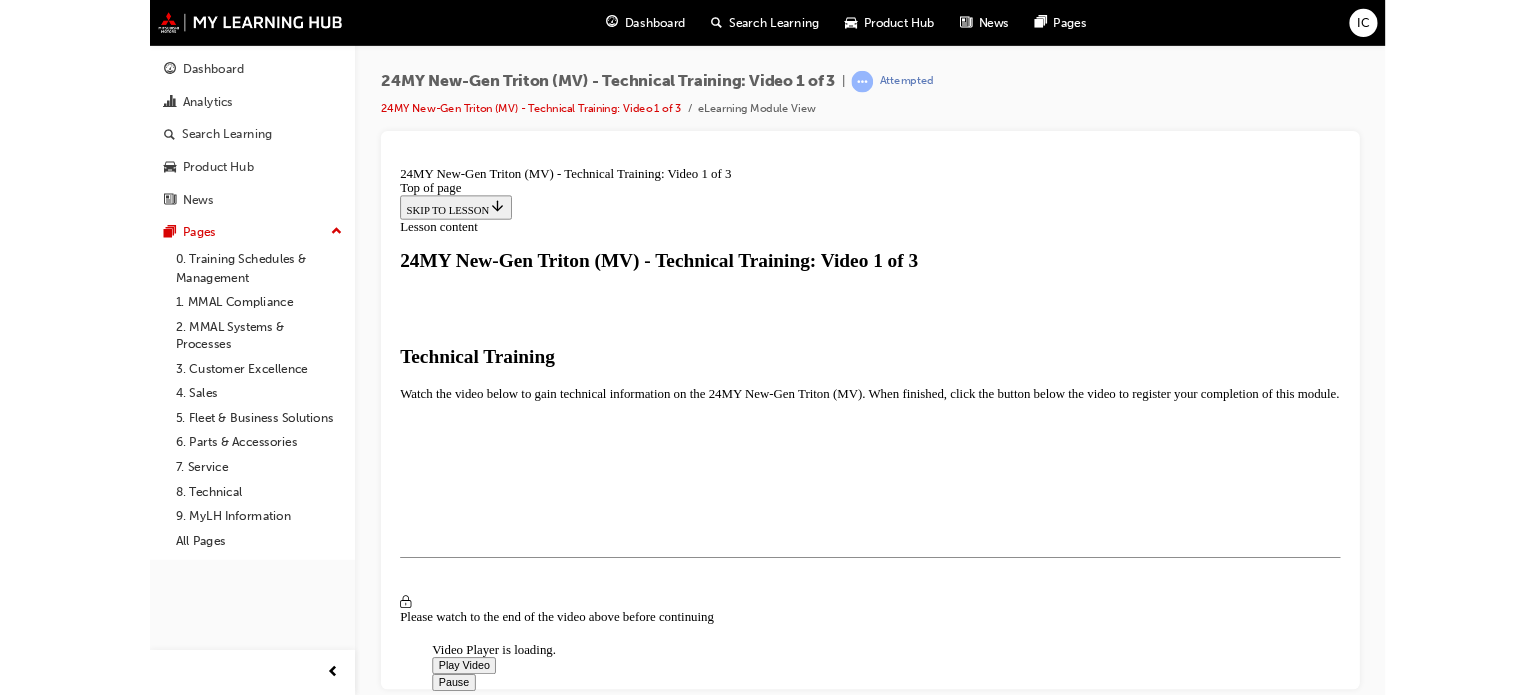 click at bounding box center (567, 1187) 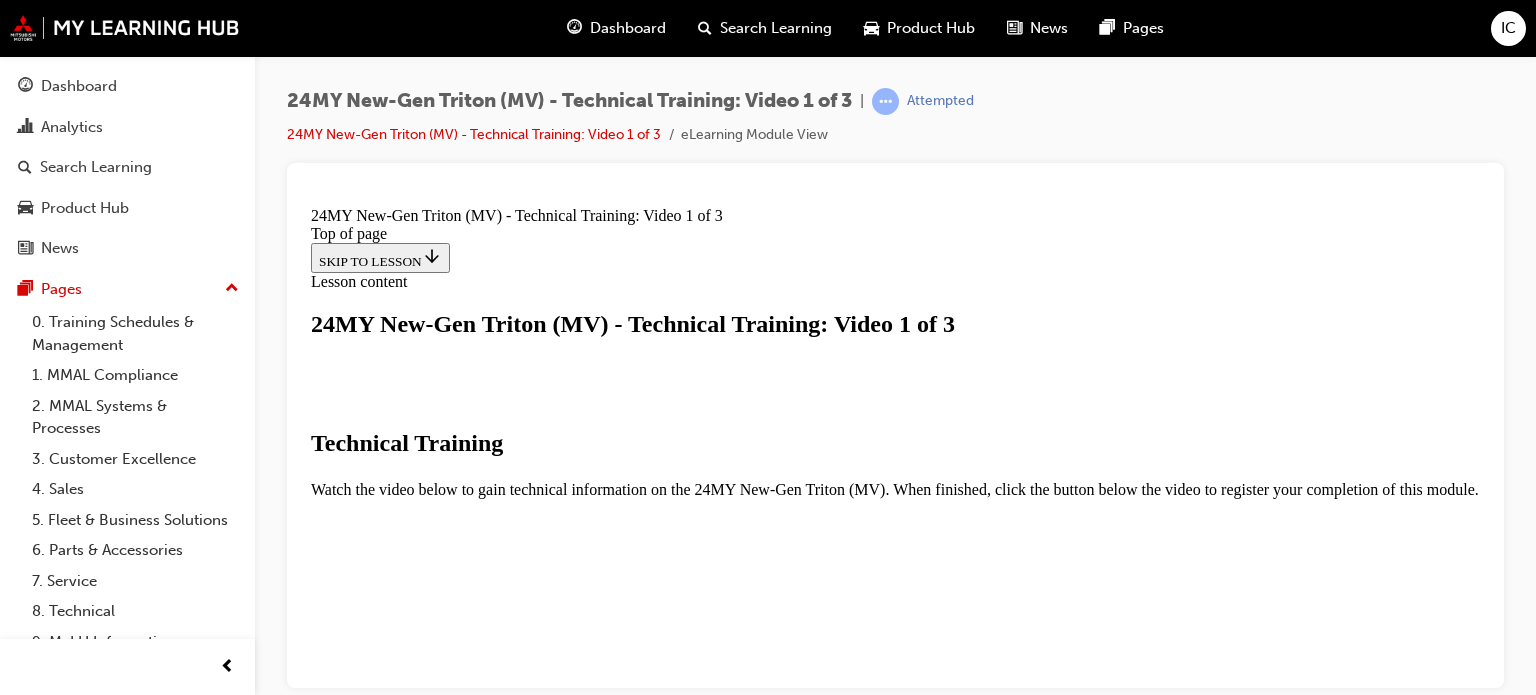 scroll, scrollTop: 717, scrollLeft: 0, axis: vertical 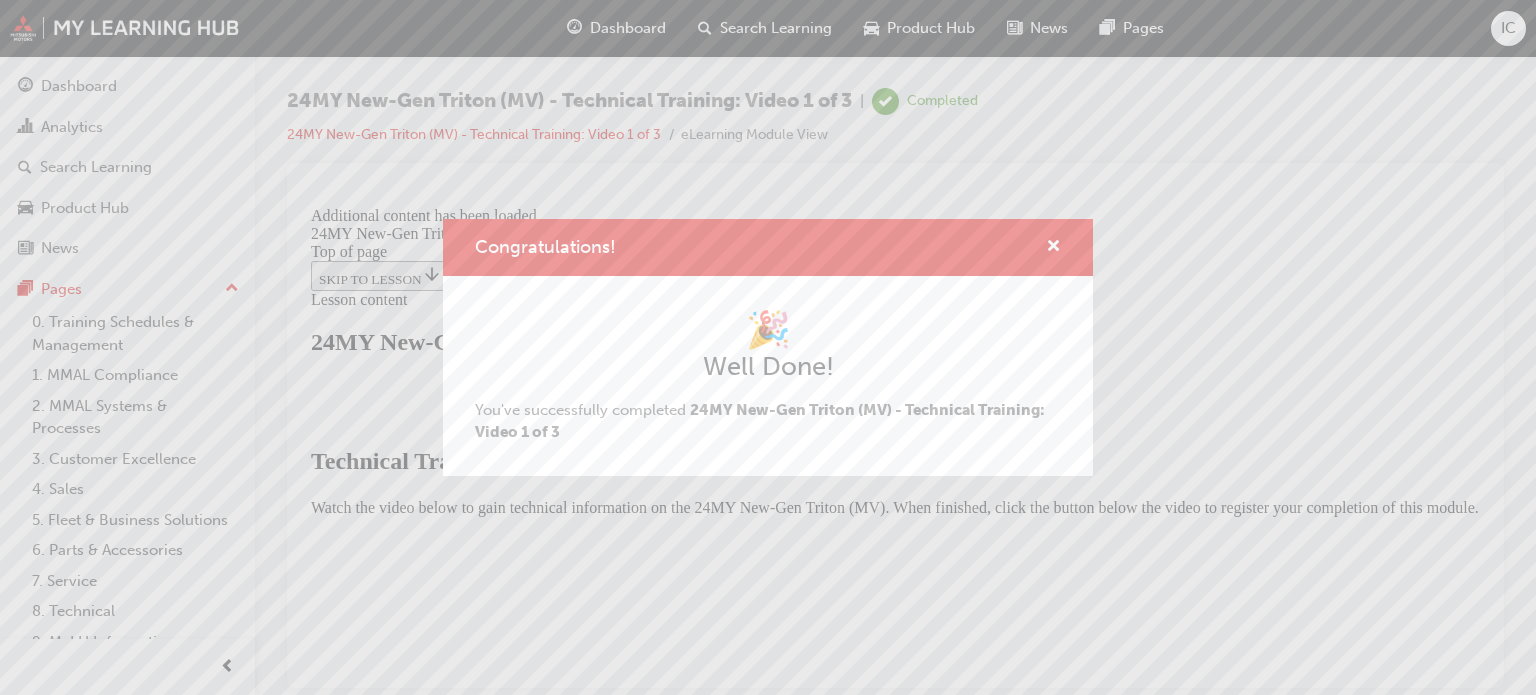 click on "Congratulations! 🎉 Well Done! You've successfully completed   24MY New-Gen Triton (MV) - Technical Training: Video 1 of 3" at bounding box center [768, 347] 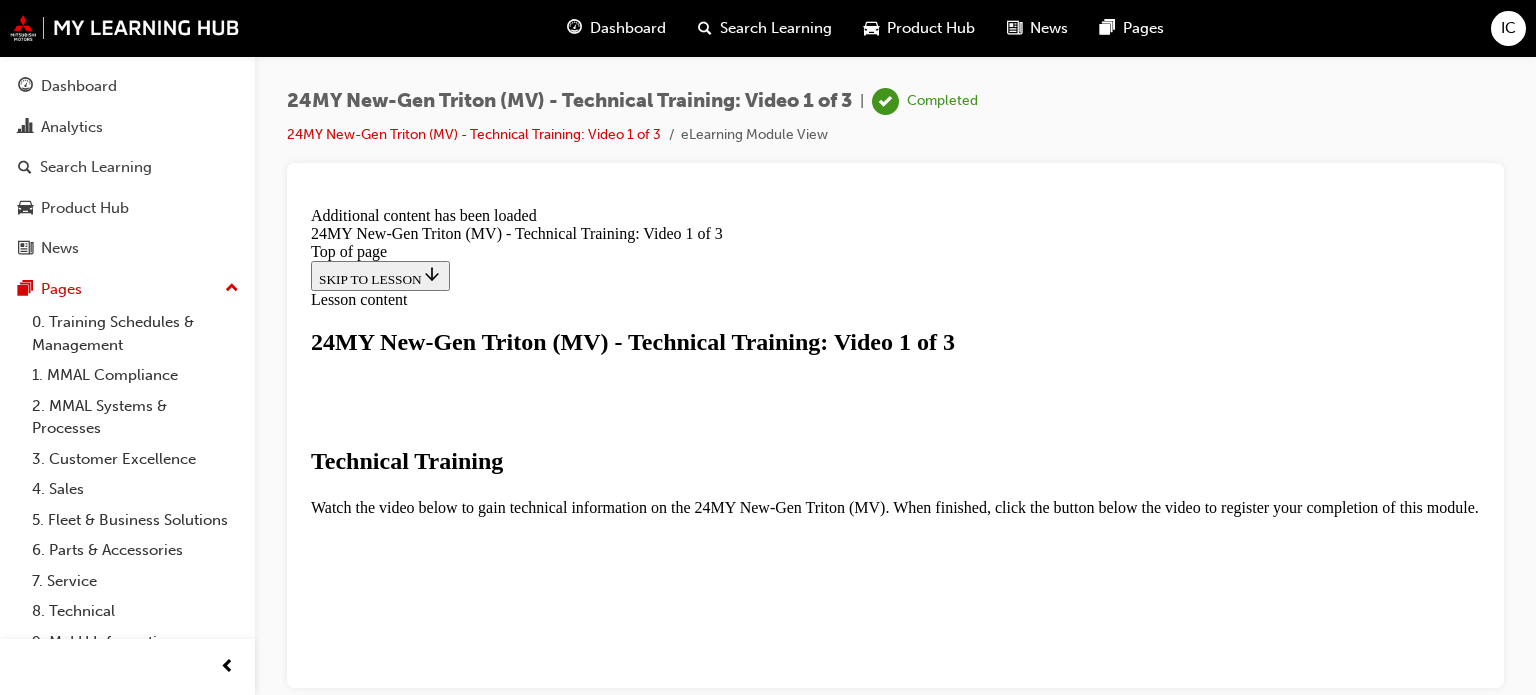 click on "CLOSE MODULE" at bounding box center (372, 990) 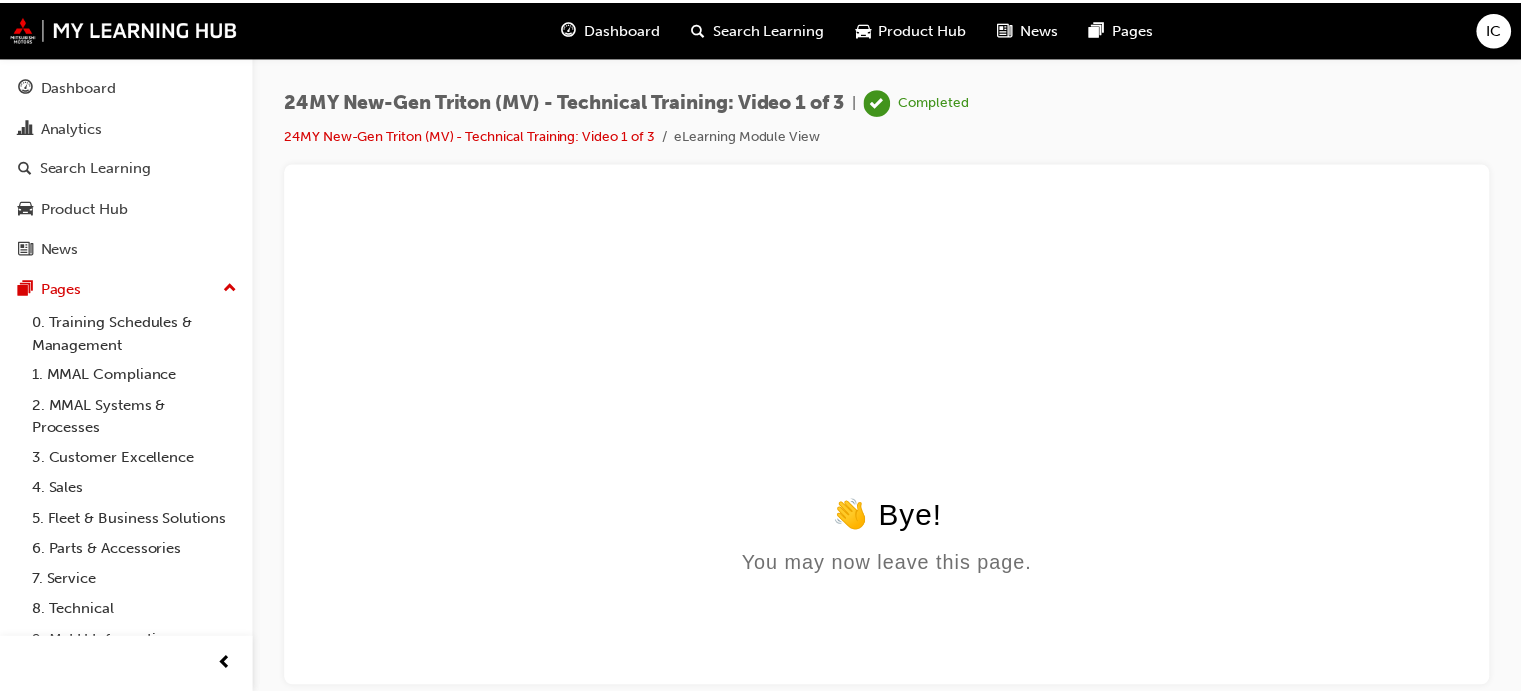 scroll, scrollTop: 0, scrollLeft: 0, axis: both 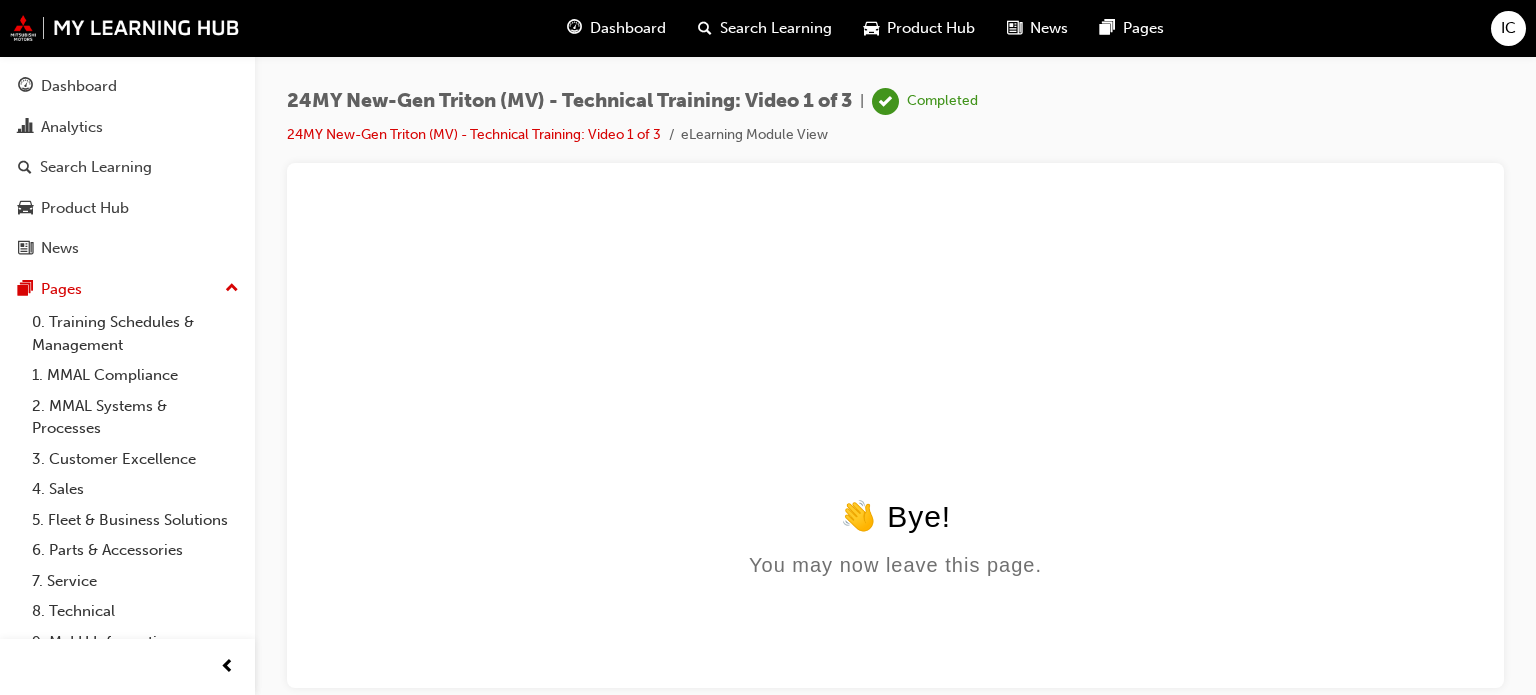 click on "Dashboard" at bounding box center [628, 28] 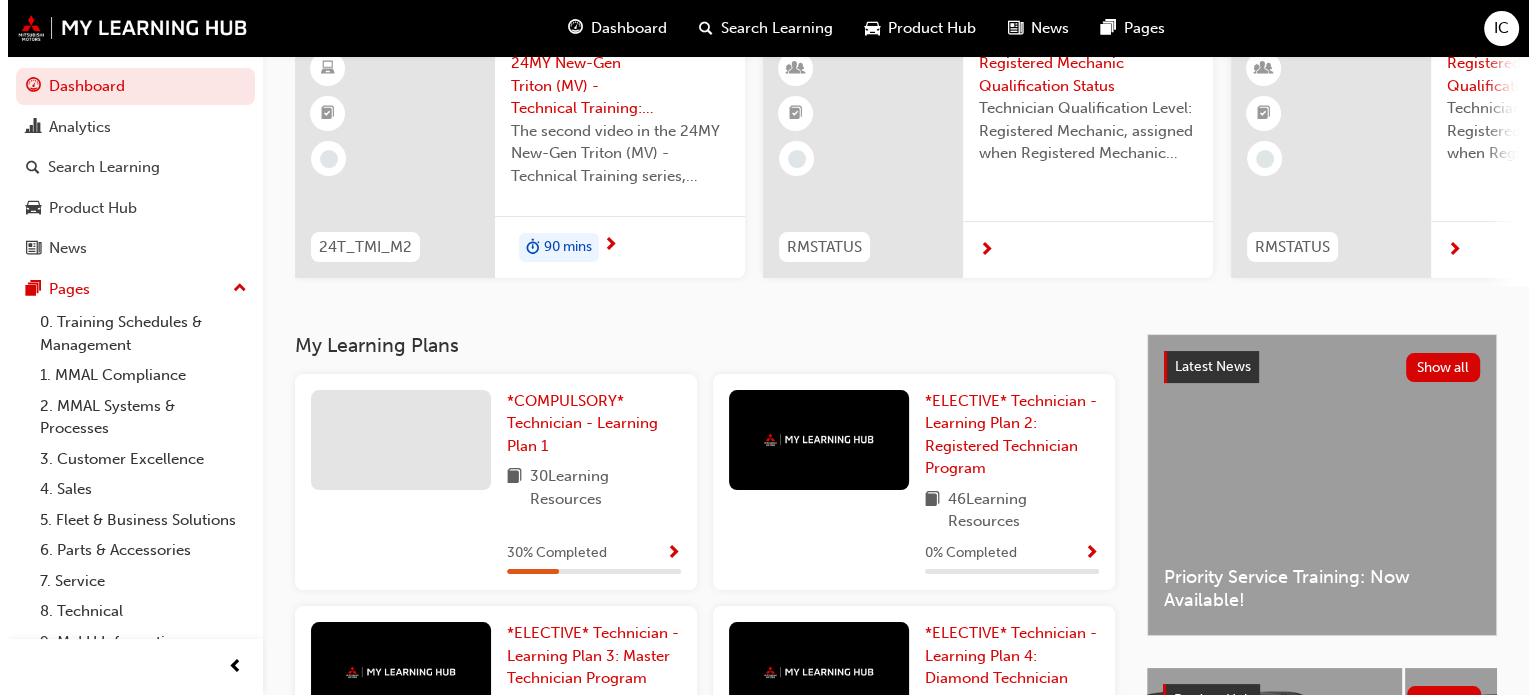 scroll, scrollTop: 0, scrollLeft: 0, axis: both 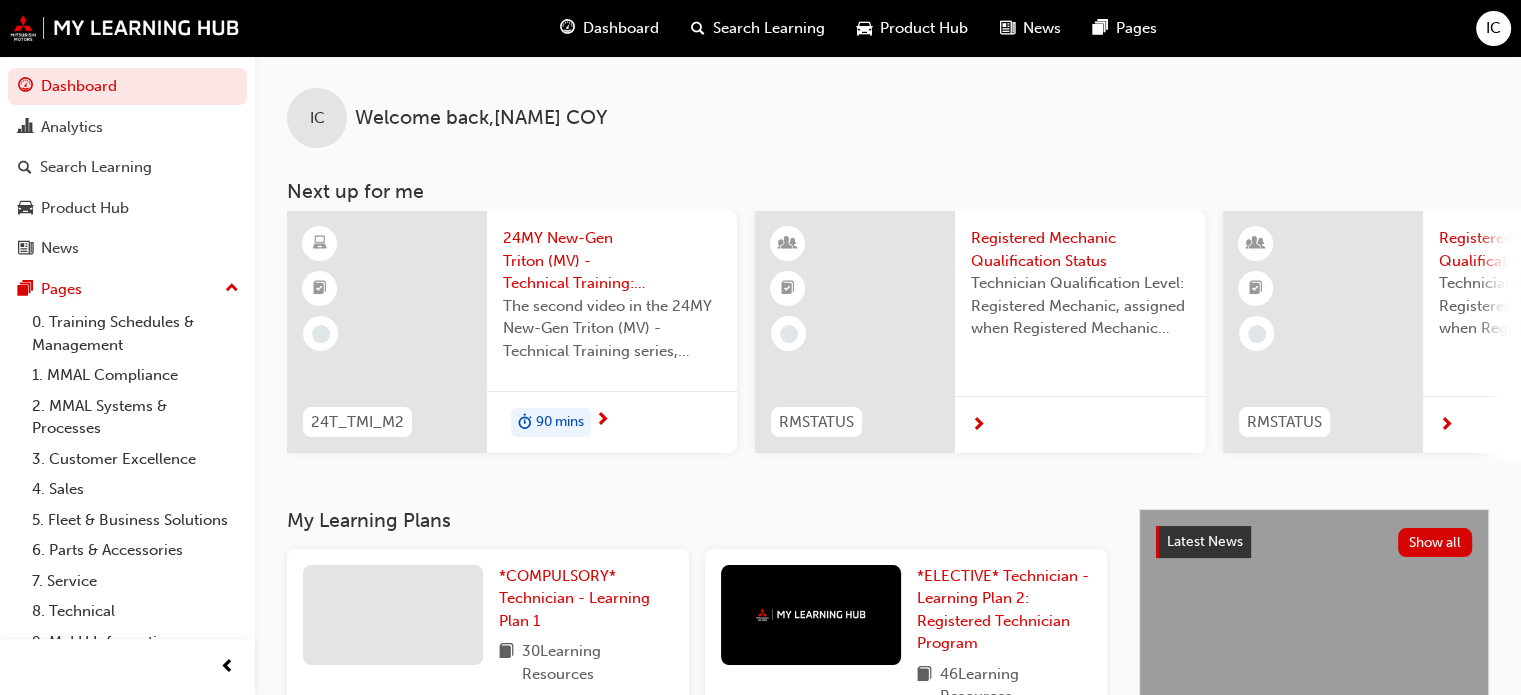 click on "24MY New-Gen Triton (MV) - Technical Training: Video 2 of 3" at bounding box center [612, 261] 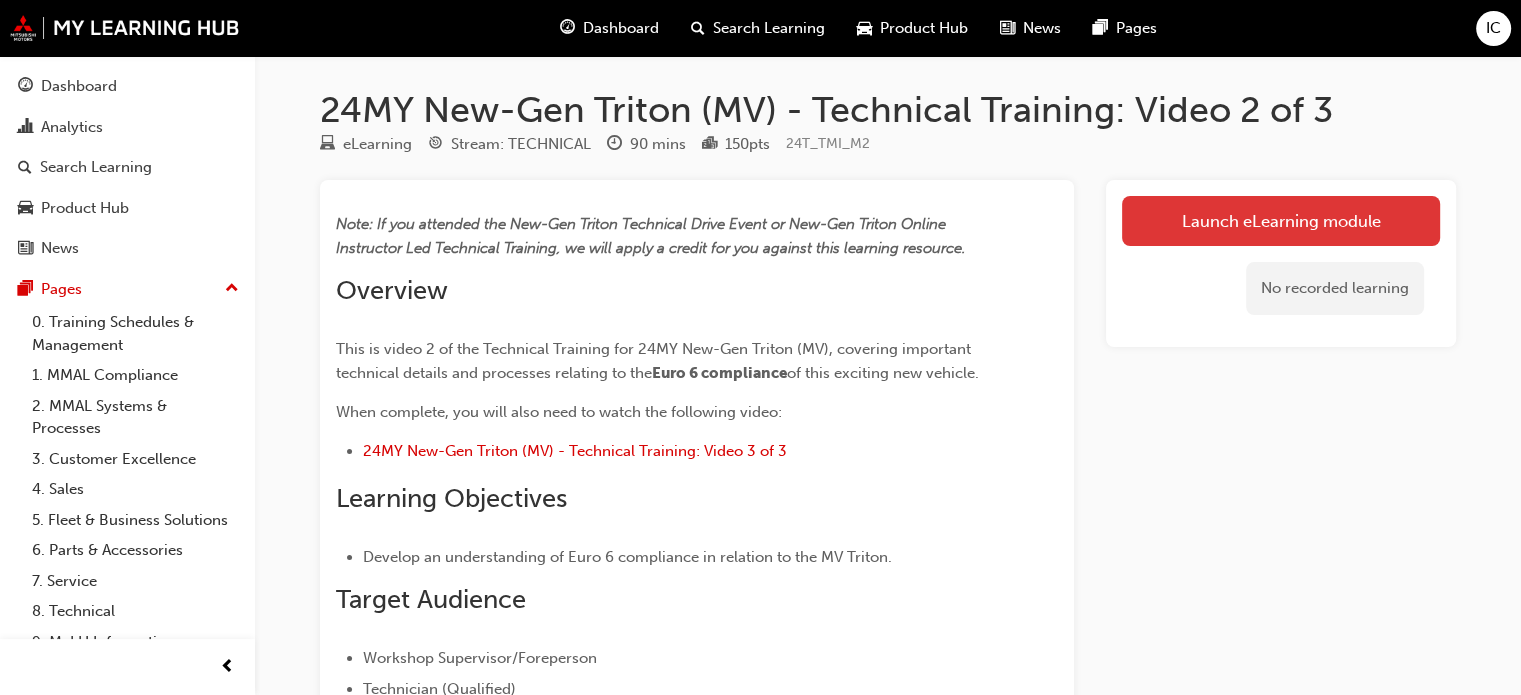 click on "Launch eLearning module" at bounding box center [1281, 221] 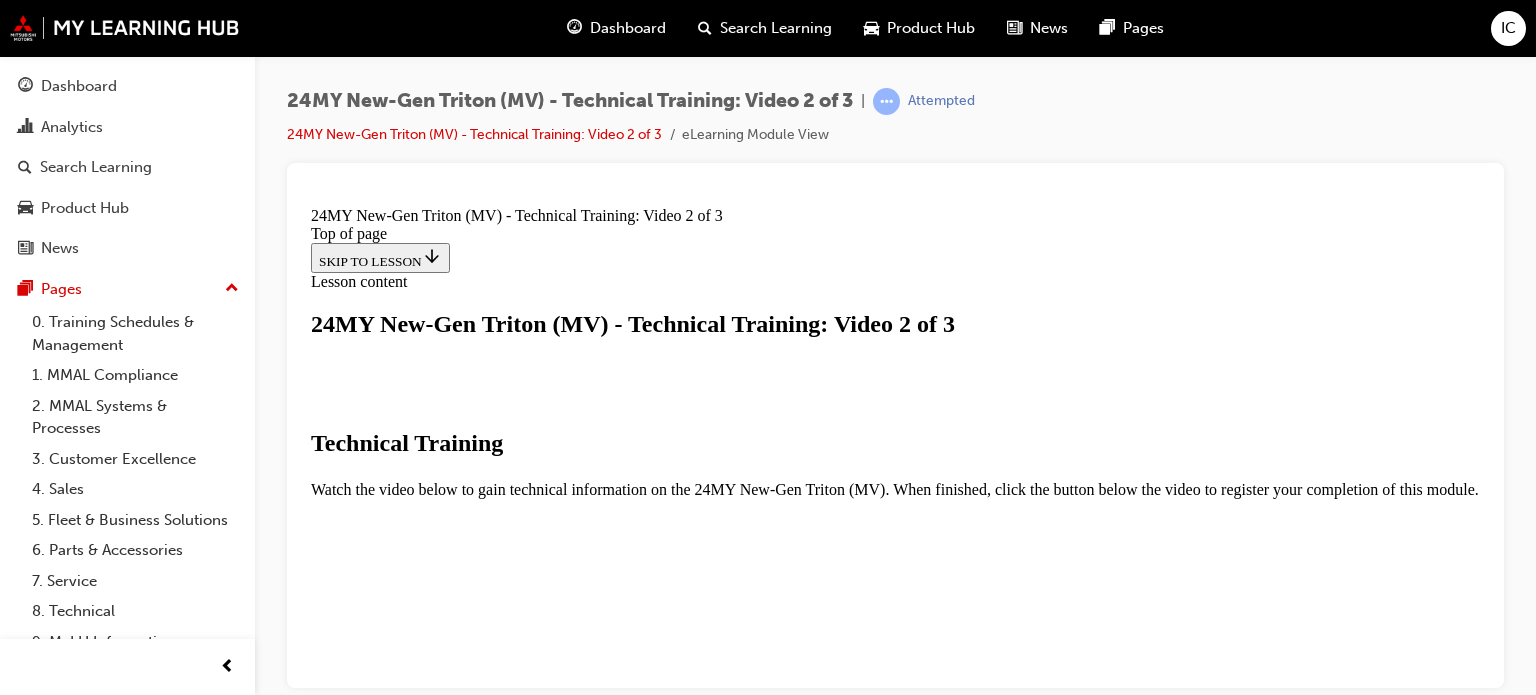 scroll, scrollTop: 0, scrollLeft: 0, axis: both 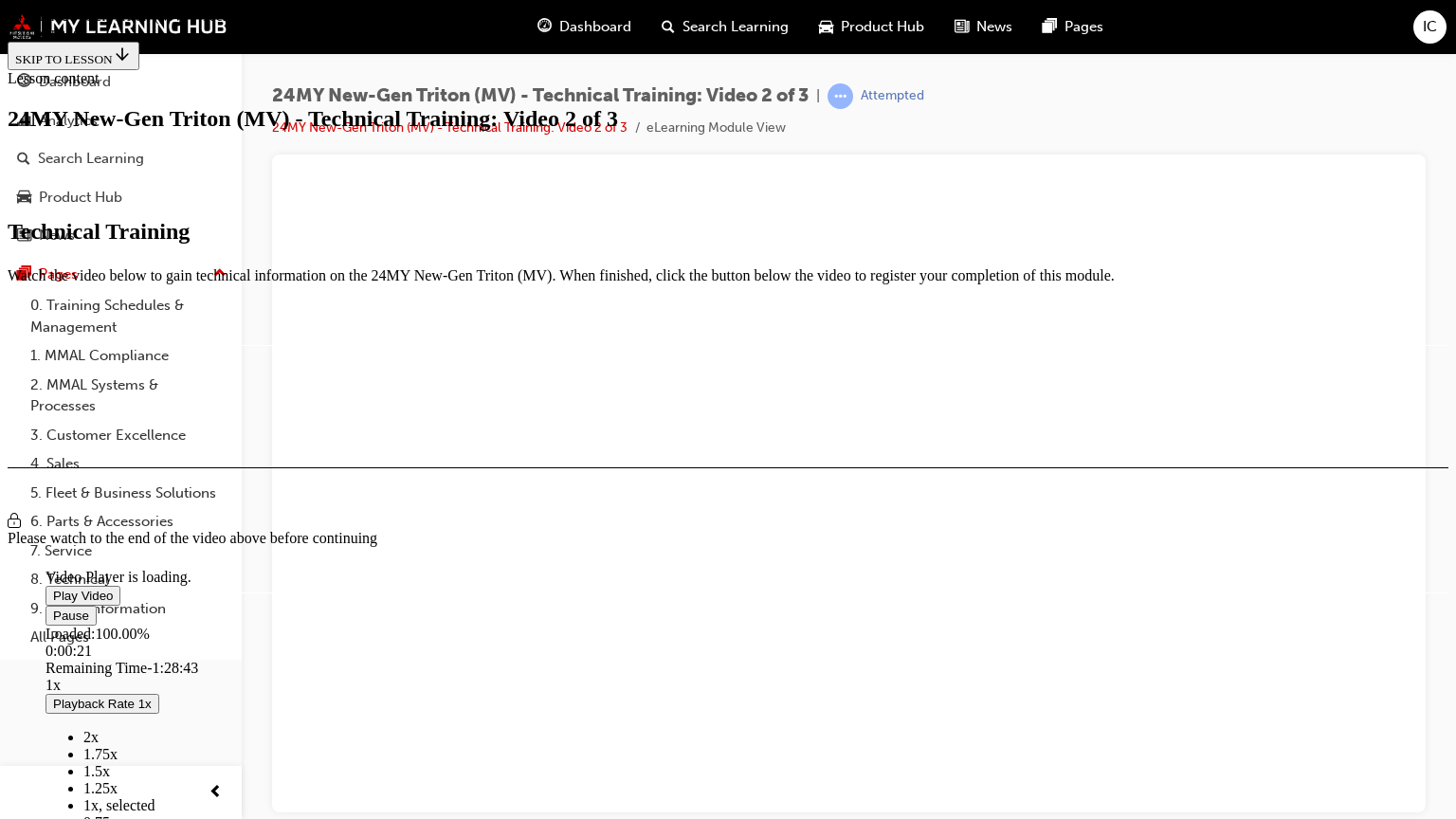 click on "1.5x" at bounding box center (97, 771) 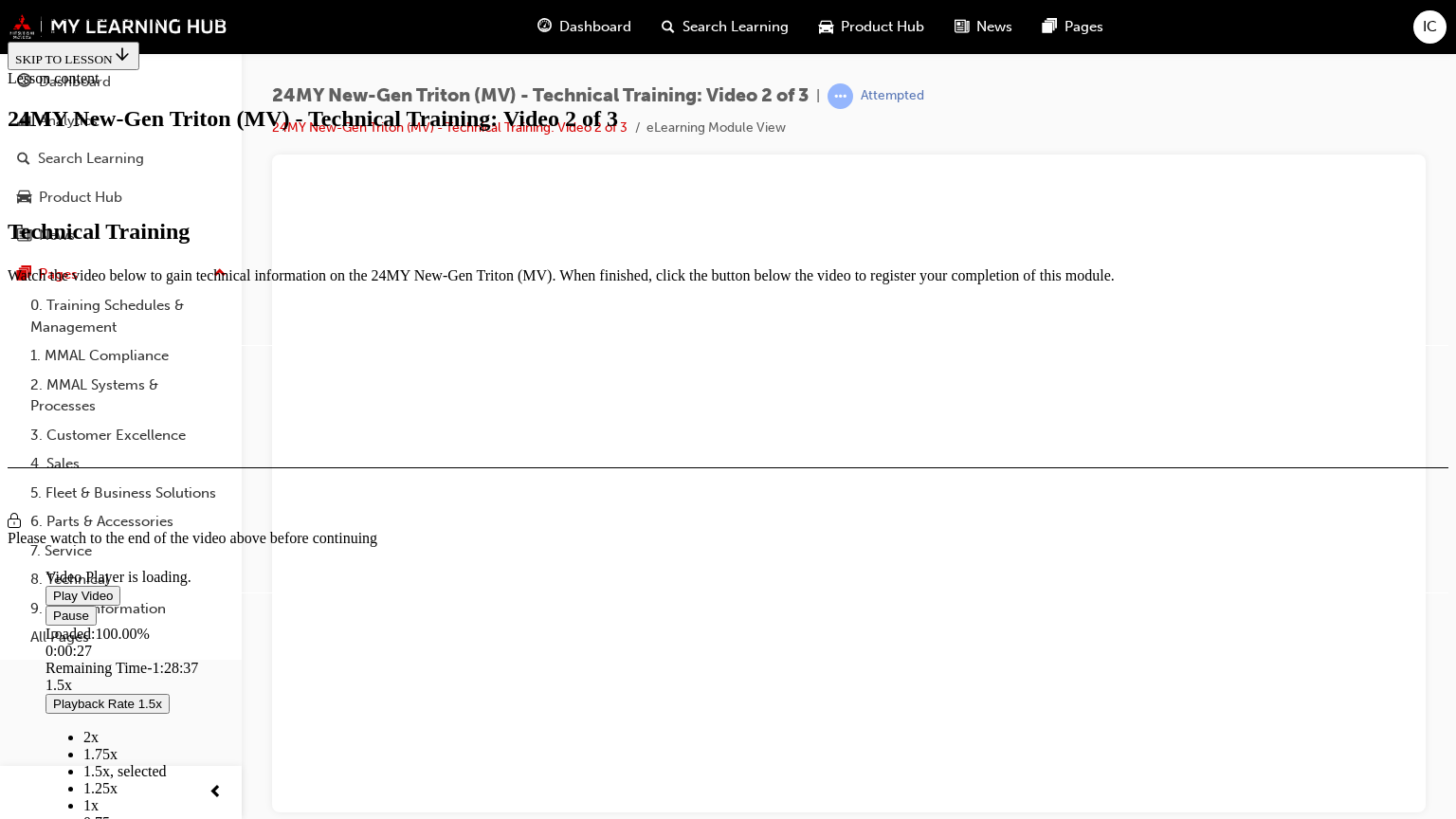 click on "1.25x" at bounding box center [975, 789] 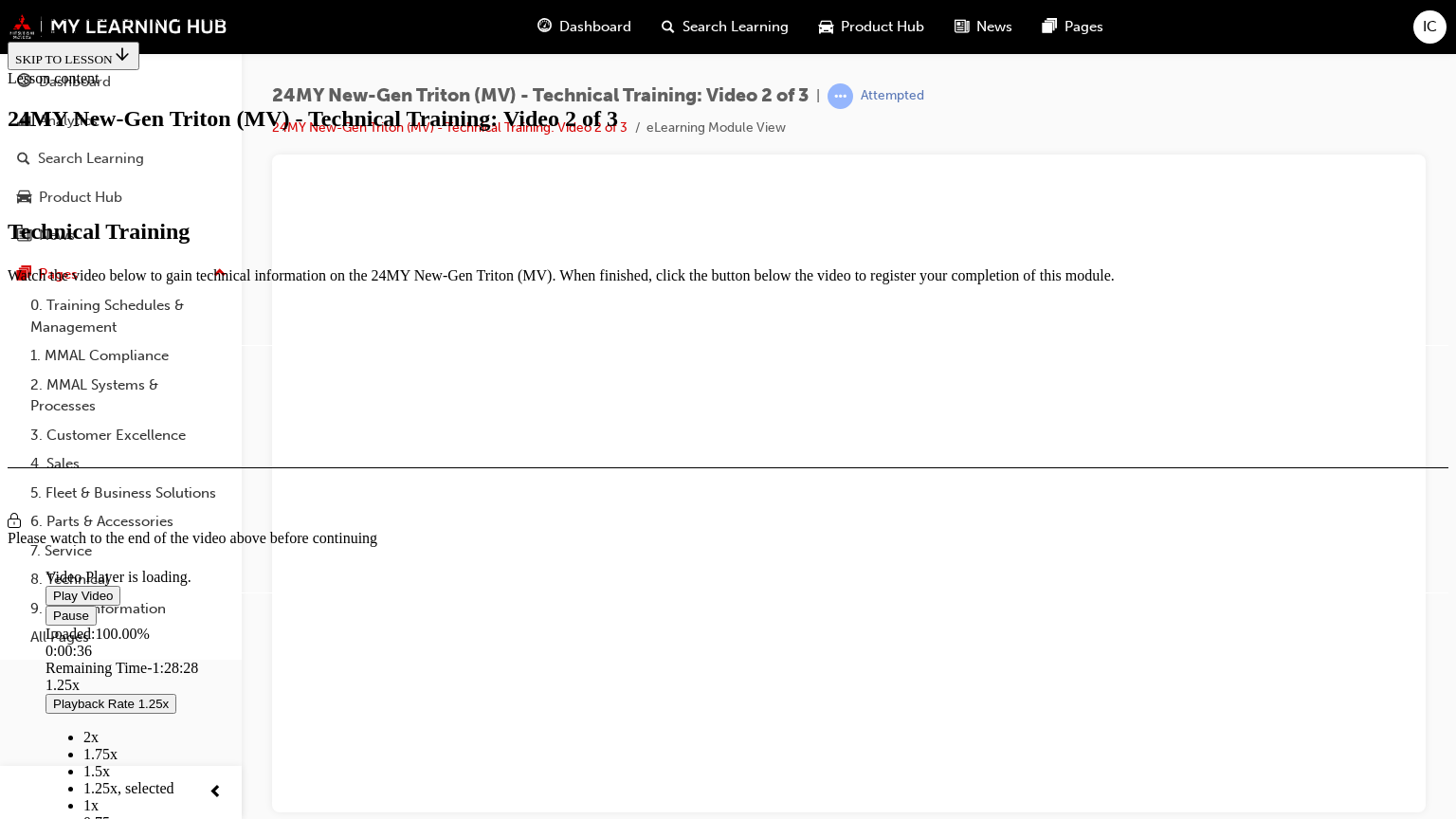click on "2x" at bounding box center (975, 737) 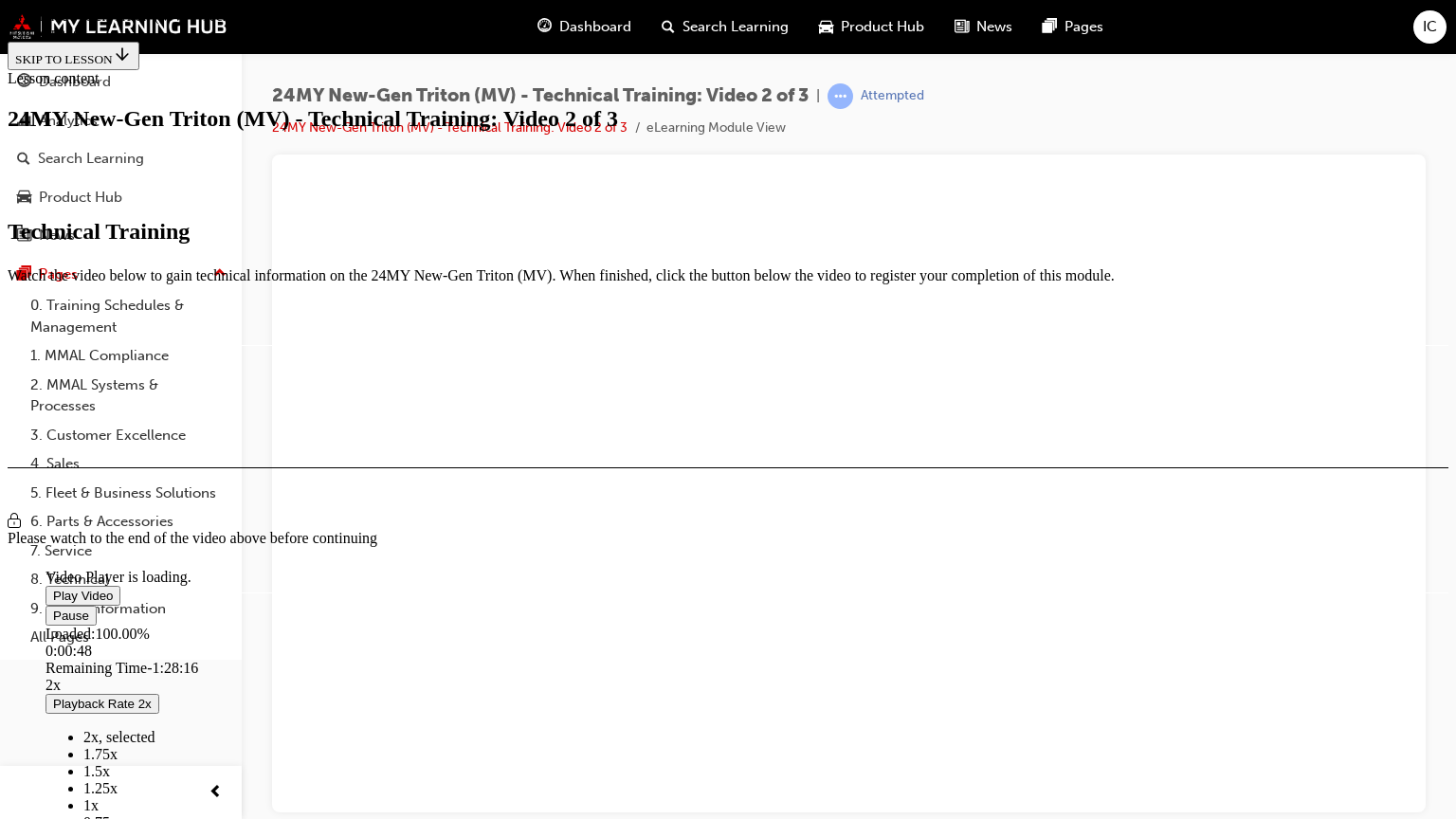 click on "1.5x" at bounding box center (97, 771) 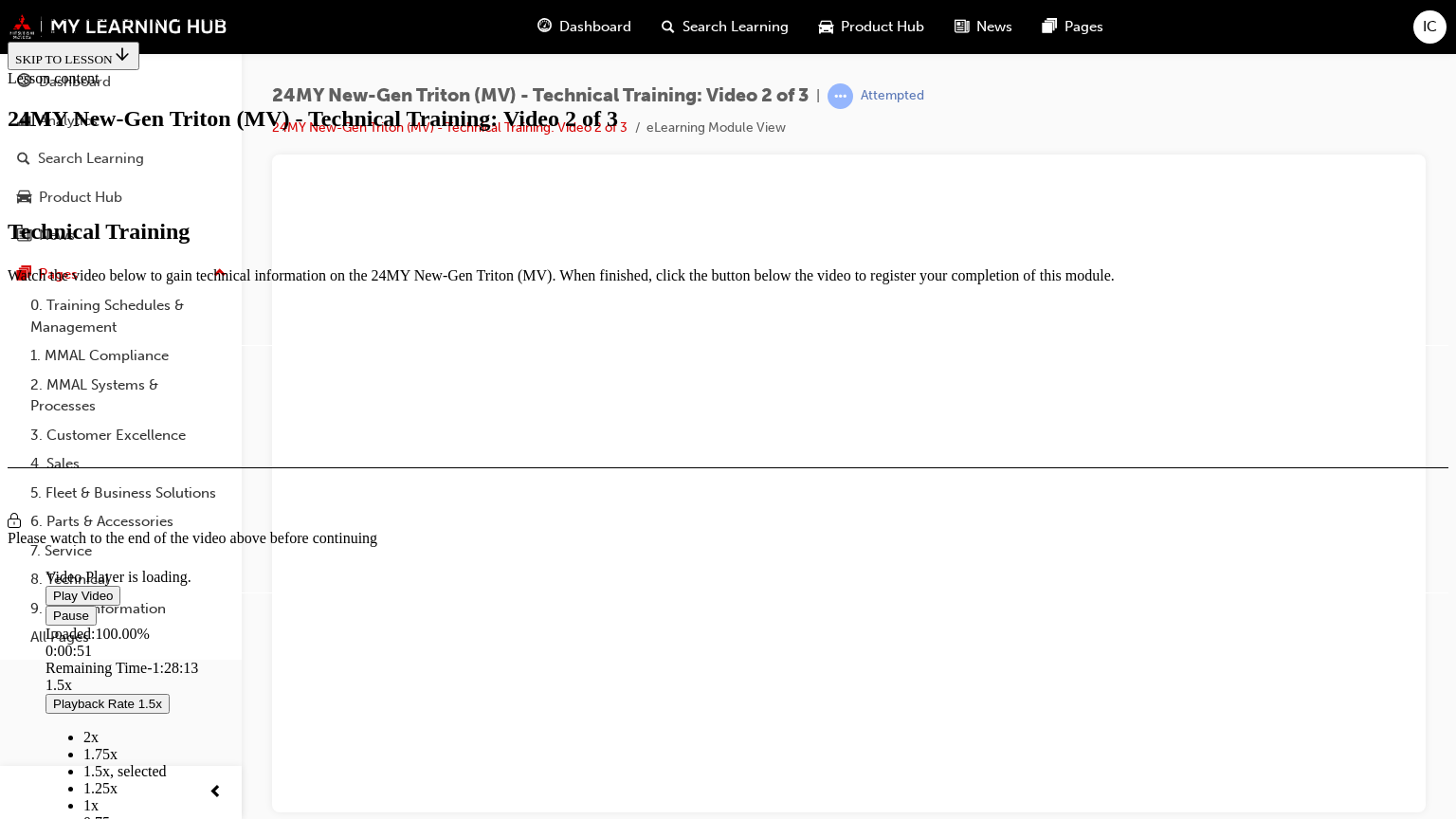 click on "1.25x" at bounding box center (975, 789) 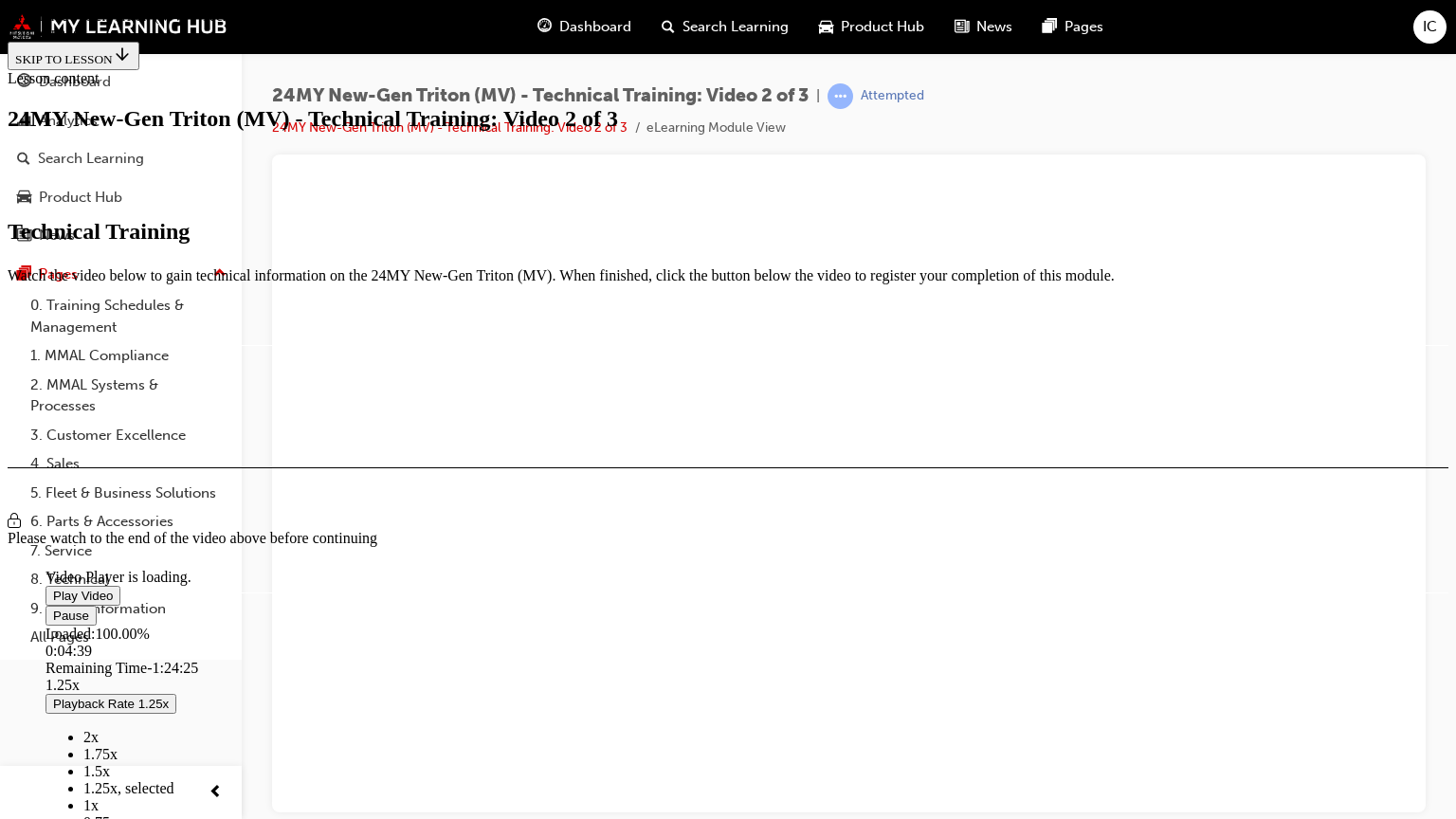 click on "1.5x" at bounding box center (975, 772) 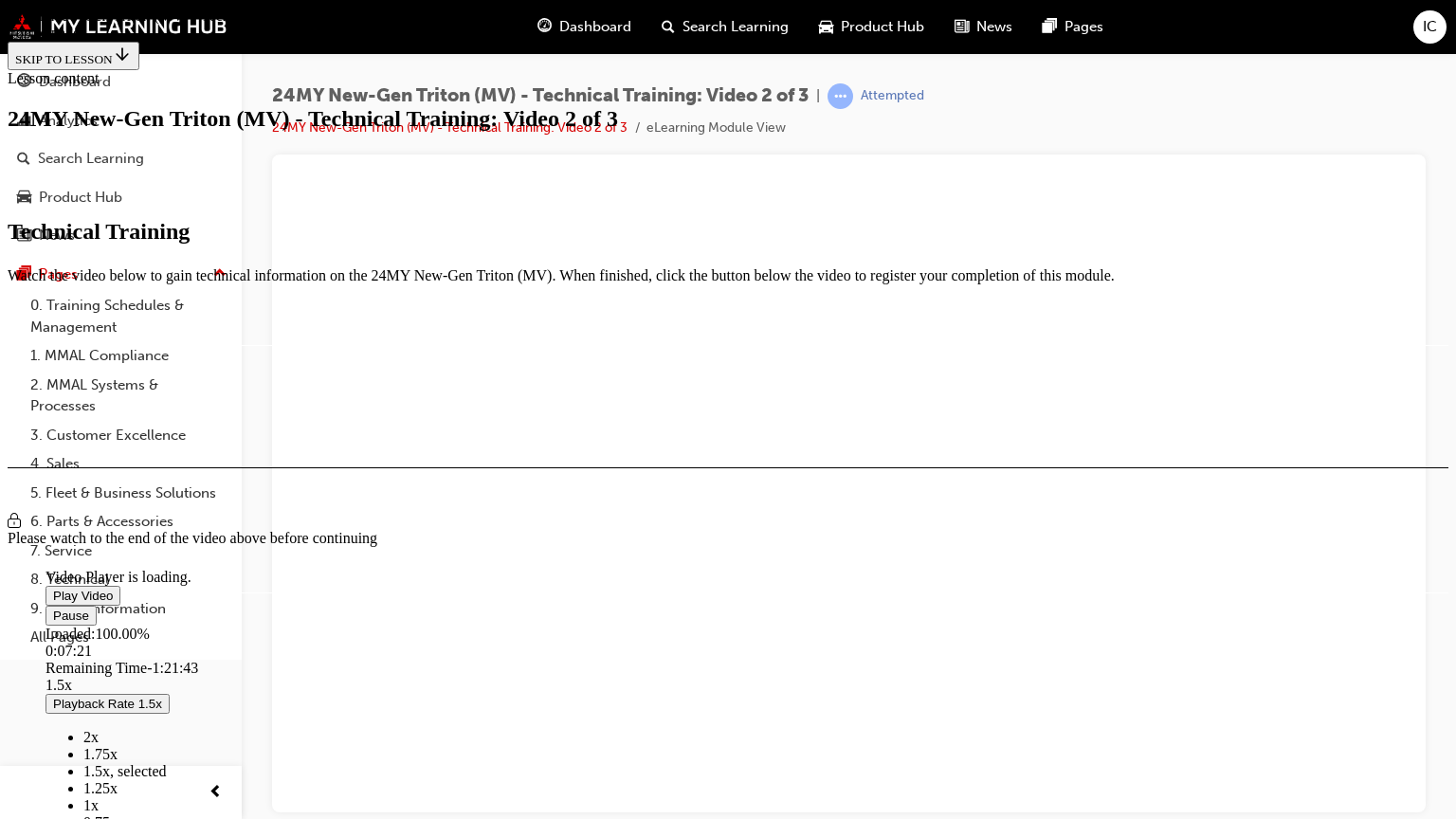 click at bounding box center (165, 957) 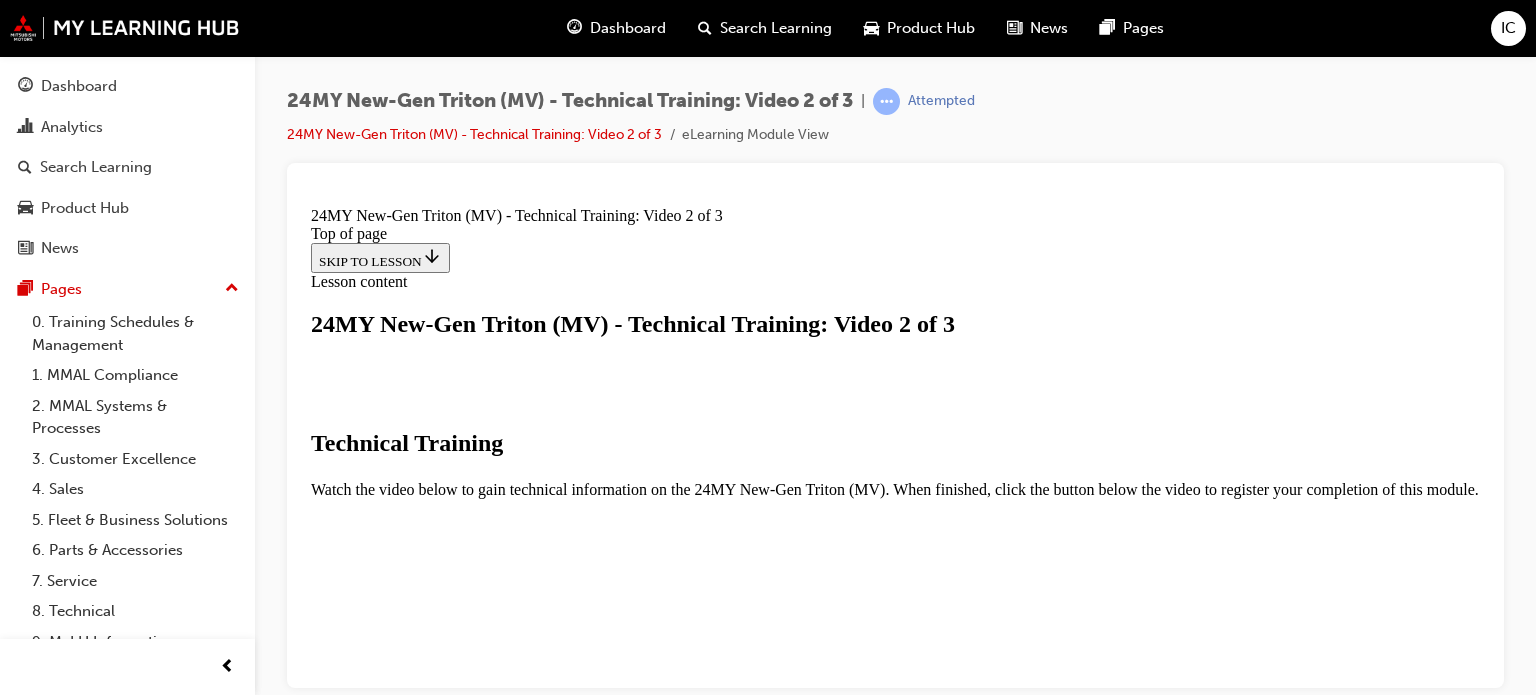 click at bounding box center [501, 701] 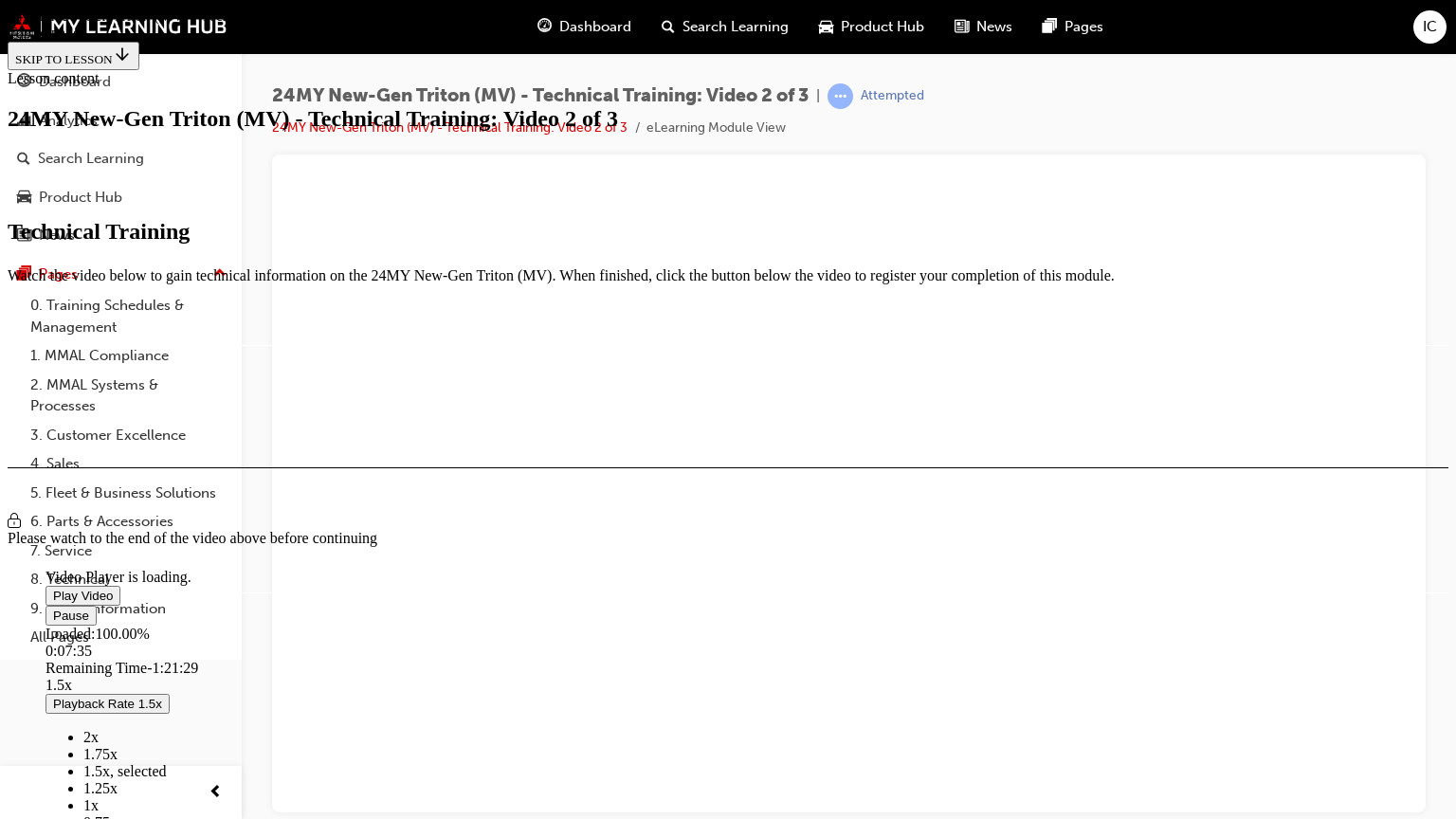 click at bounding box center [188, 477] 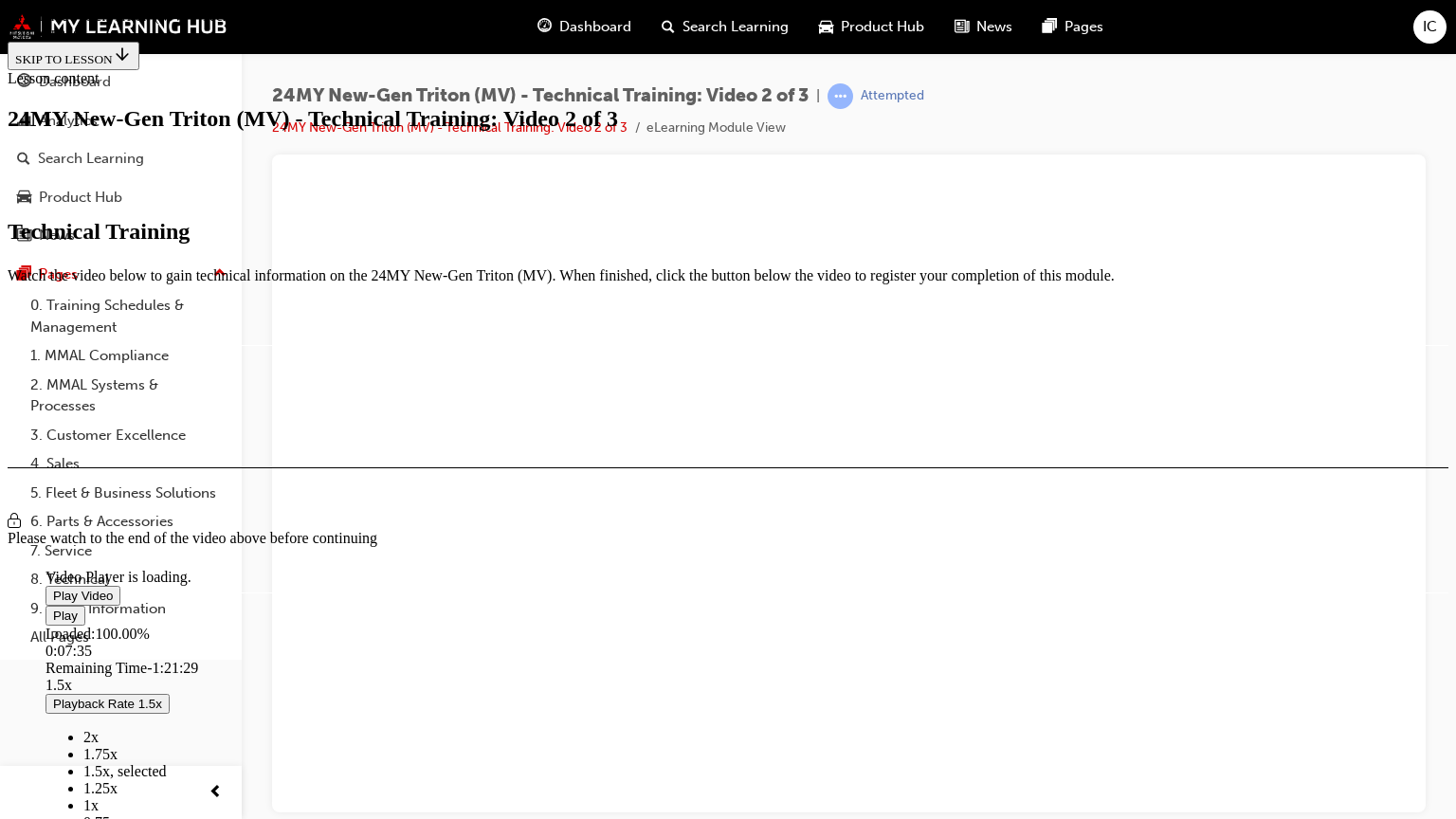 click at bounding box center [188, 477] 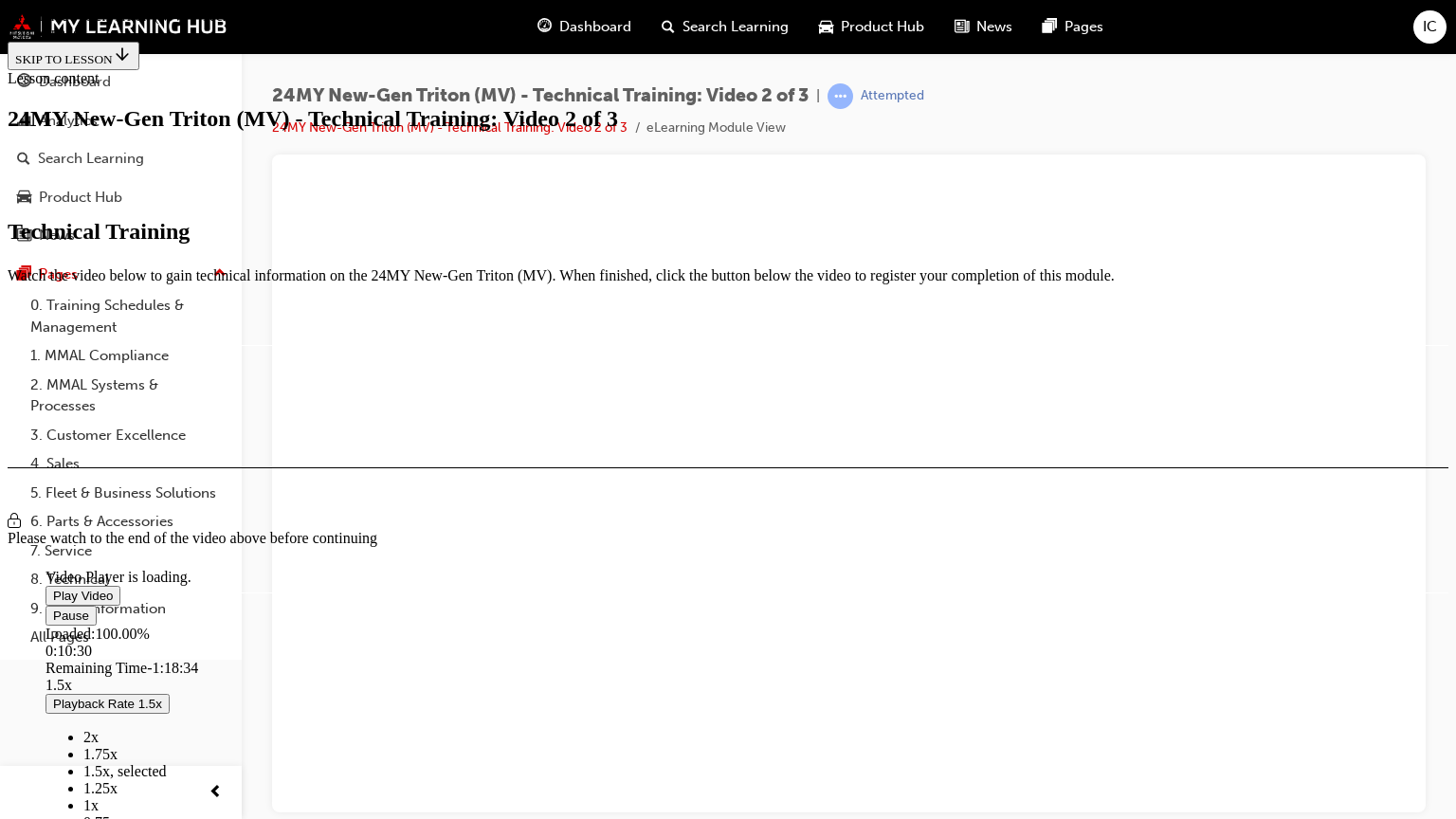 click on "Playback Rate 1.5x" at bounding box center (107, 703) 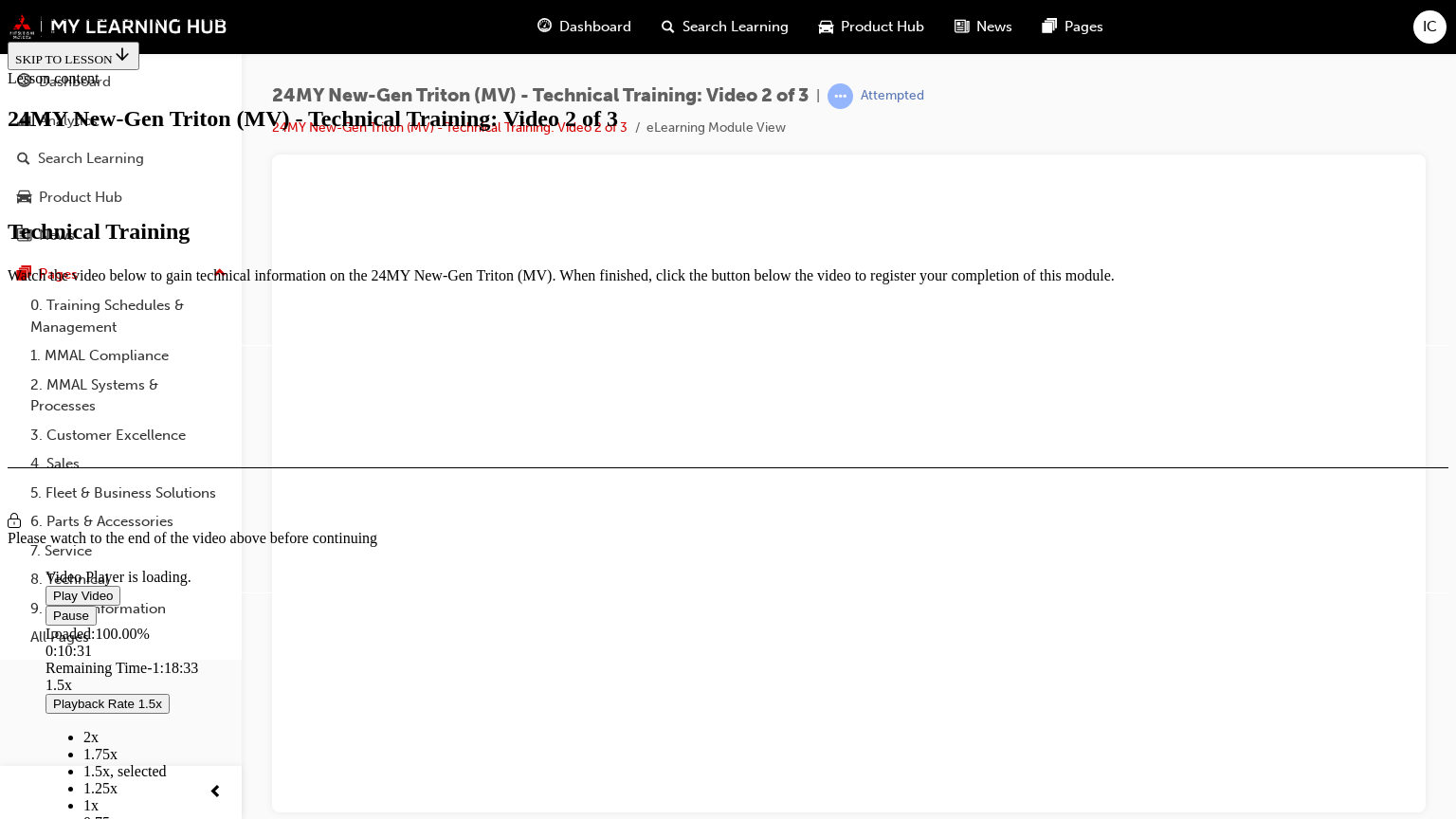 click on "2x" at bounding box center [91, 737] 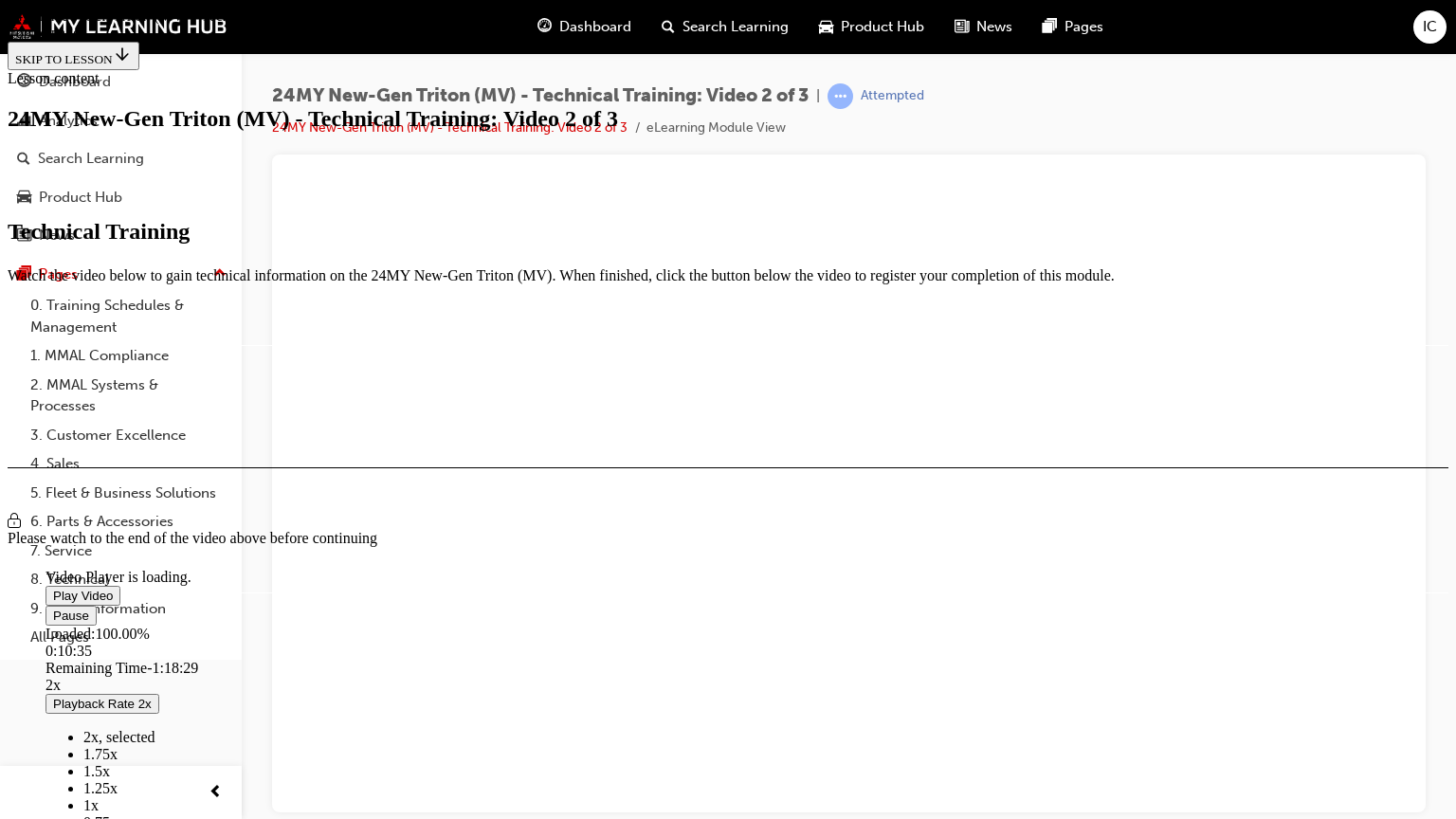 click on "2%" at bounding box center [956, 996] 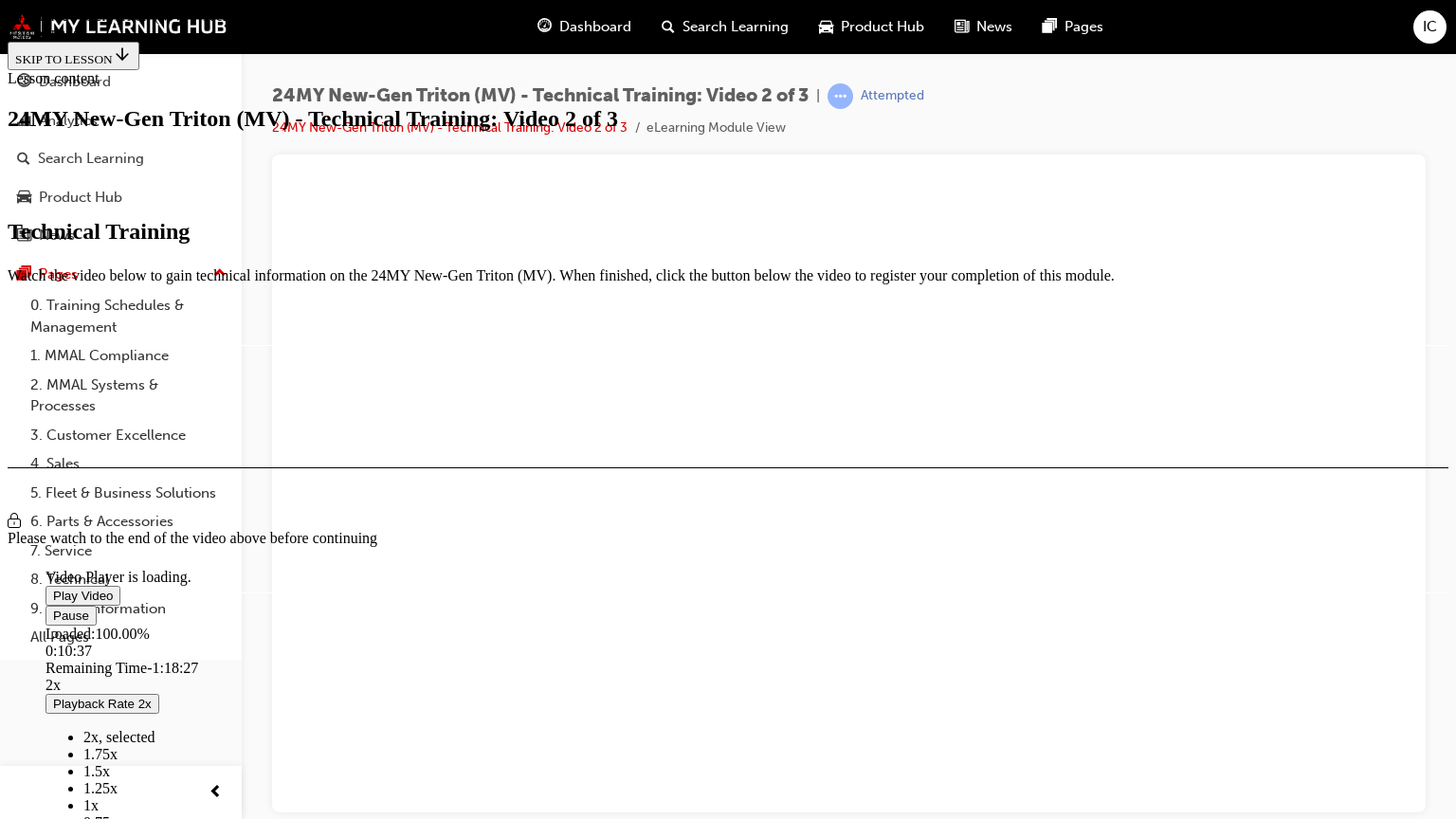 click at bounding box center (53, 977) 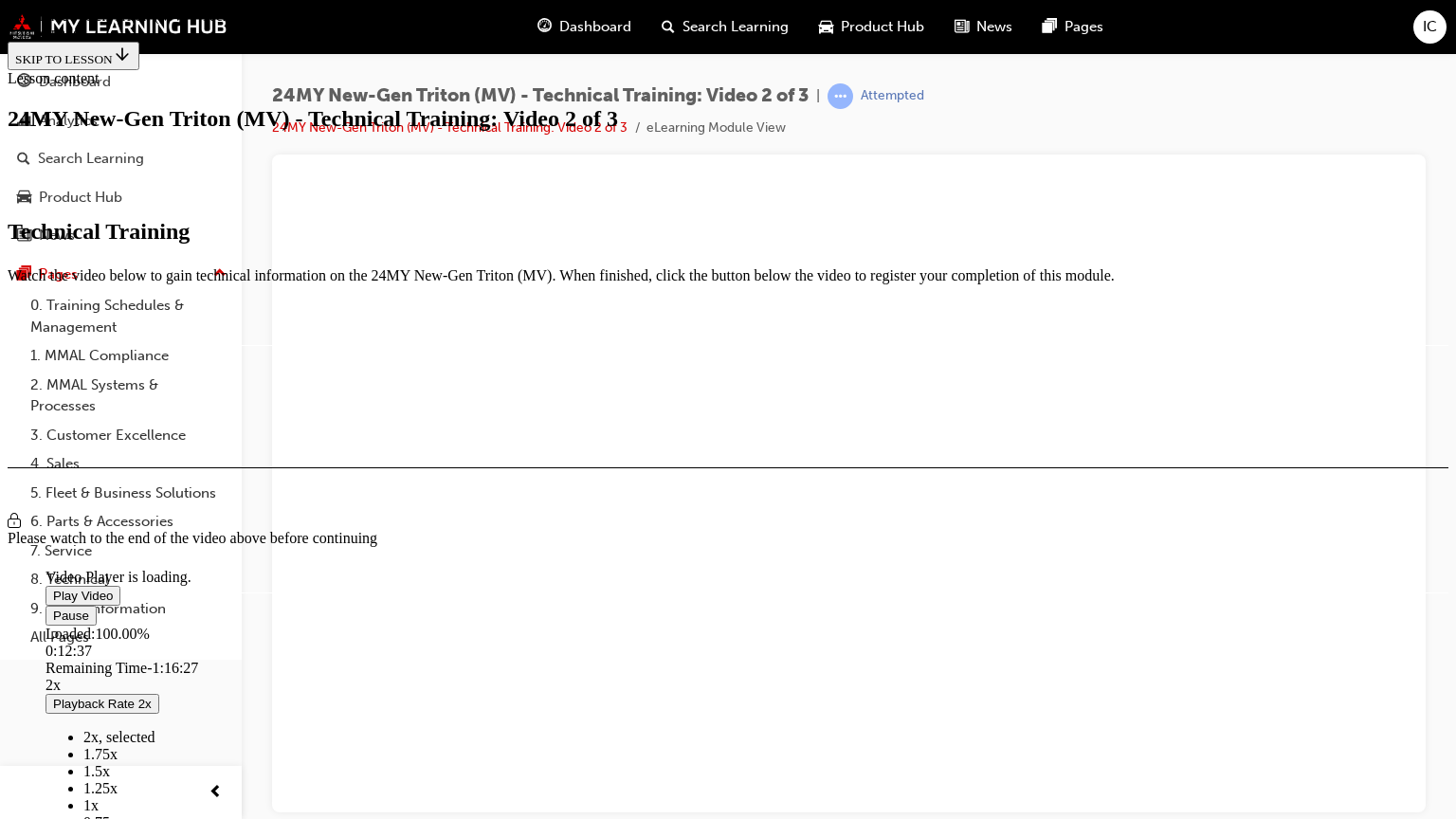 click at bounding box center (53, 977) 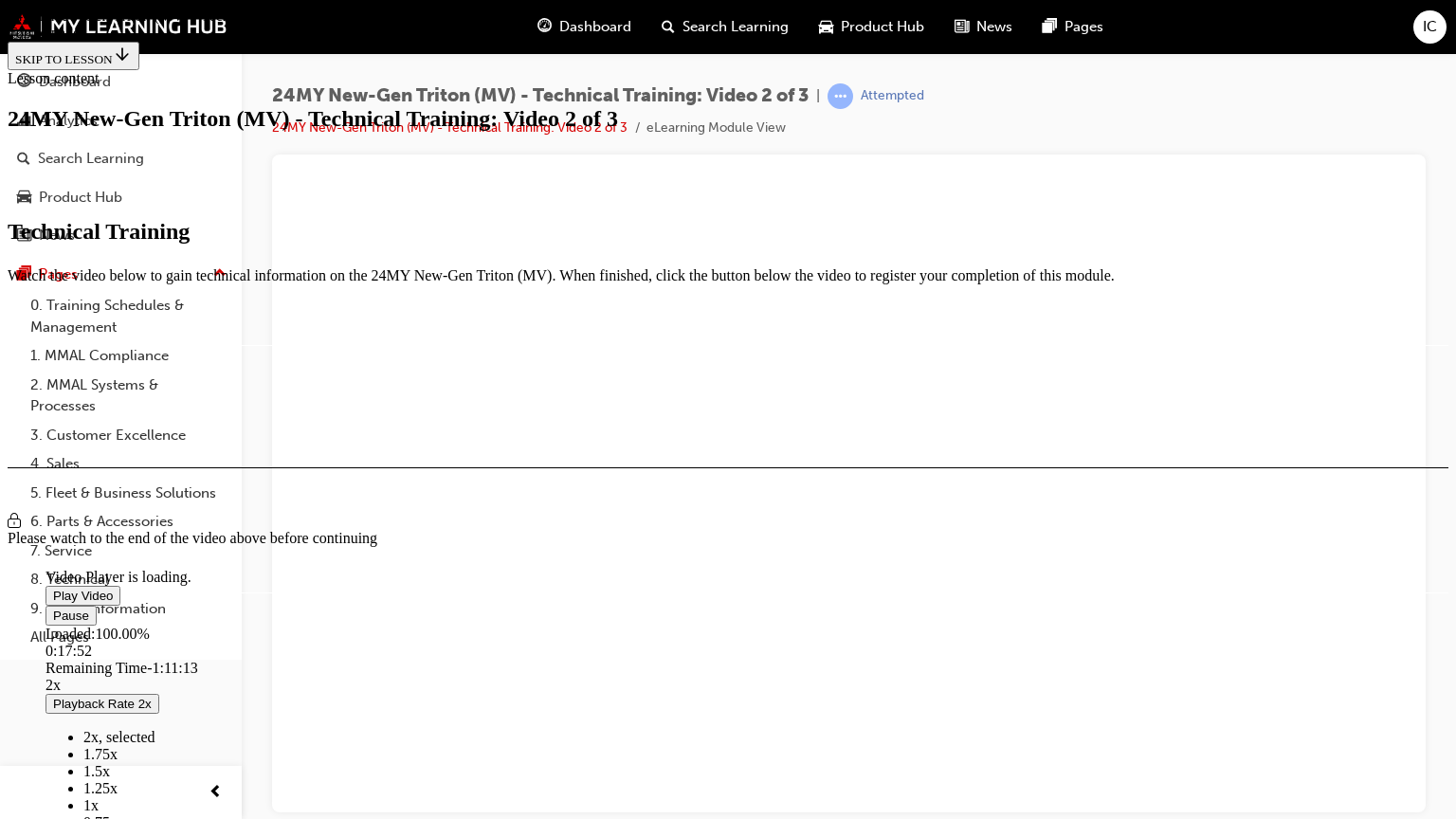 click on "Playback Rate 2x" at bounding box center [102, 703] 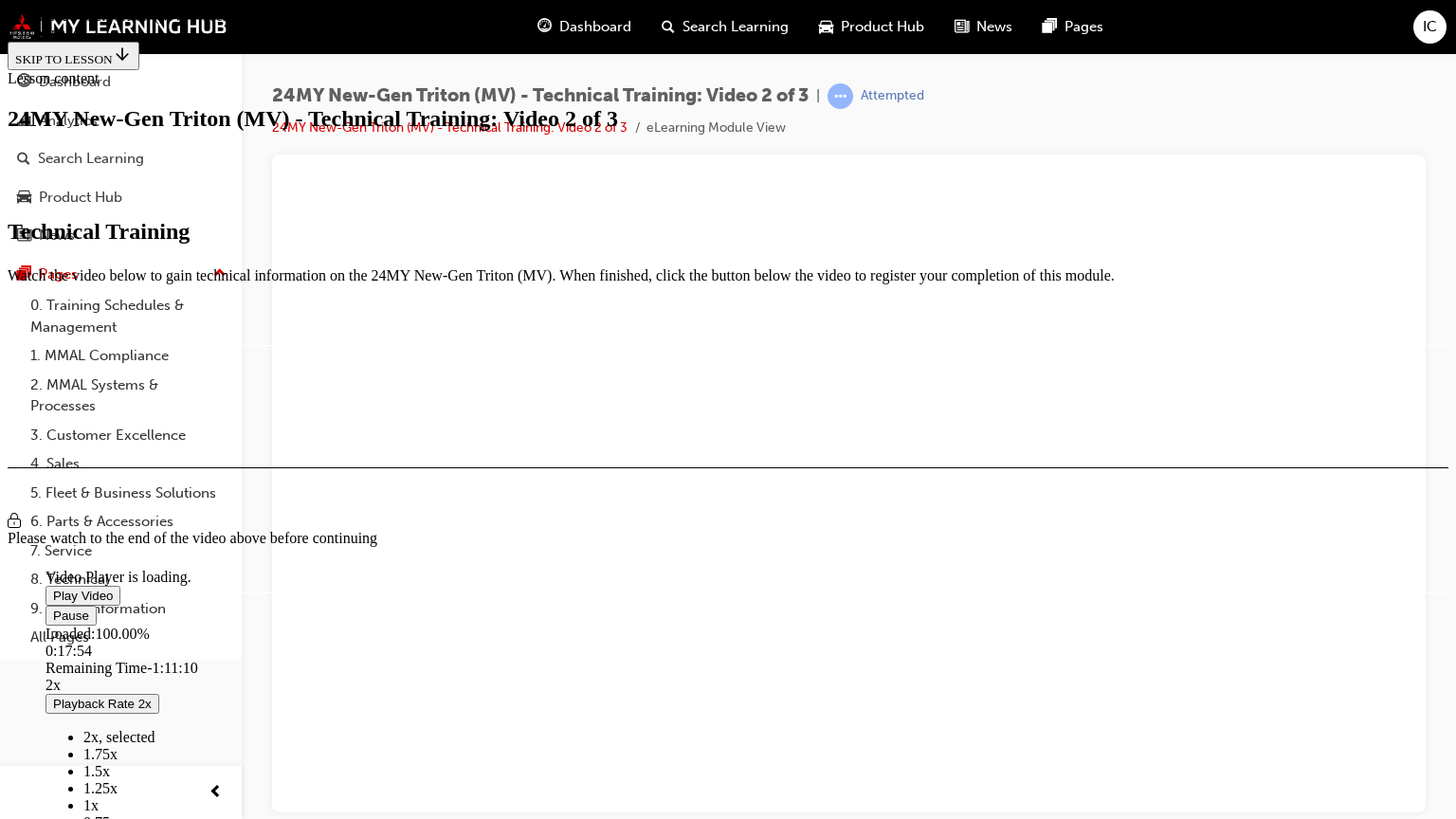 click on "1.25x" at bounding box center (100, 788) 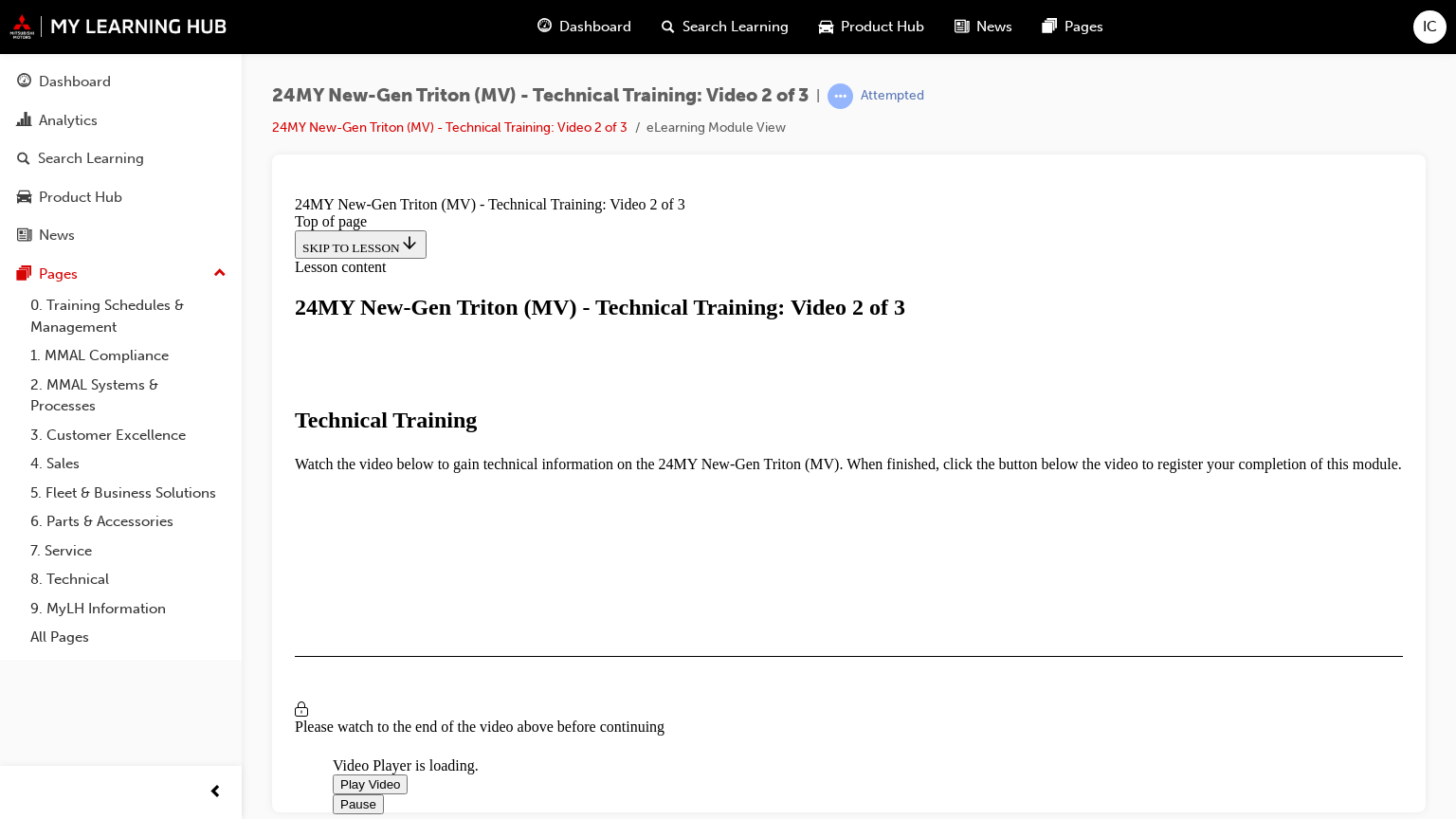 scroll, scrollTop: 0, scrollLeft: 0, axis: both 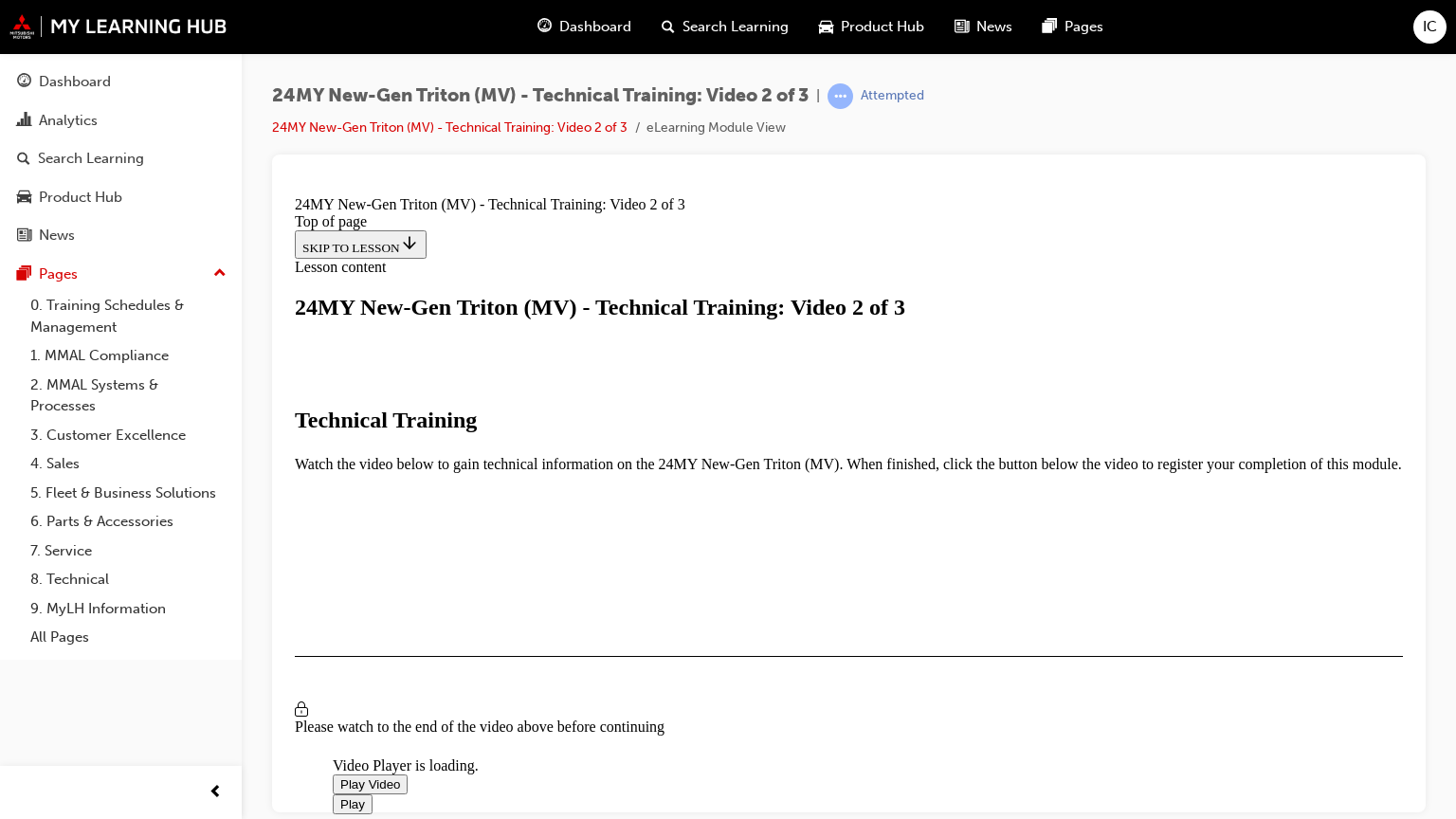click at bounding box center (475, 664) 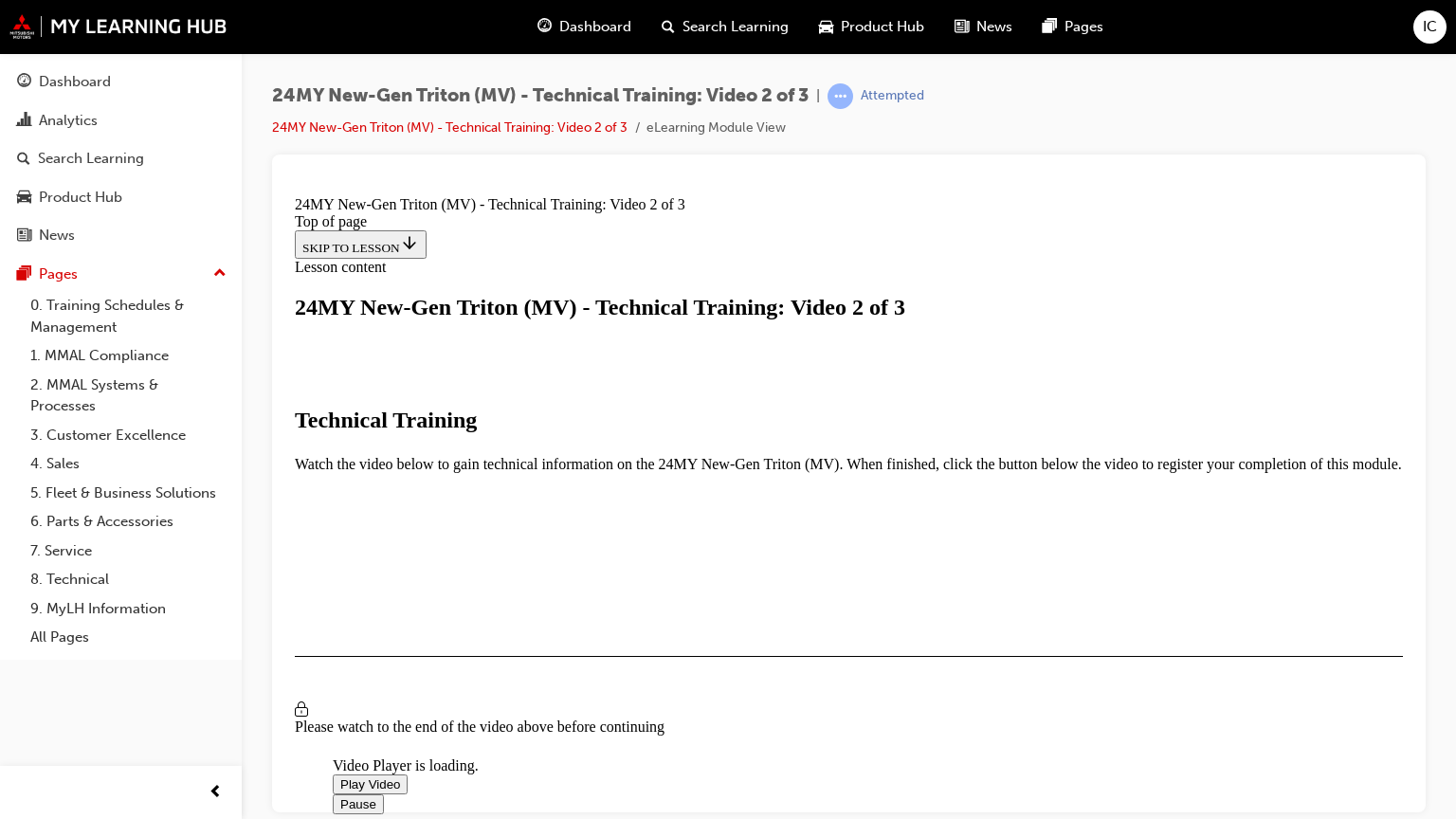 click on "1.5x" at bounding box center [384, 975] 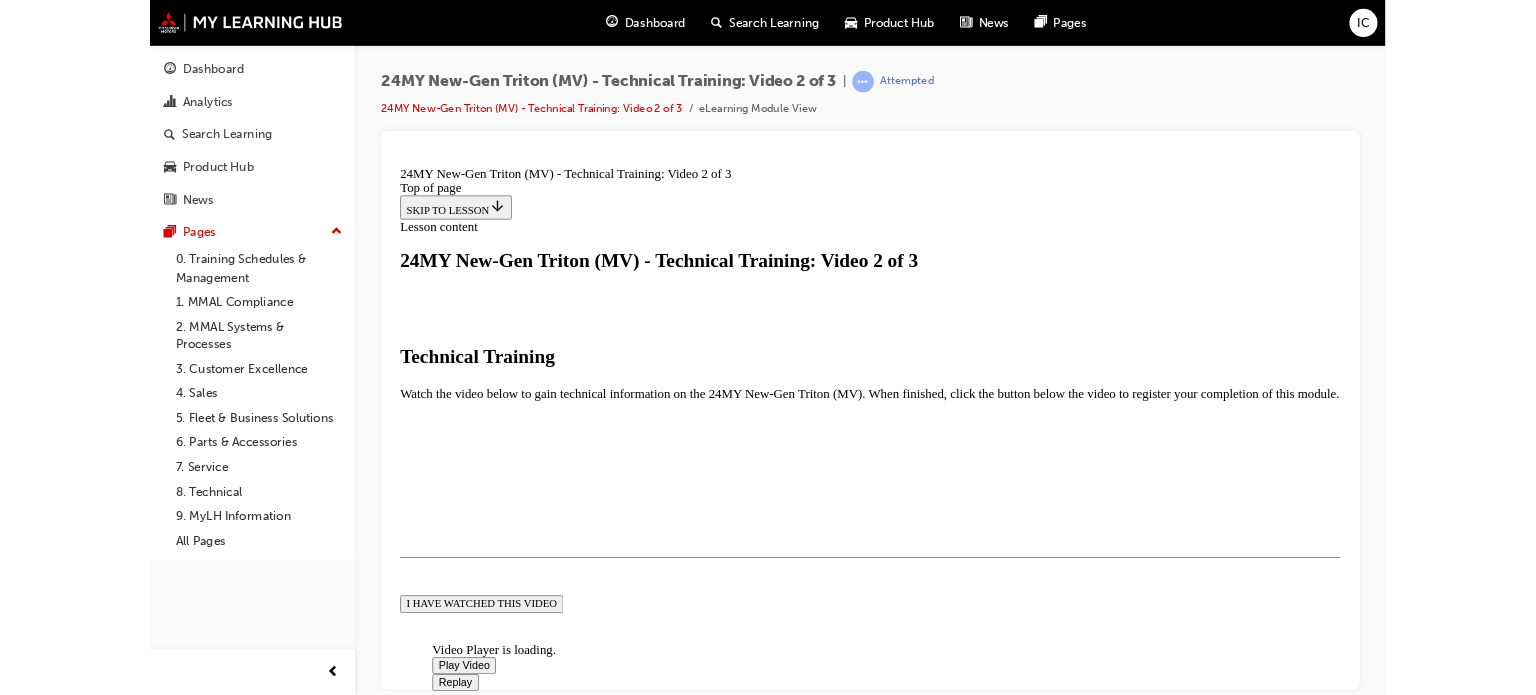 scroll, scrollTop: 347, scrollLeft: 0, axis: vertical 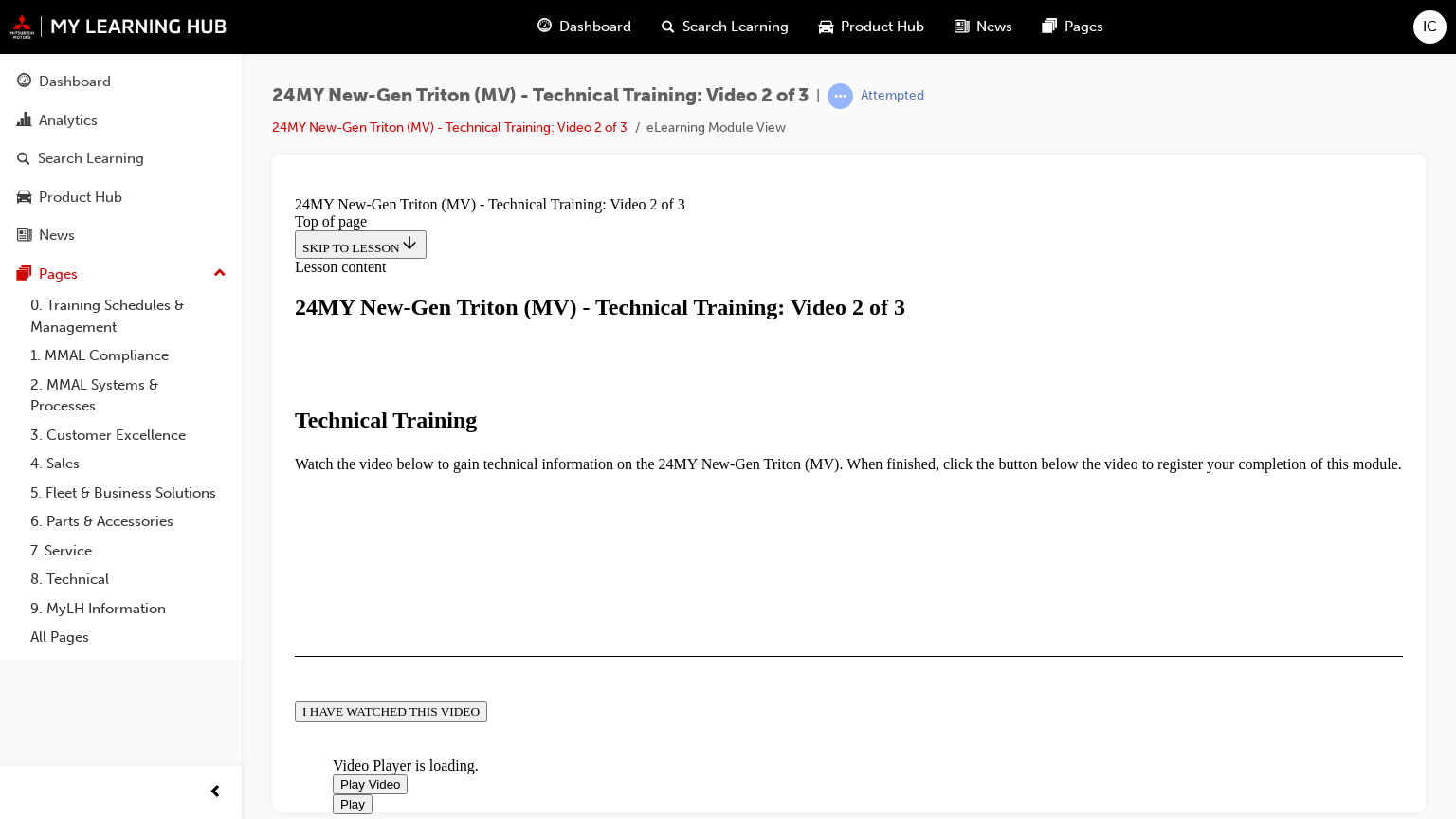 click at bounding box center (452, 1162) 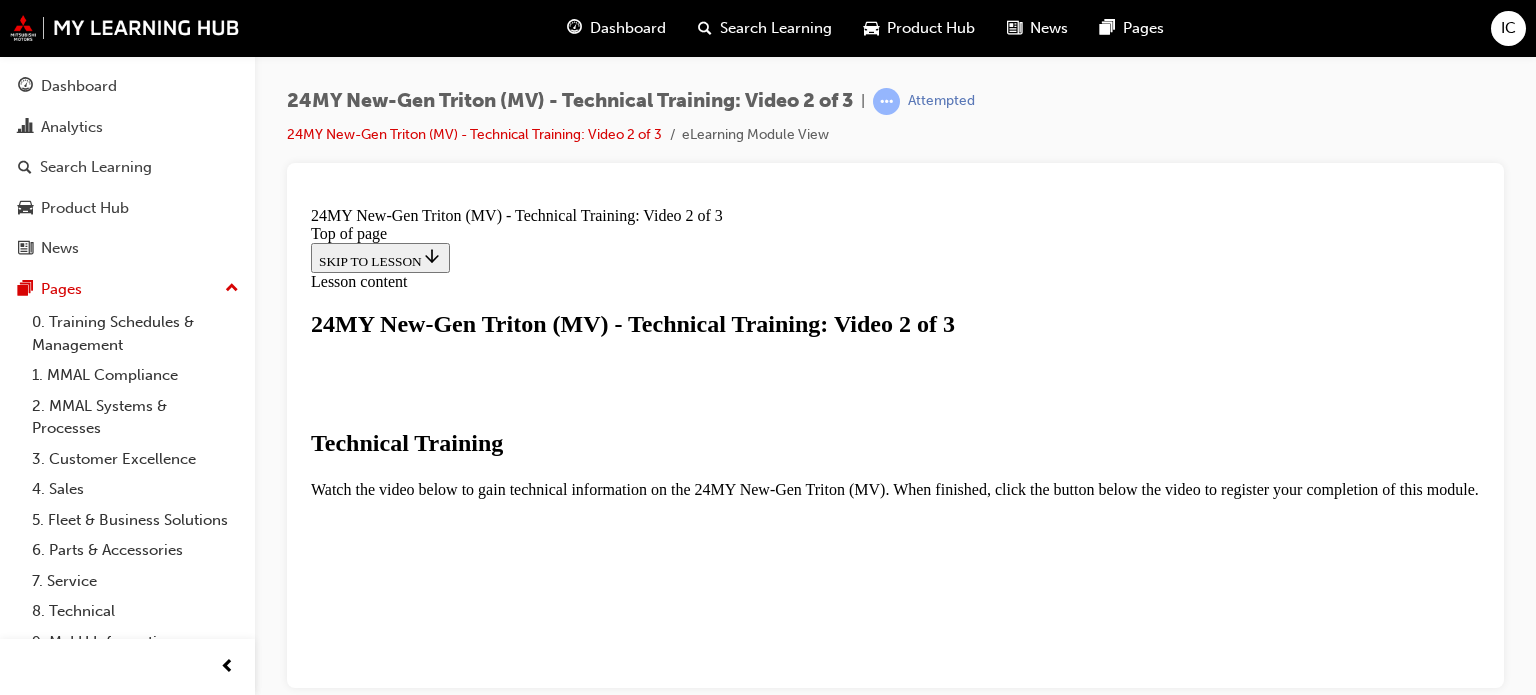 scroll, scrollTop: 717, scrollLeft: 0, axis: vertical 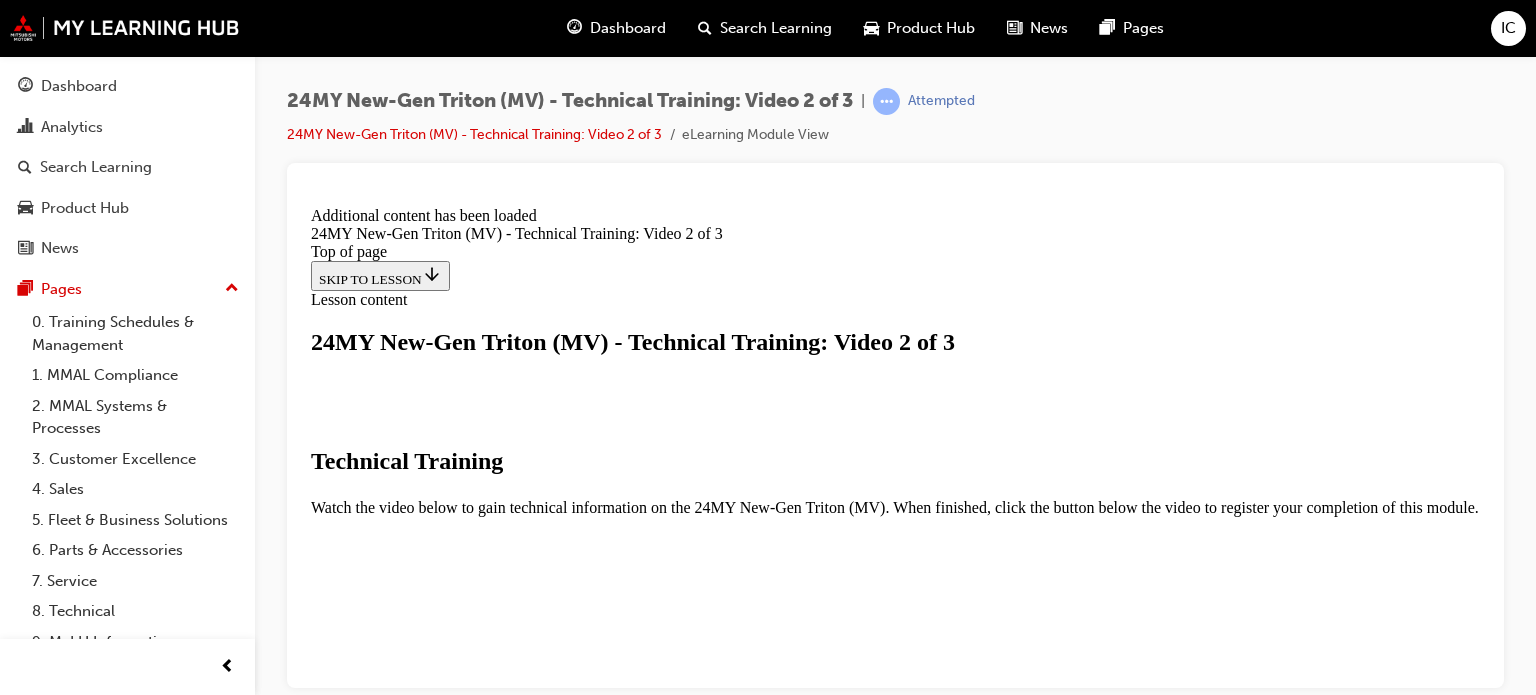 click on "CLOSE MODULE" at bounding box center [372, 990] 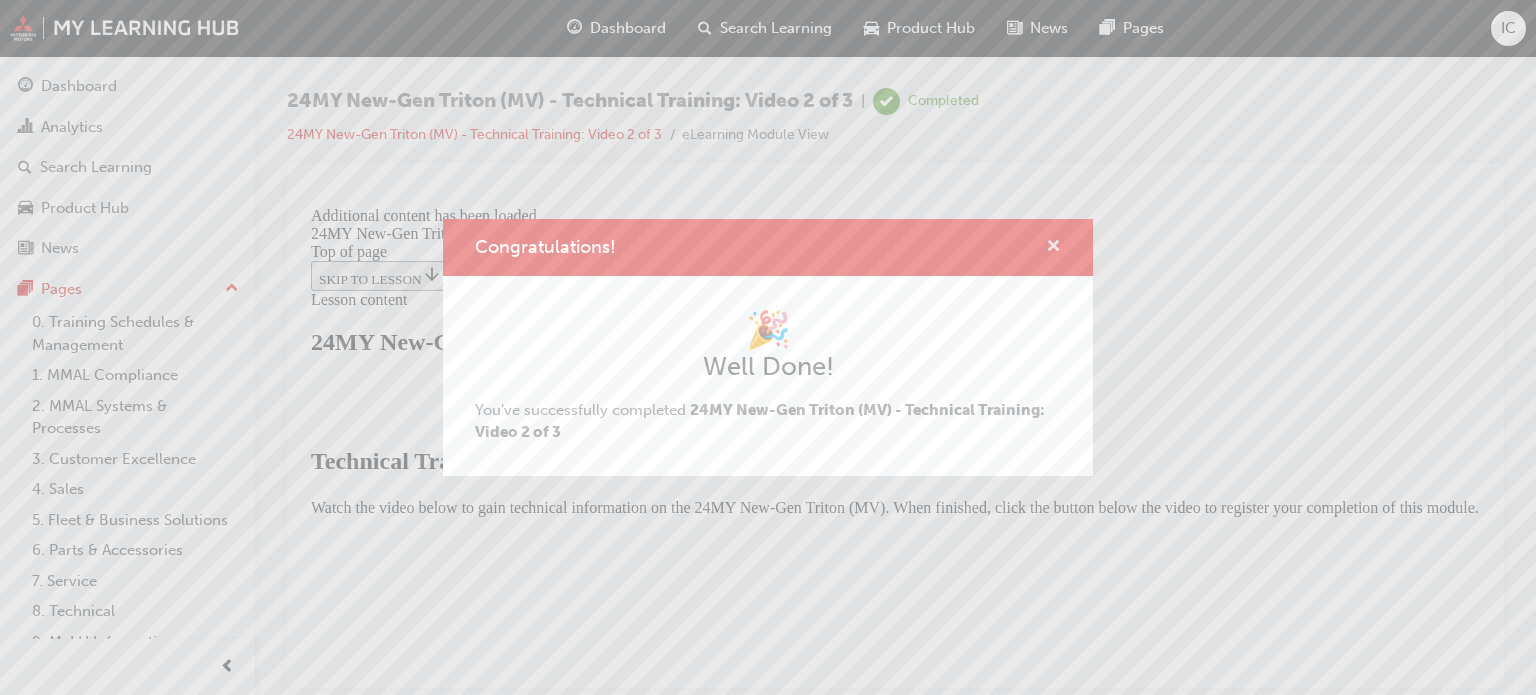 click at bounding box center (1053, 248) 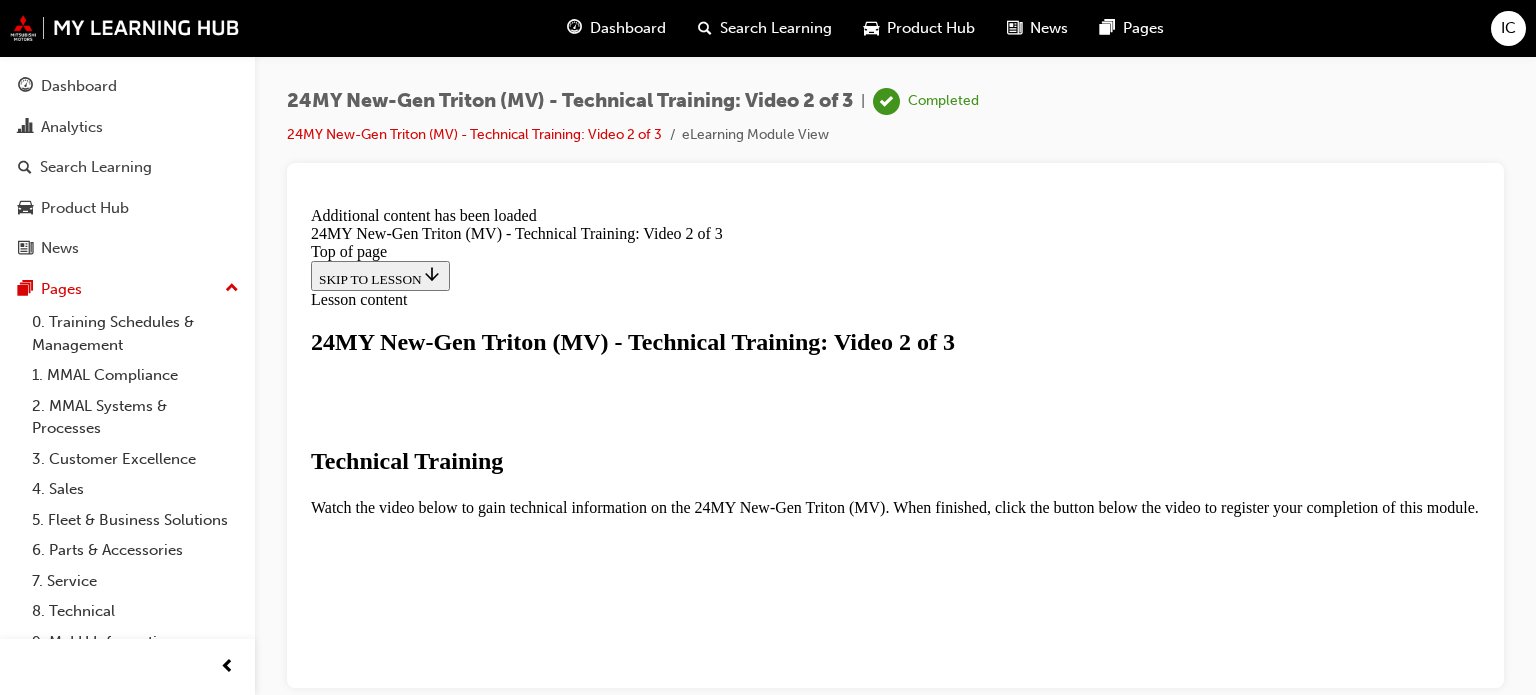 click on "Dashboard" at bounding box center [616, 28] 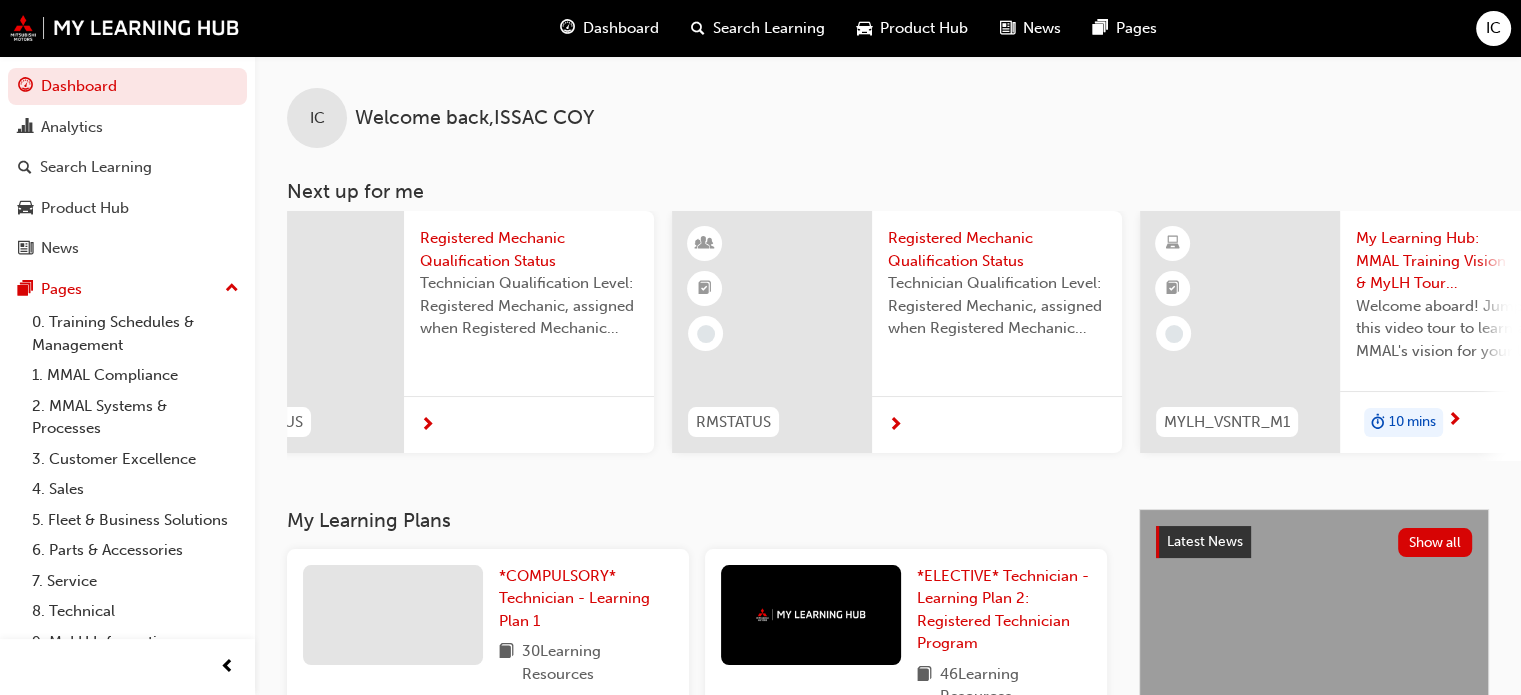 scroll, scrollTop: 0, scrollLeft: 1079, axis: horizontal 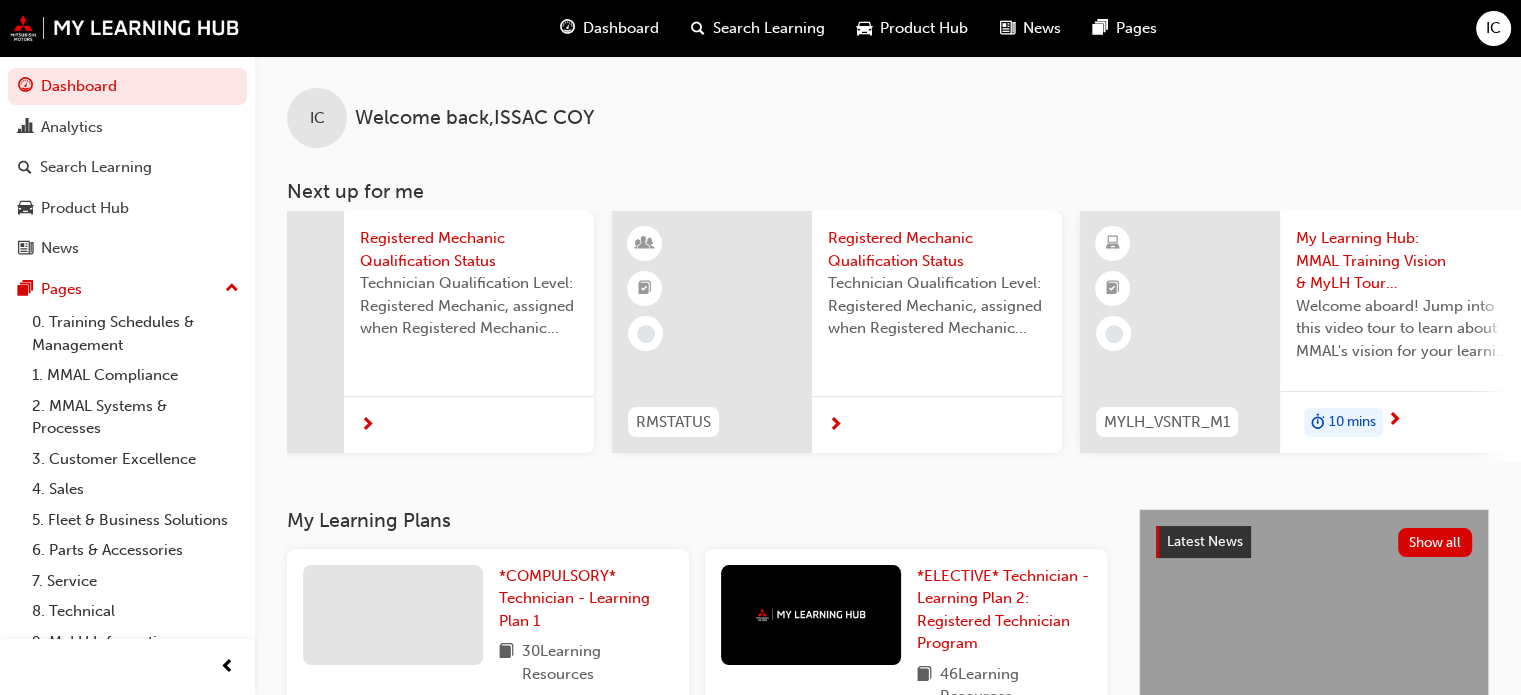 click on "IC Welcome back ,  ISSAC   COY Next up for me 24T_TMI_M3 24MY New-Gen Triton (MV) - Technical Training: Video 3 of 3 The final video in the 24MY New-Gen Triton (MV) - Technical Training series, covering: AS&G; Steering & Suspension; 4WD & Driveline; VSS, Body, TPMS, HVAC & MUT. 55 mins RMSTATUS Registered Mechanic Qualification Status Technician Qualification Level: Registered Mechanic, assigned when Registered Mechanic modules have been completed. RMSTATUS Registered Mechanic Qualification Status Technician Qualification Level: Registered Mechanic, assigned when Registered Mechanic modules have been completed. RMSTATUS Registered Mechanic Qualification Status Technician Qualification Level: Registered Mechanic, assigned when Registered Mechanic modules have been completed. MYLH_VSNTR_M1 My Learning Hub: MMAL Training Vision & MyLH Tour (Elective) 10 mins View all" at bounding box center (888, 282) 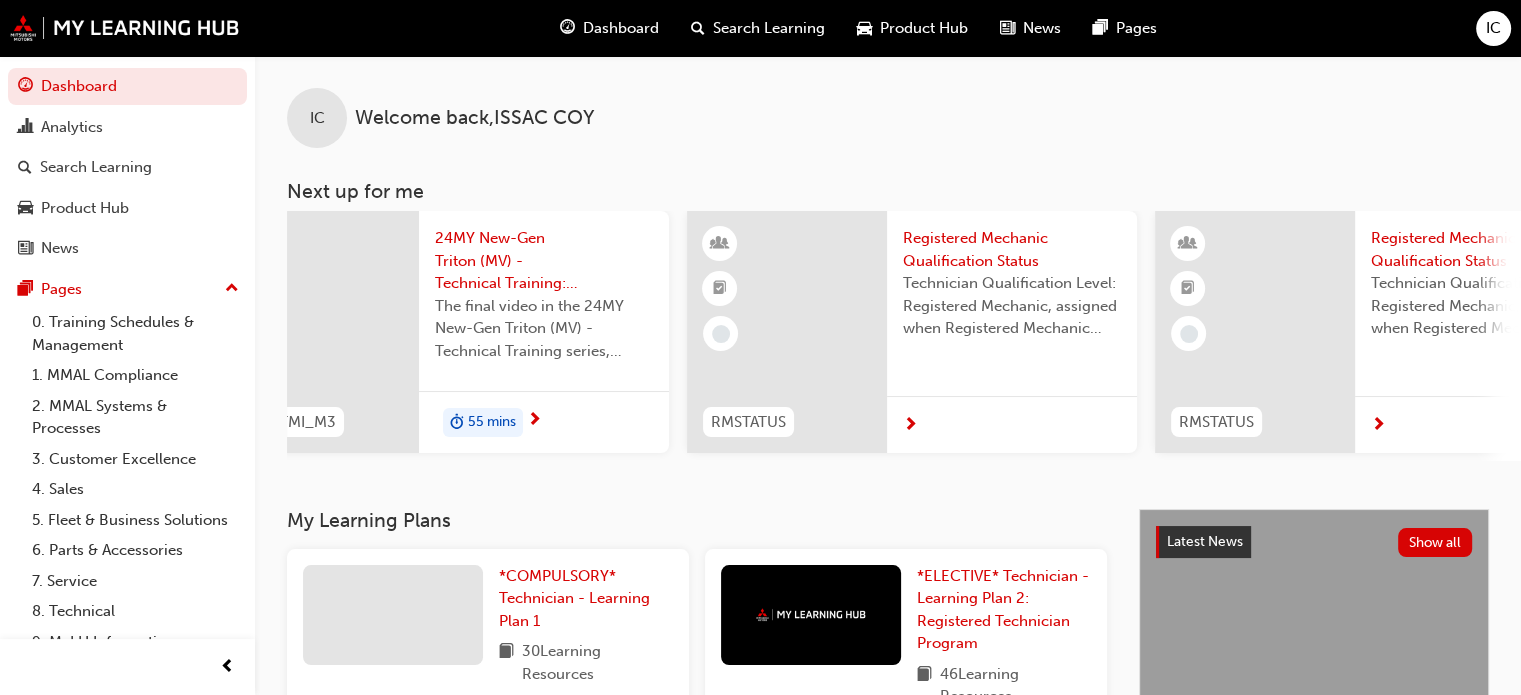 scroll, scrollTop: 0, scrollLeft: 0, axis: both 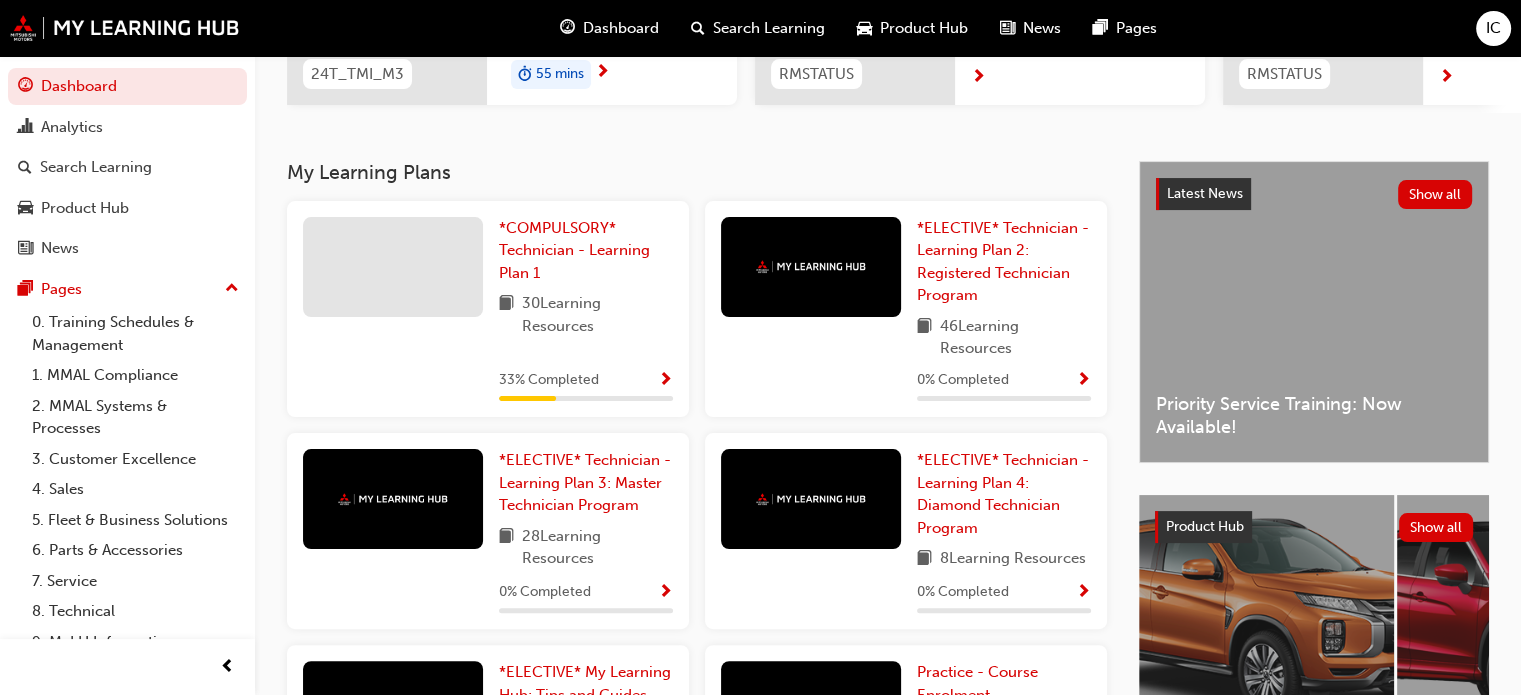 click at bounding box center [665, 381] 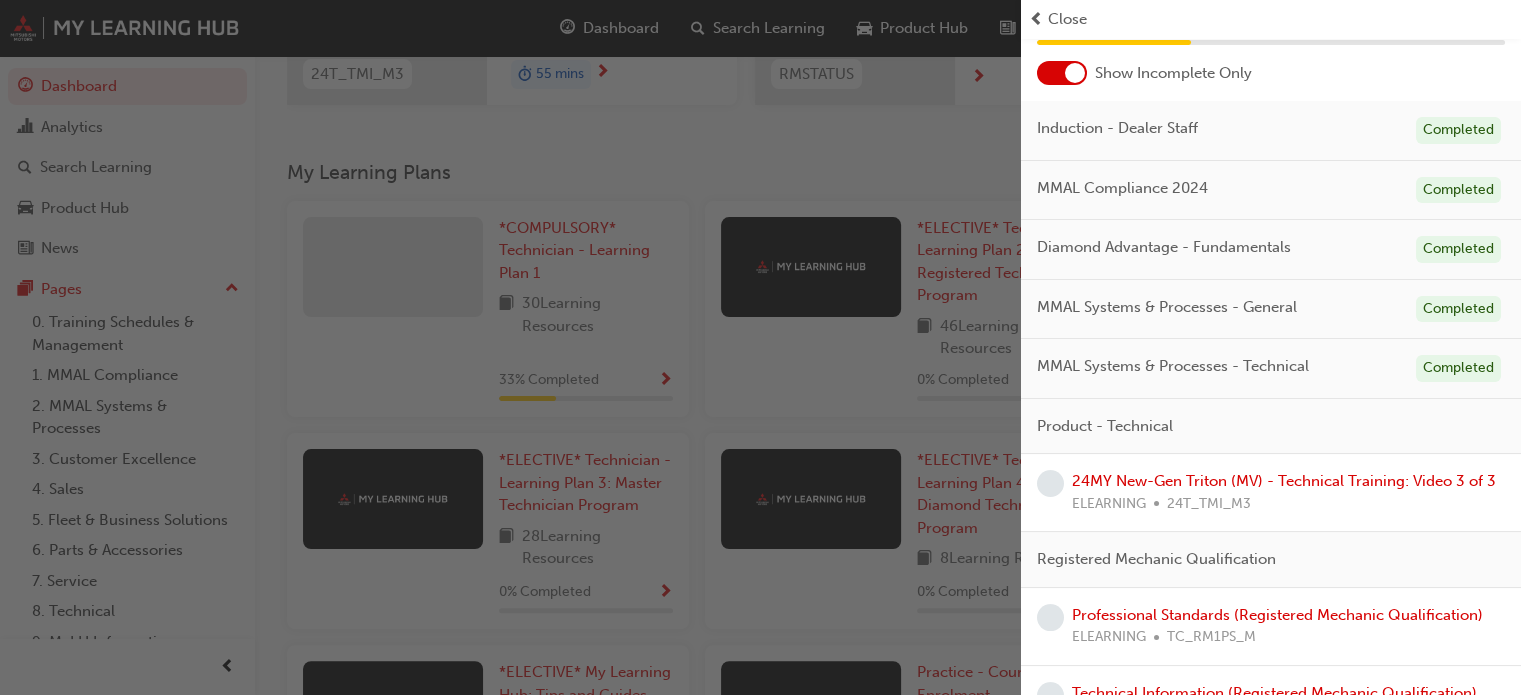 scroll, scrollTop: 102, scrollLeft: 0, axis: vertical 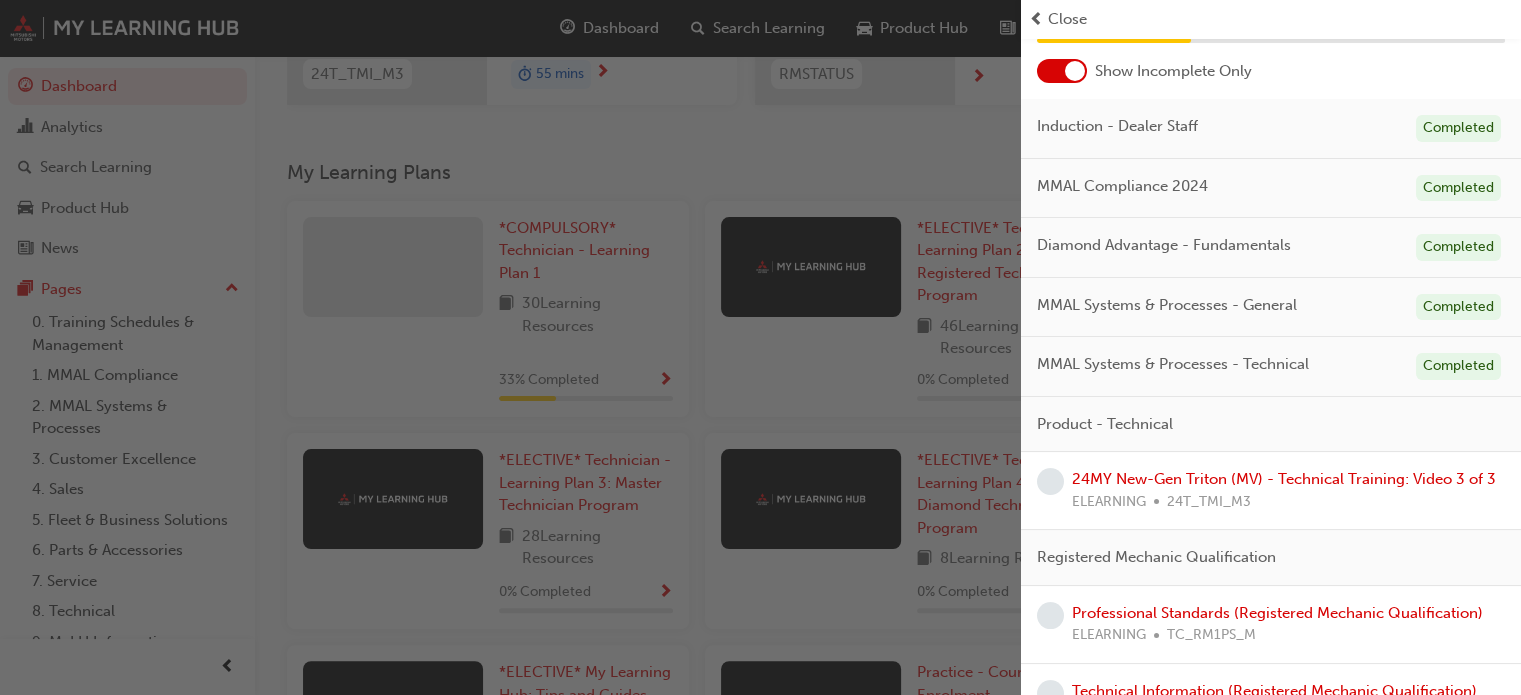 click at bounding box center (510, 347) 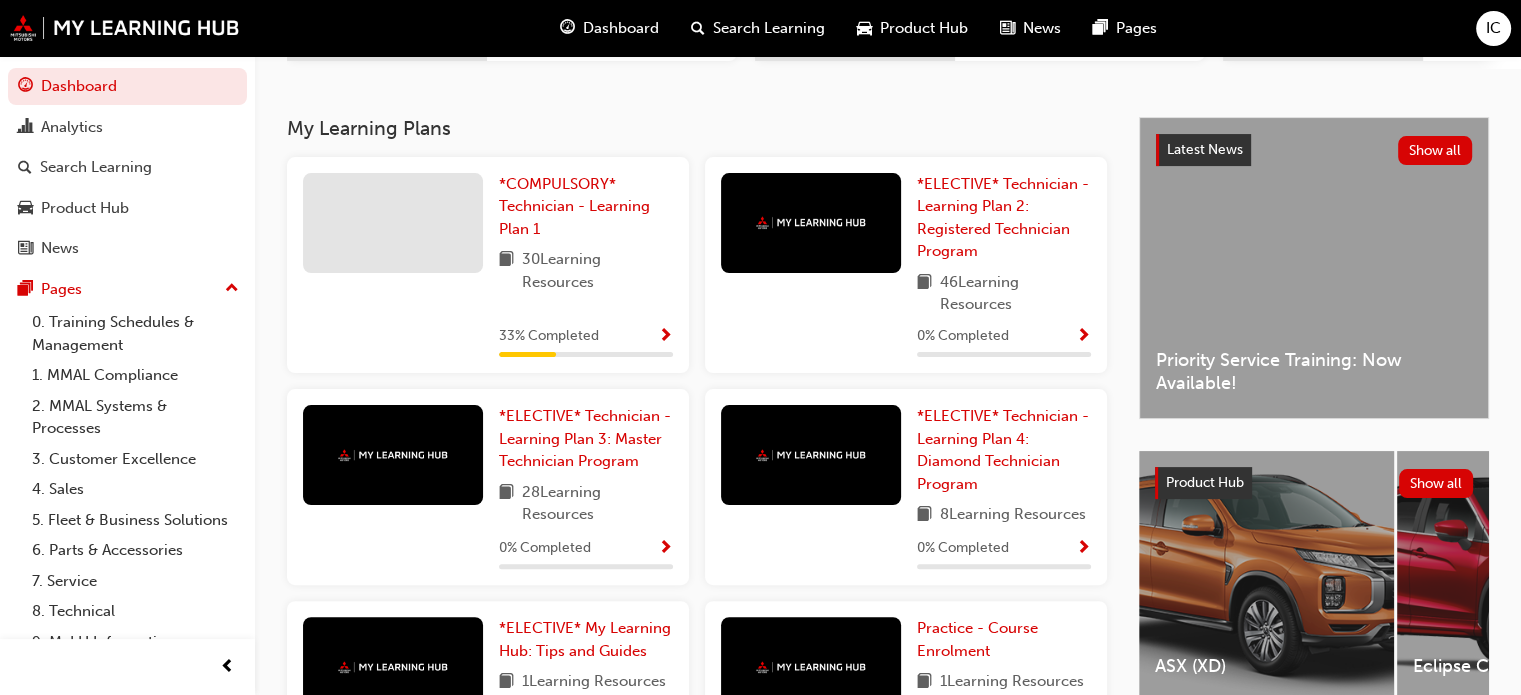 scroll, scrollTop: 392, scrollLeft: 0, axis: vertical 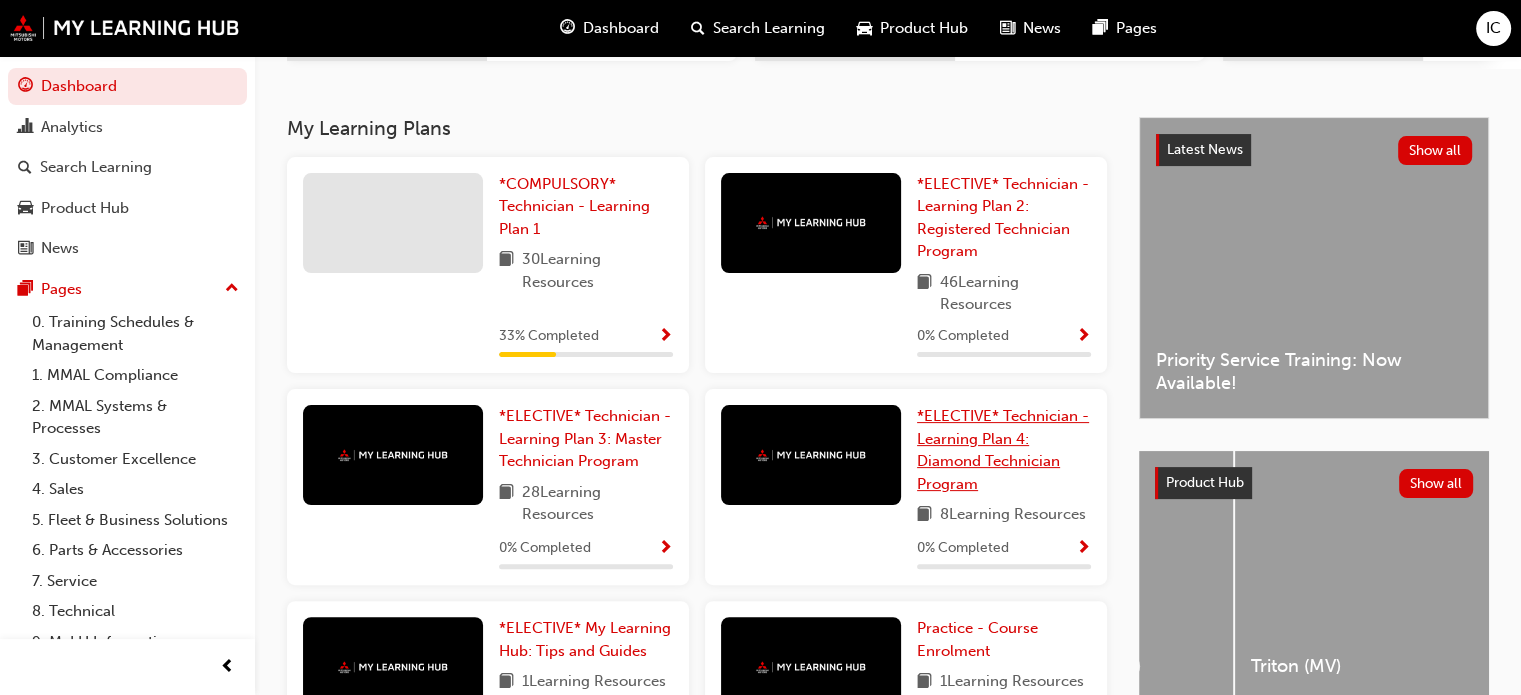 click on "*ELECTIVE* Technician - Learning Plan 4: Diamond Technician Program" at bounding box center (1003, 450) 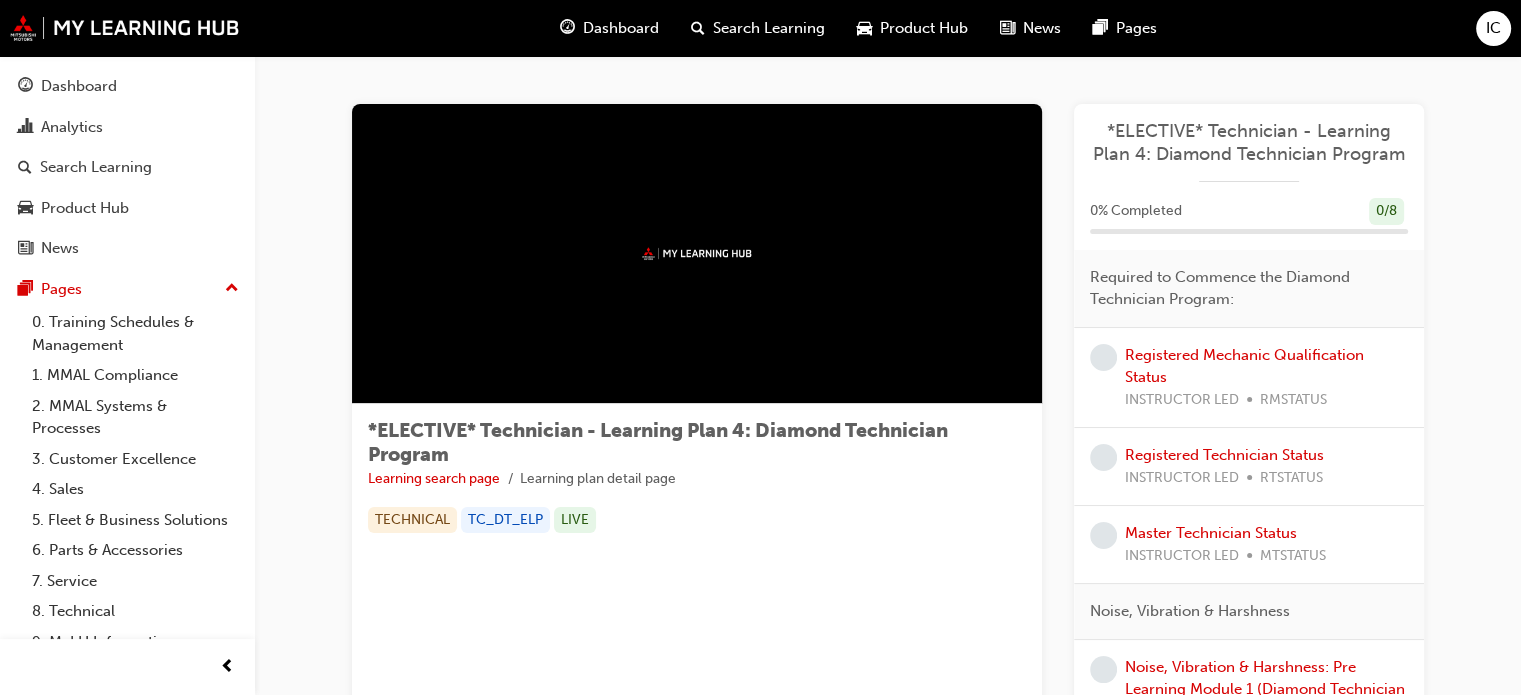 click on "Dashboard" at bounding box center (621, 28) 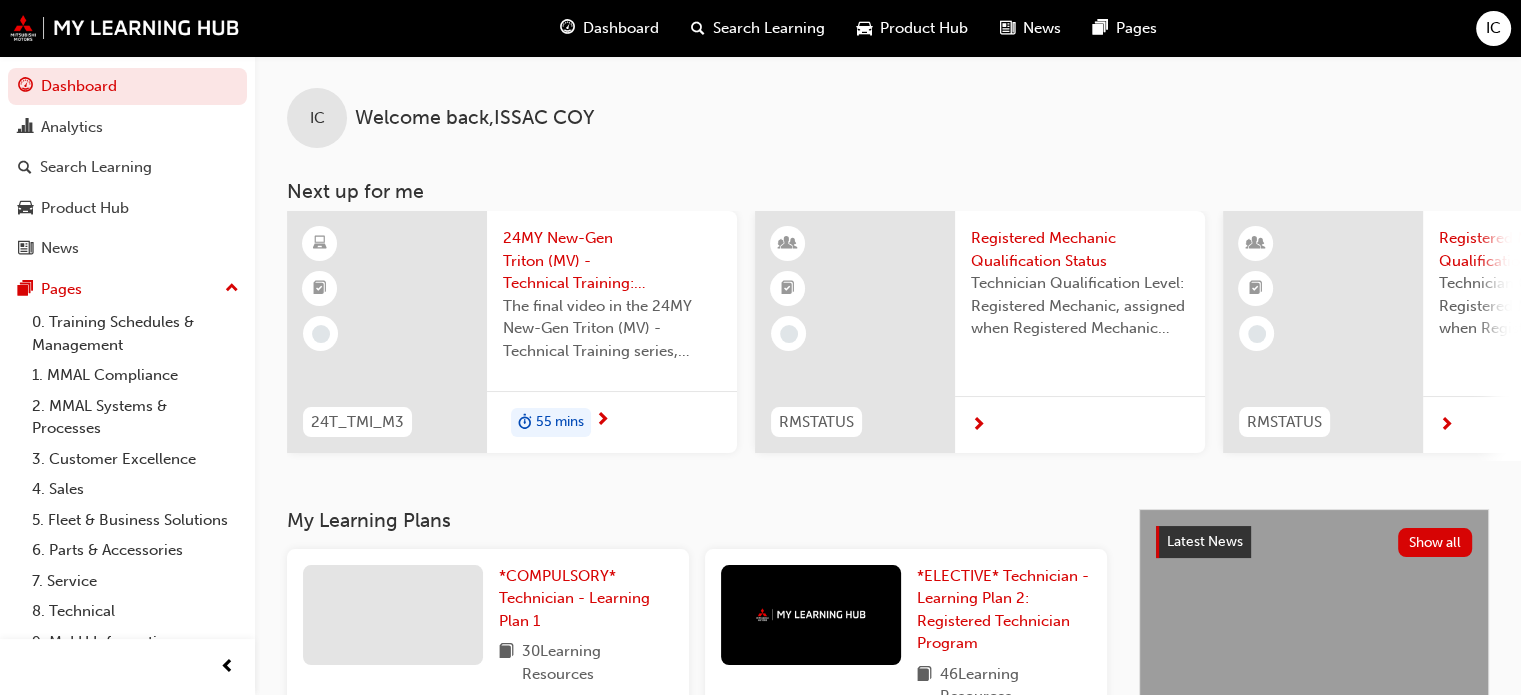 click on "55 mins" at bounding box center (612, 422) 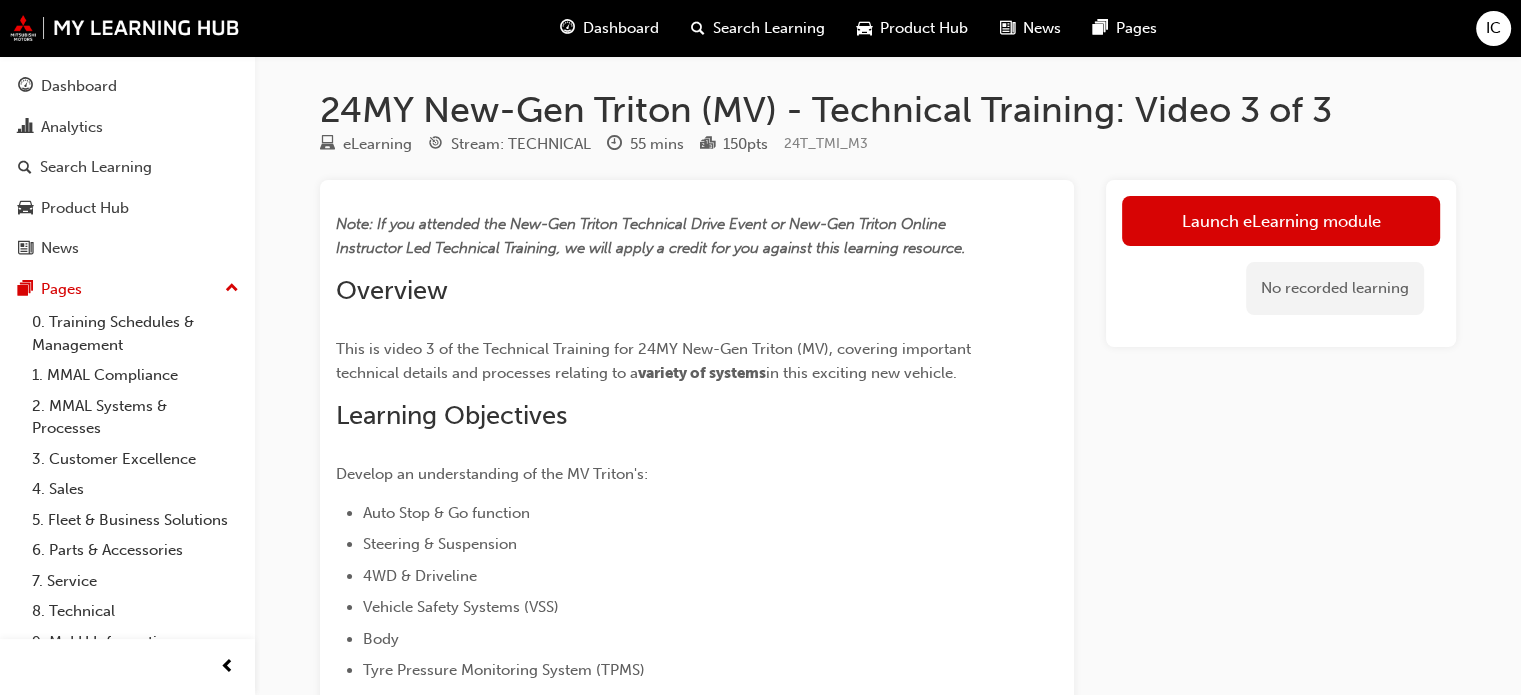 click on "Dashboard" at bounding box center [609, 28] 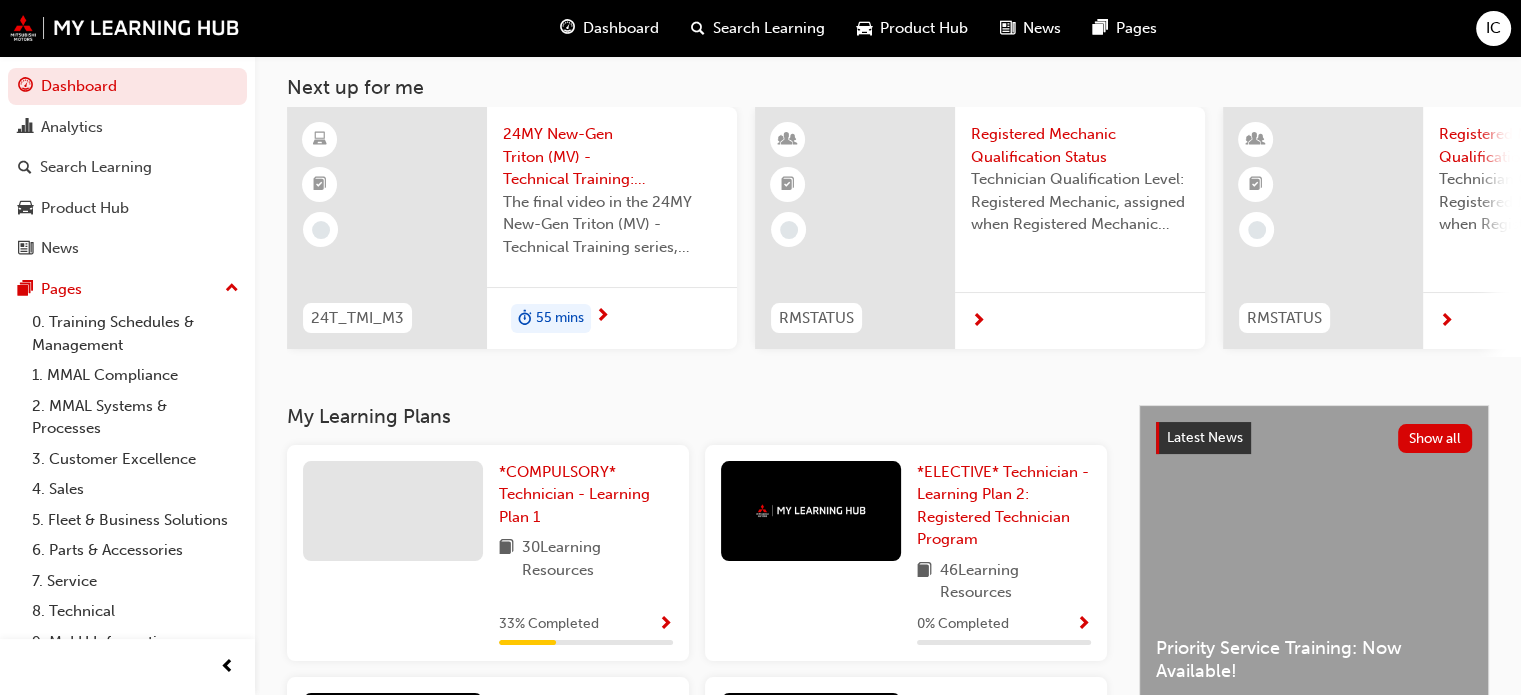 scroll, scrollTop: 0, scrollLeft: 0, axis: both 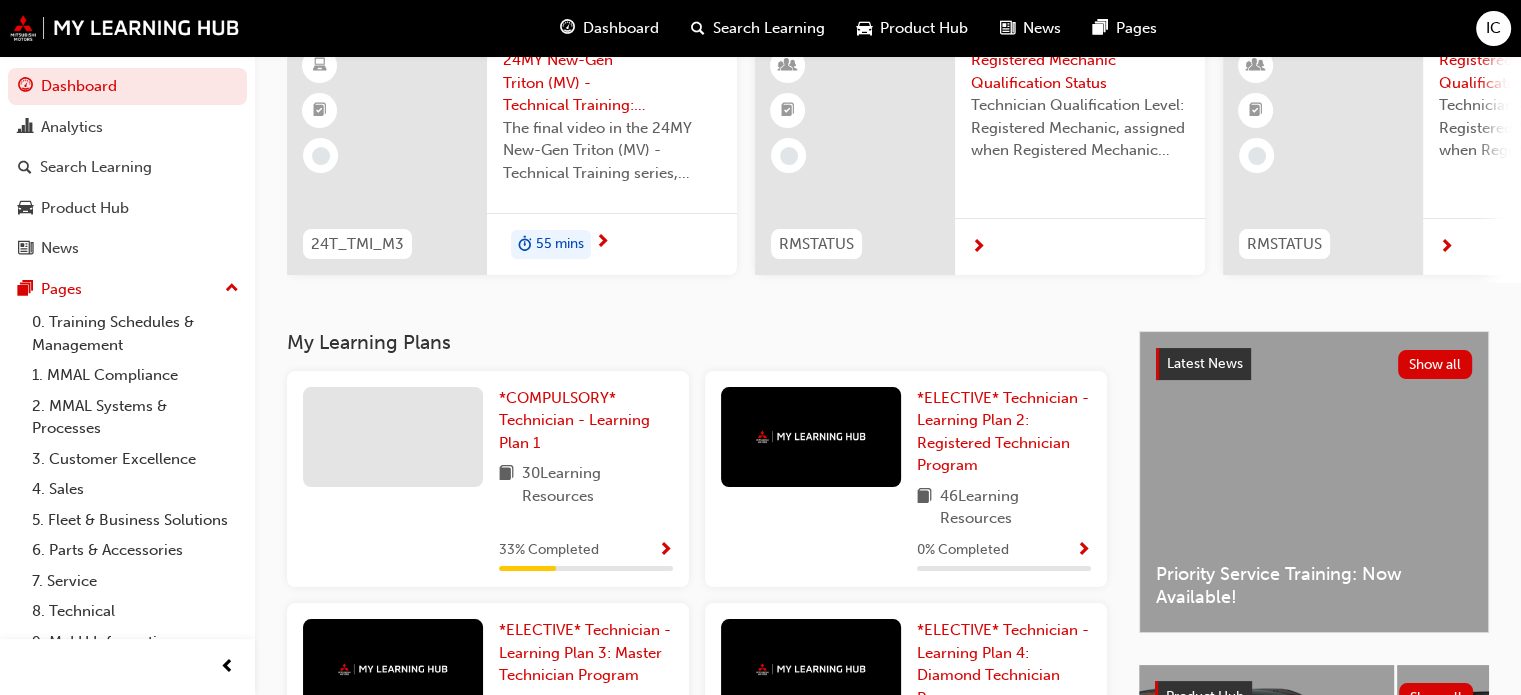 click at bounding box center [665, 551] 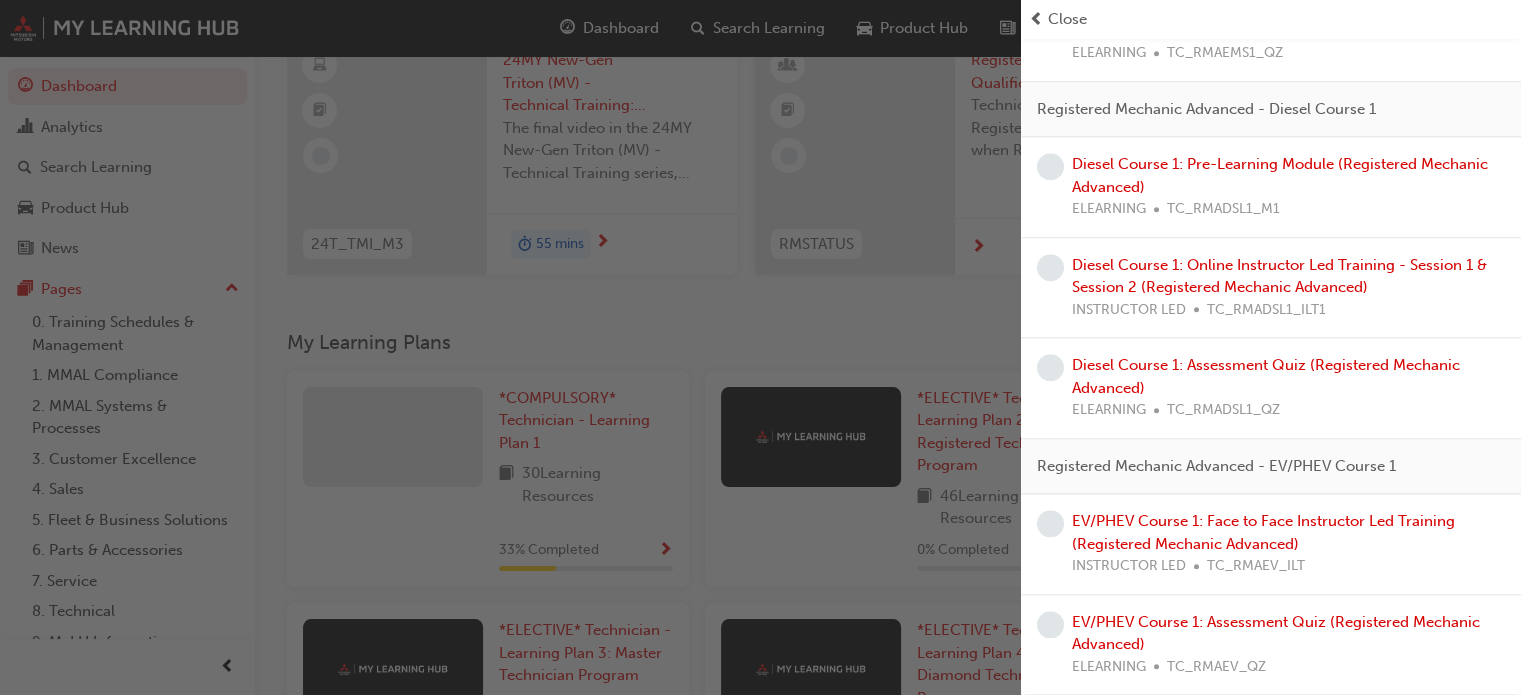scroll, scrollTop: 2128, scrollLeft: 0, axis: vertical 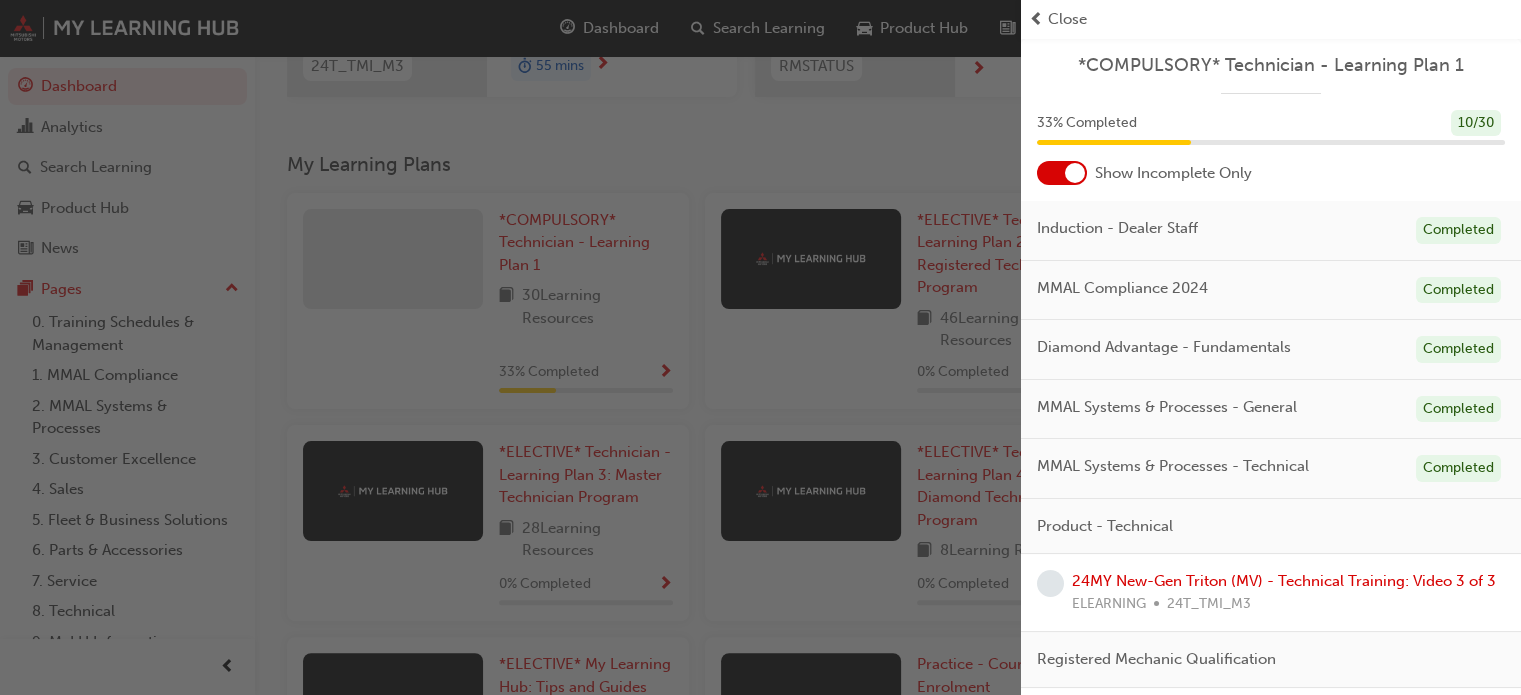 click at bounding box center (510, 347) 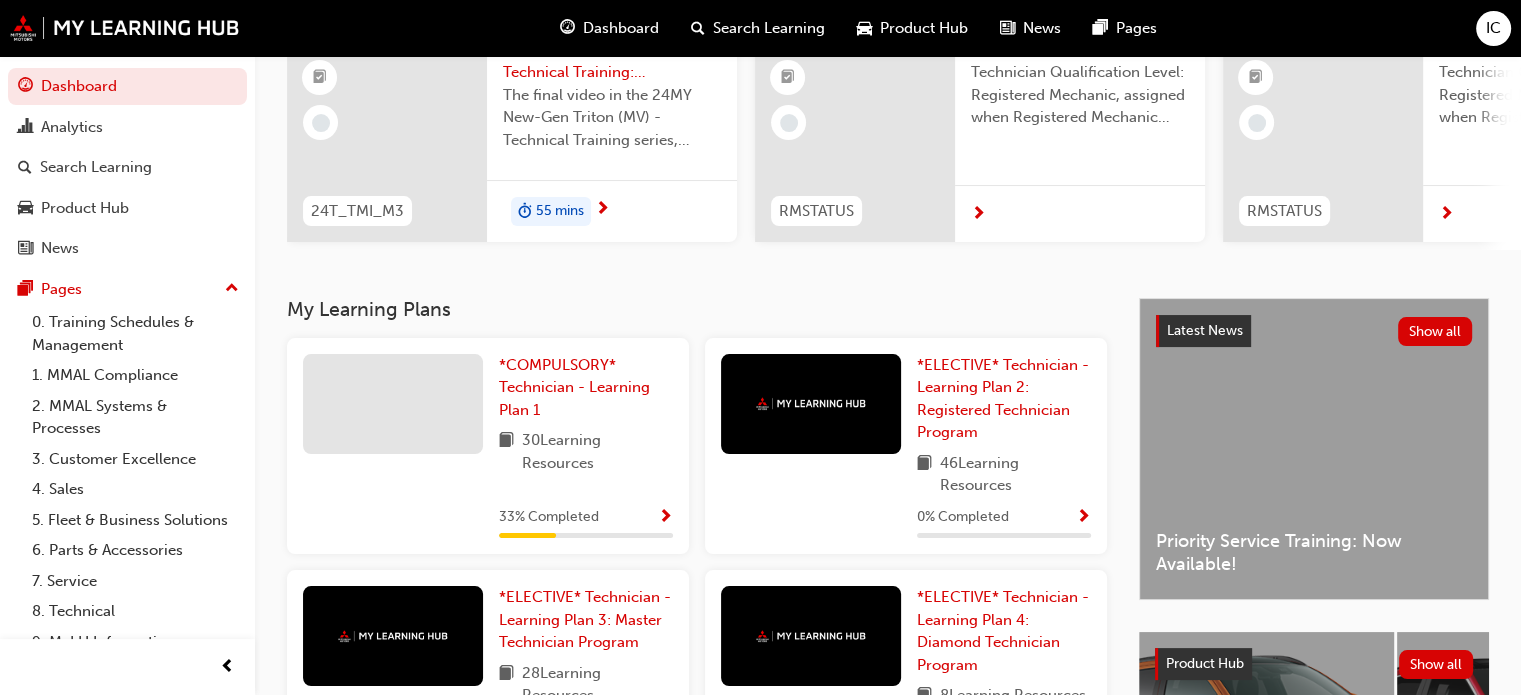 scroll, scrollTop: 214, scrollLeft: 0, axis: vertical 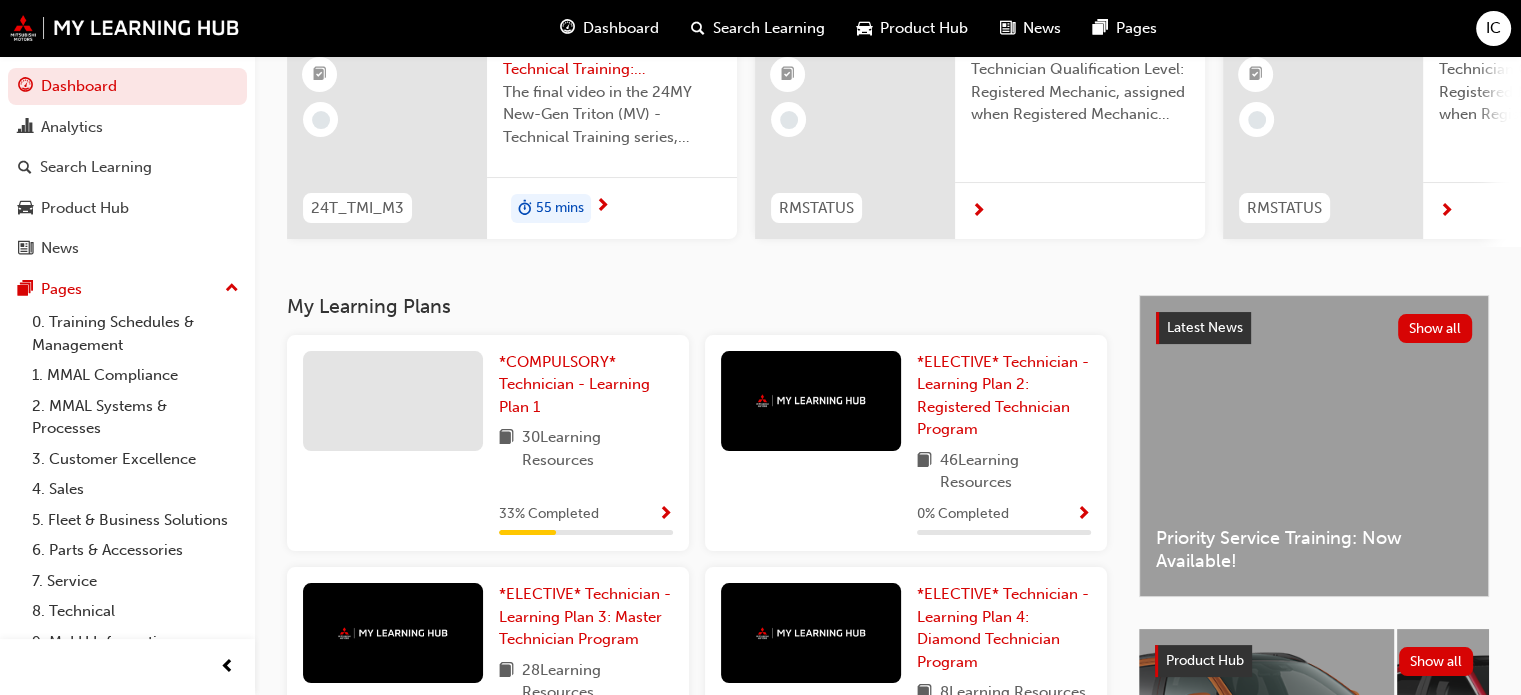 click on "0 % Completed" at bounding box center (1004, 514) 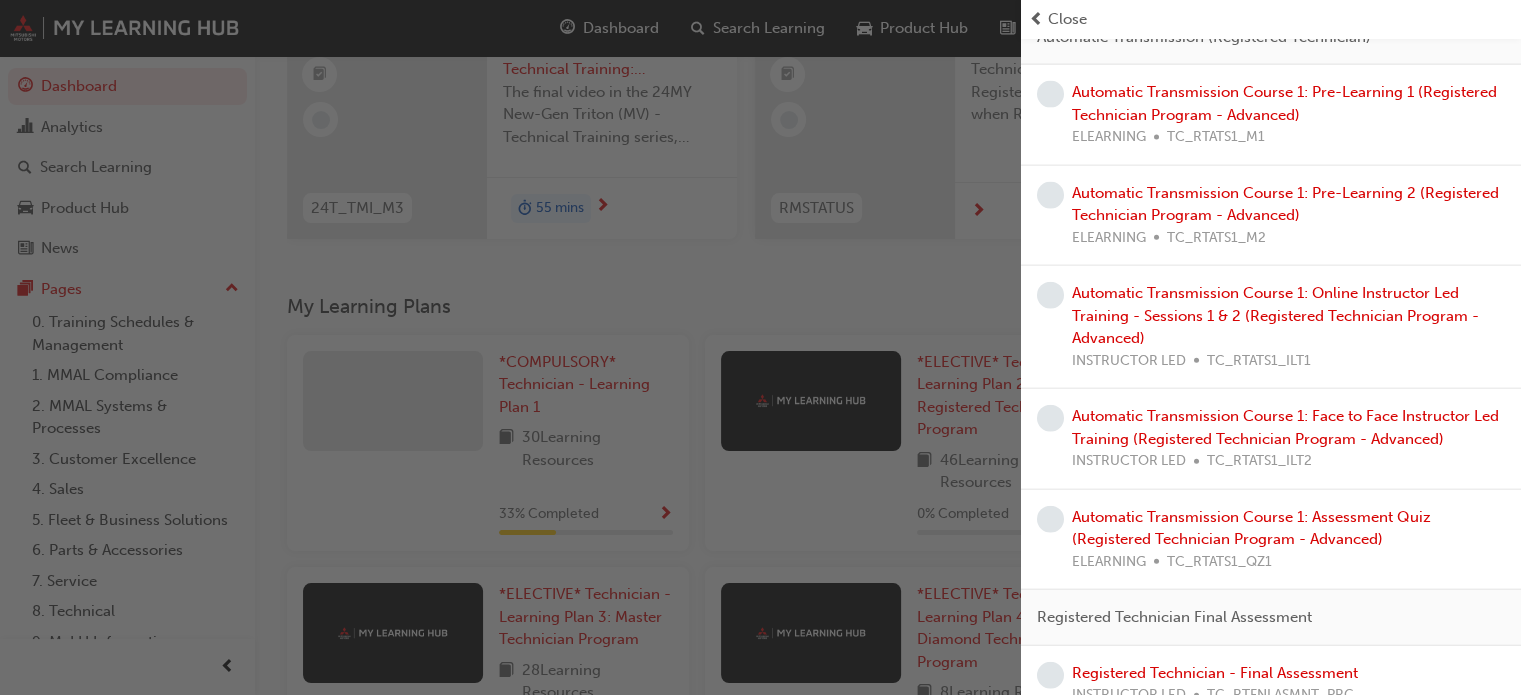 scroll, scrollTop: 4698, scrollLeft: 0, axis: vertical 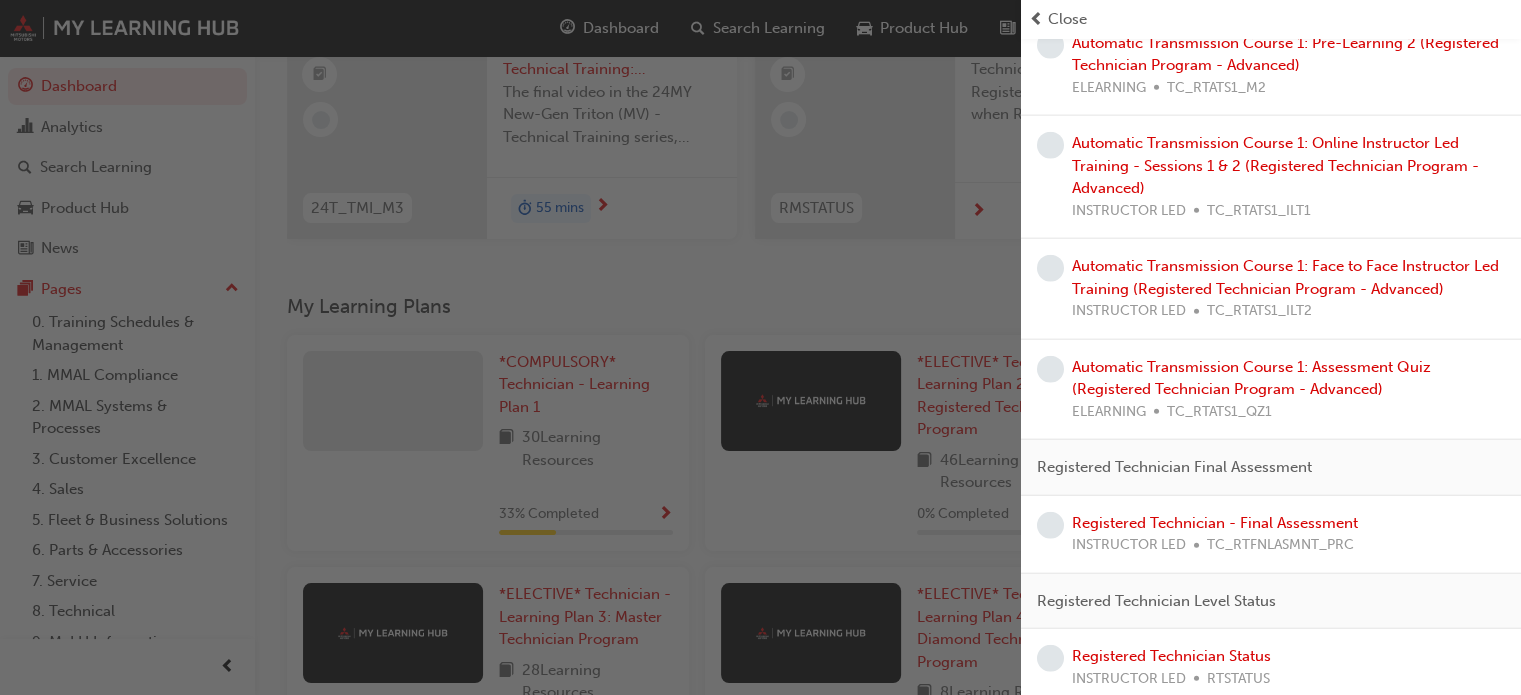 click at bounding box center [510, 347] 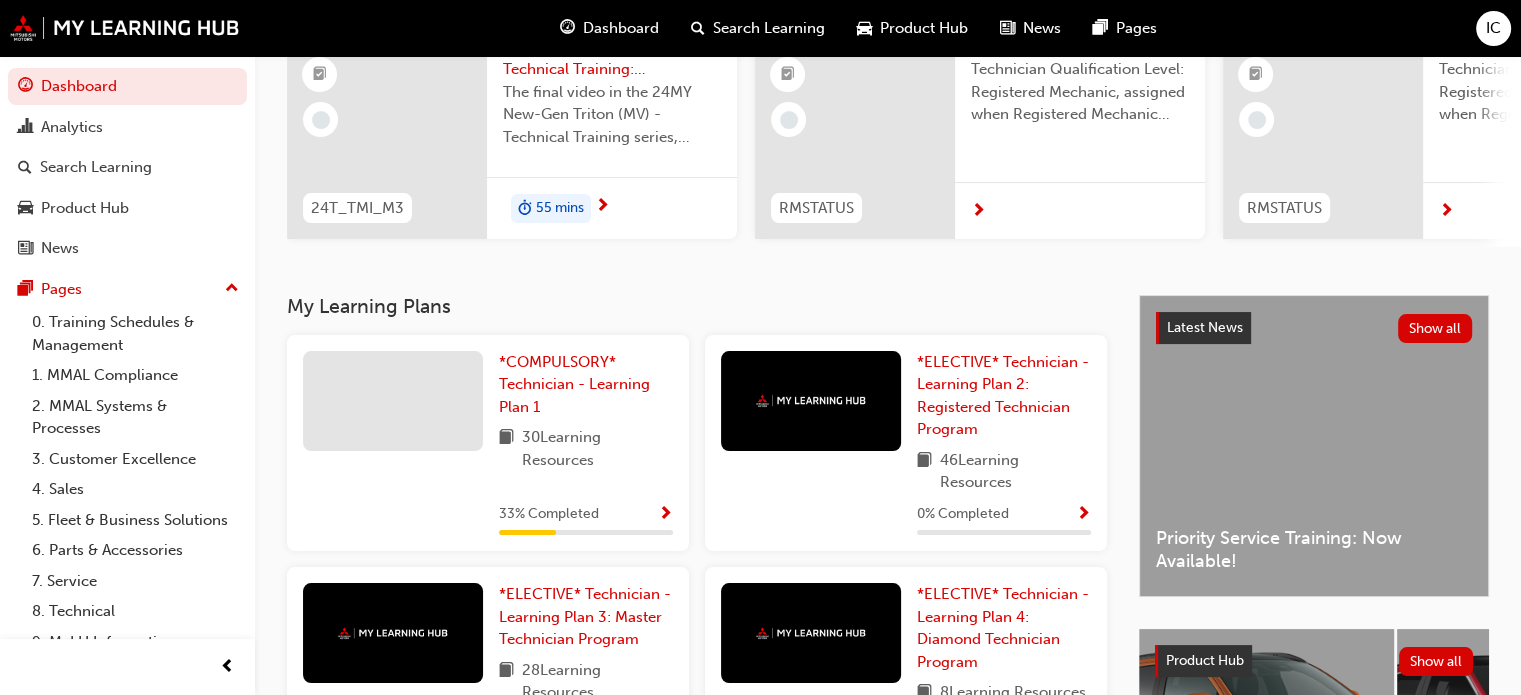 scroll, scrollTop: 0, scrollLeft: 0, axis: both 